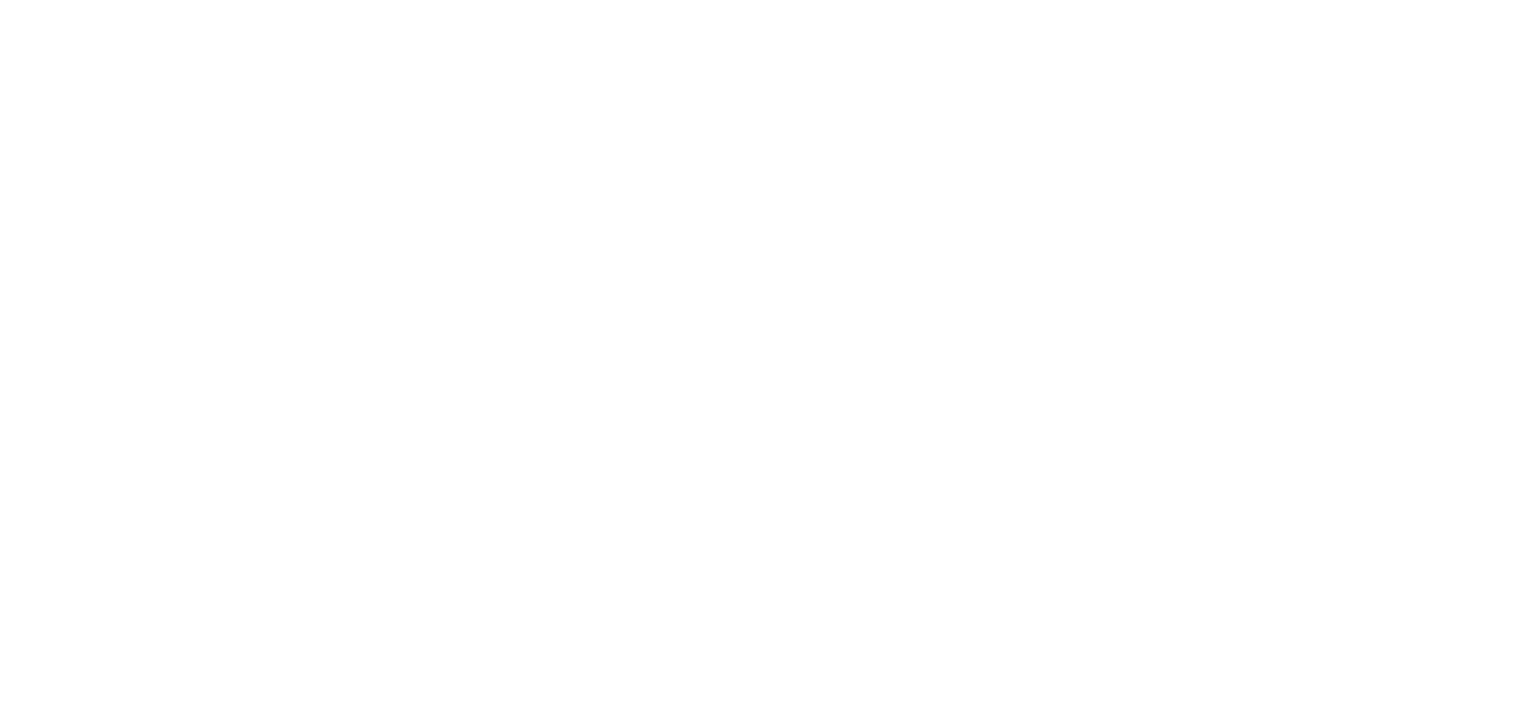 scroll, scrollTop: 0, scrollLeft: 0, axis: both 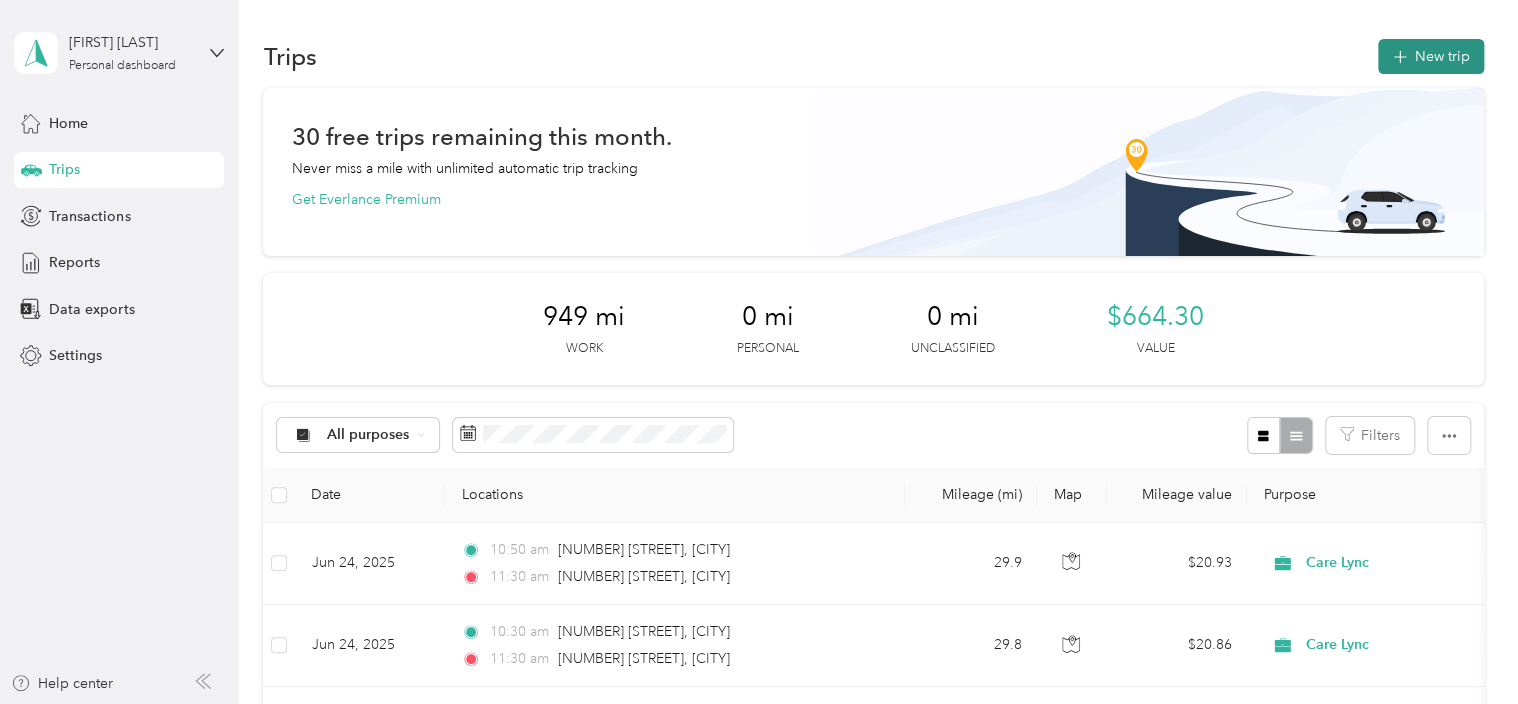 click on "New trip" at bounding box center (1431, 56) 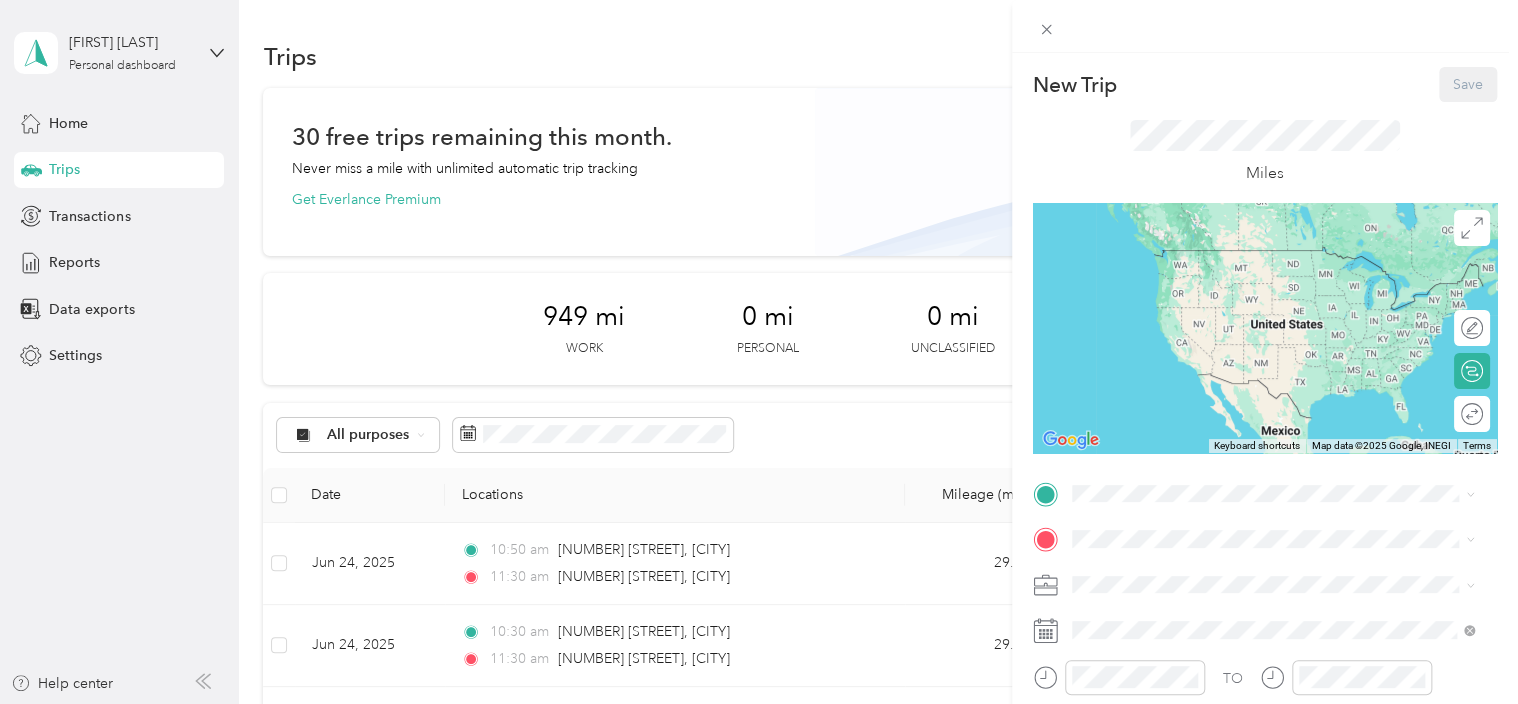 click on "New Trip Save This trip cannot be edited because it is either under review, approved, or paid. Contact your Team Manager to edit it. Miles To navigate the map with touch gestures double-tap and hold your finger on the map, then drag the map. ← Move left → Move right ↑ Move up ↓ Move down + Zoom in - Zoom out Home Jump left by 75% End Jump right by 75% Page Up Jump up by 75% Page Down Jump down by 75% Keyboard shortcuts Map Data Map data ©2025 Google, INEGI Map data ©2025 Google, INEGI 1000 km  Click to toggle between metric and imperial units Terms Report a map error Edit route Calculate route Round trip TO Add photo" at bounding box center (759, 352) 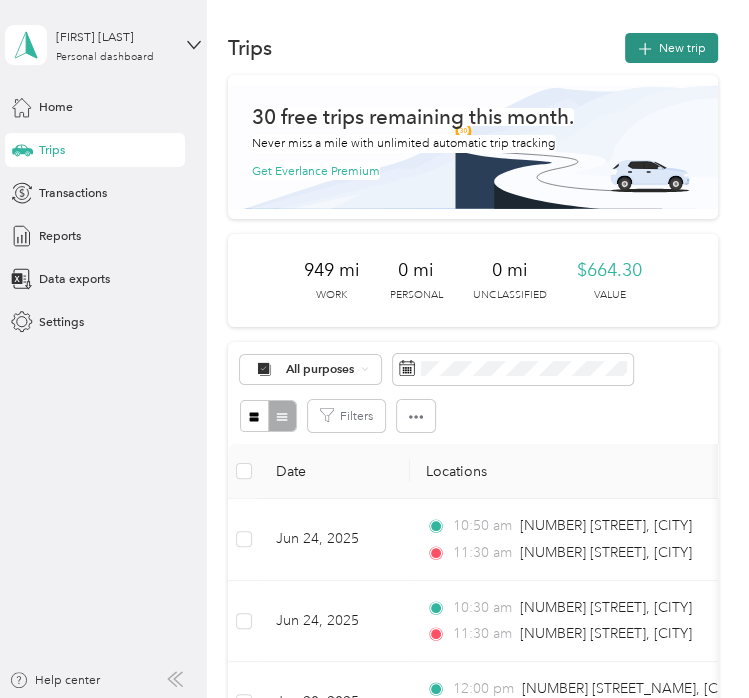click on "New trip" at bounding box center (671, 48) 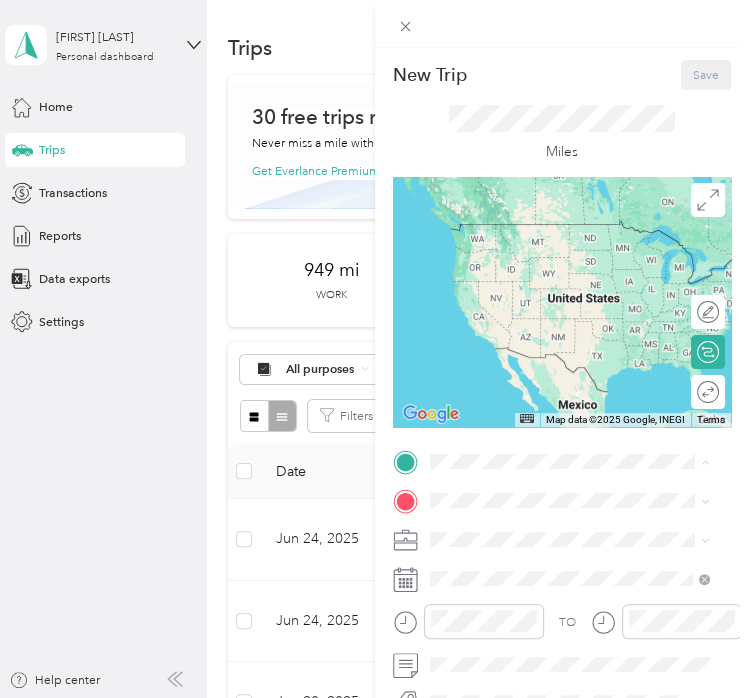click on "Home [NUMBER] [STREET], [POSTAL_CODE], [CITY], [STATE], [COUNTRY]" at bounding box center (583, 560) 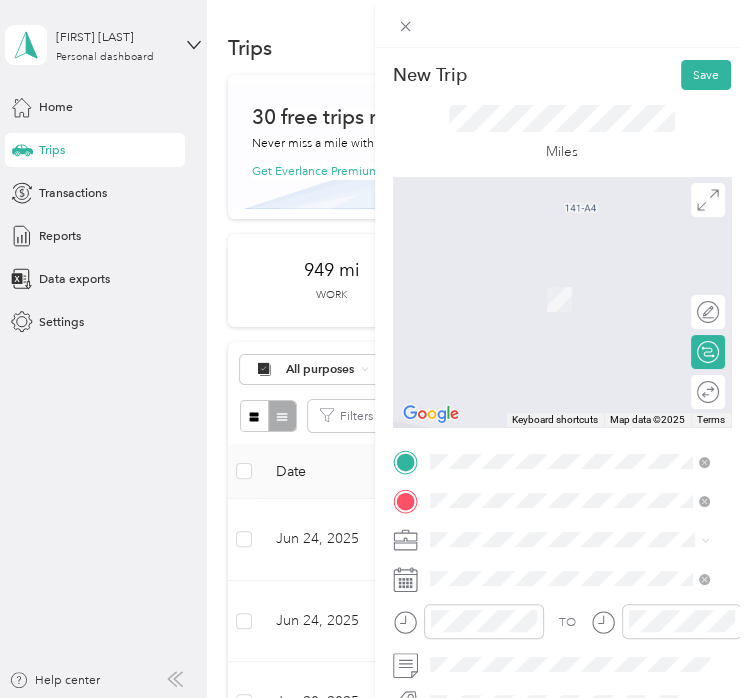 click on "[NUMBER] [STREET]
[CITY], [STATE] [POSTAL_CODE], [COUNTRY]" at bounding box center (583, 306) 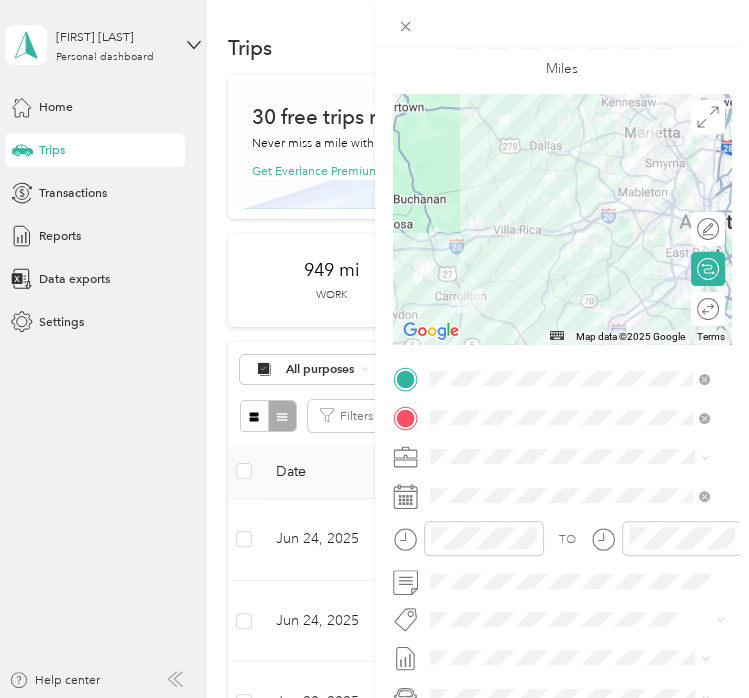 scroll, scrollTop: 84, scrollLeft: 0, axis: vertical 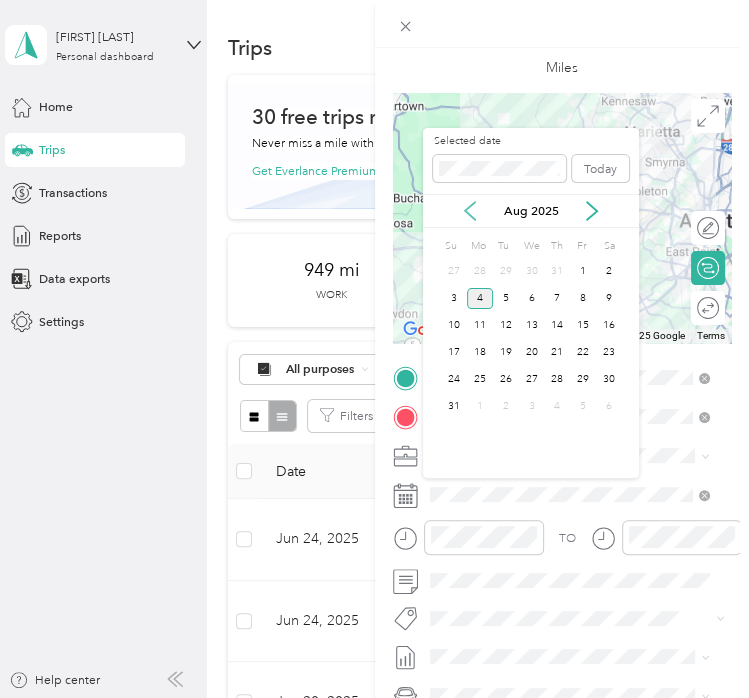 click 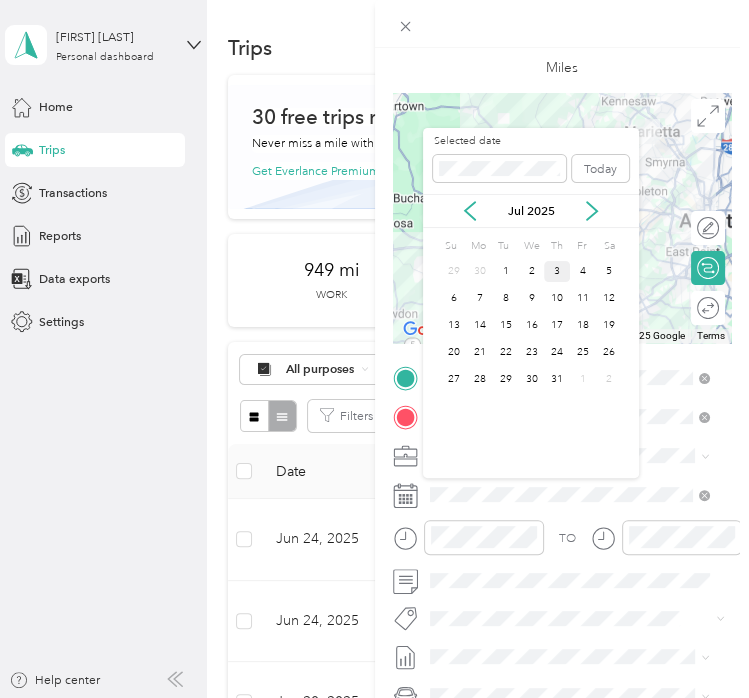 click on "3" at bounding box center [557, 271] 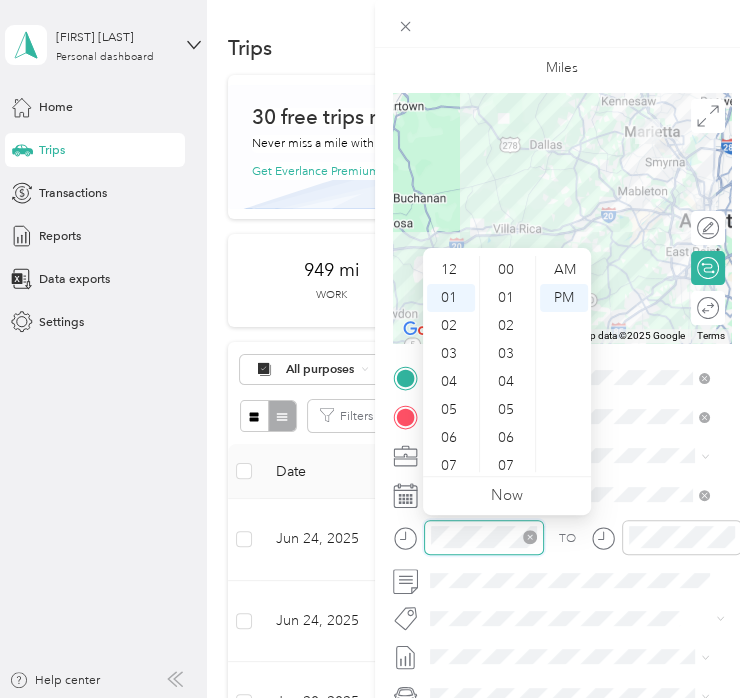 scroll, scrollTop: 644, scrollLeft: 0, axis: vertical 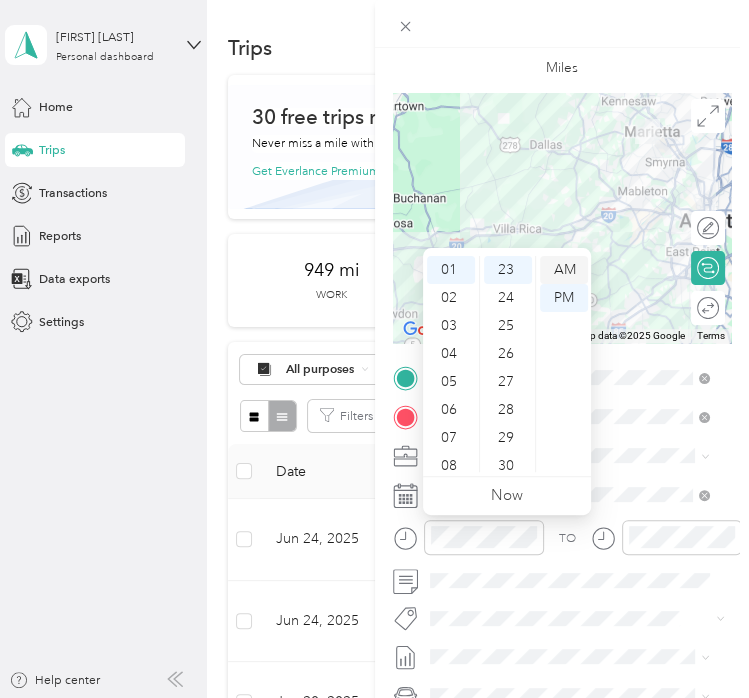 click on "AM" at bounding box center (564, 270) 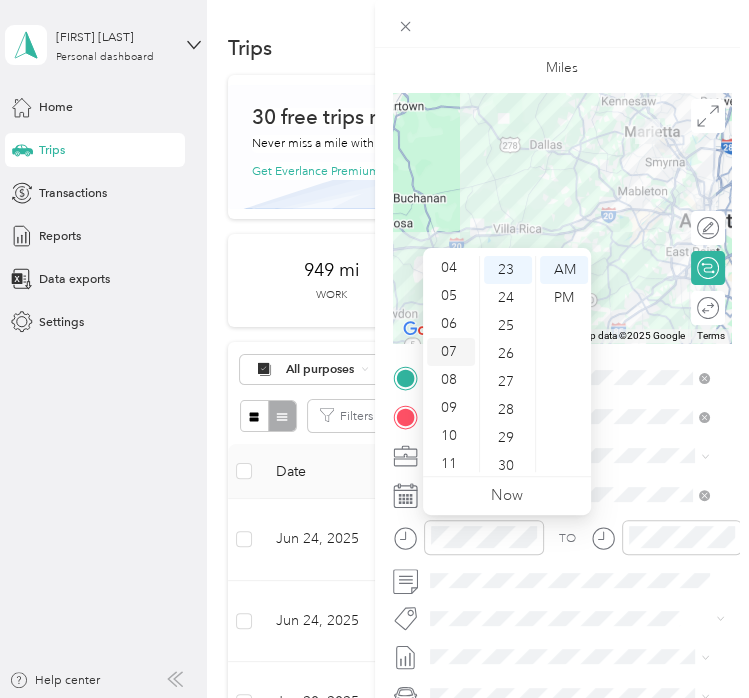 scroll, scrollTop: 120, scrollLeft: 0, axis: vertical 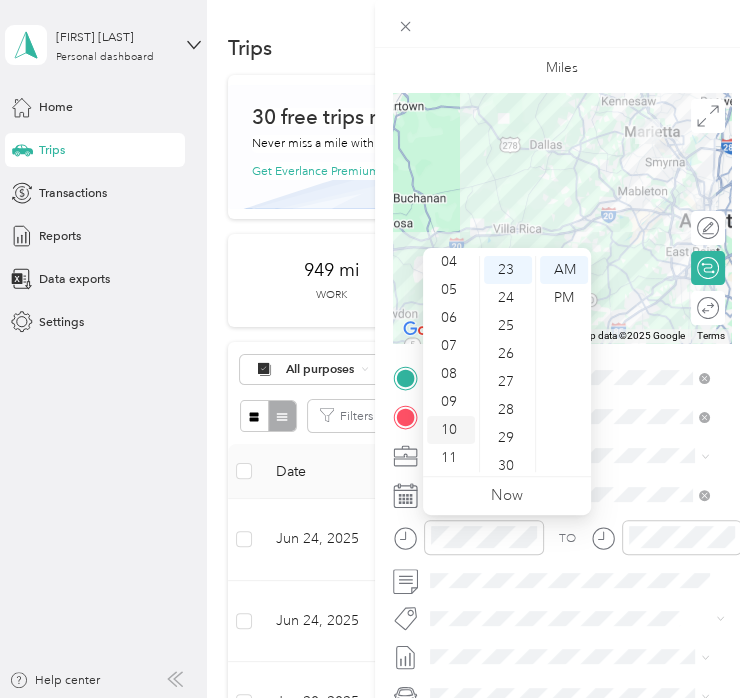 click on "10" at bounding box center (451, 430) 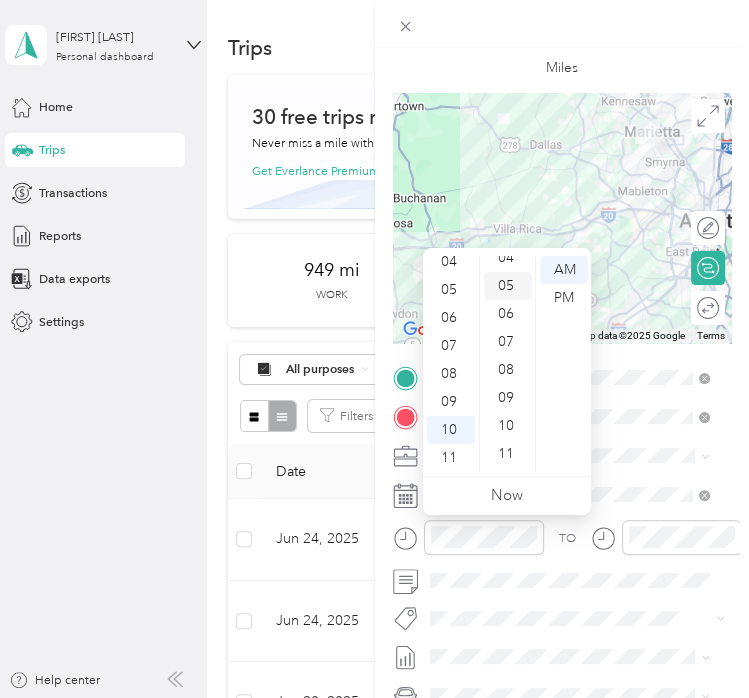 scroll, scrollTop: 0, scrollLeft: 0, axis: both 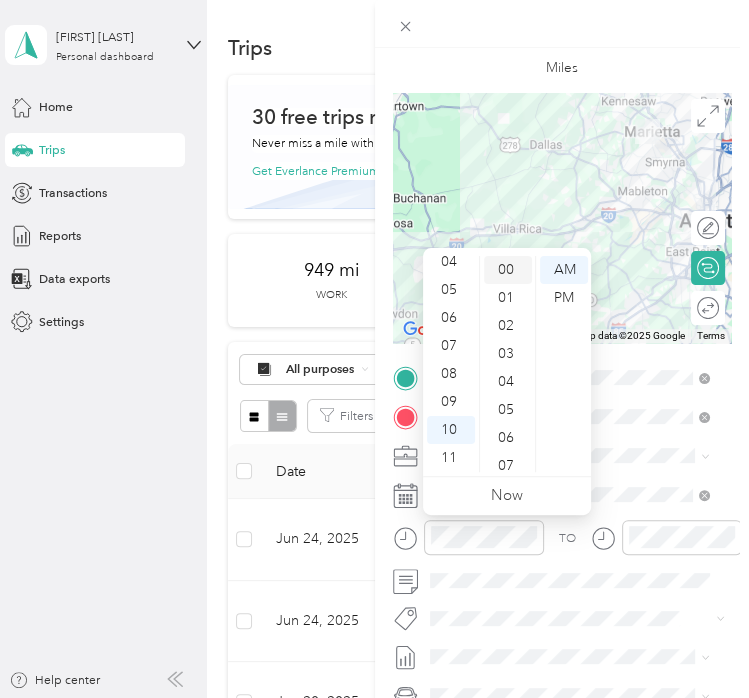click on "00" at bounding box center [508, 270] 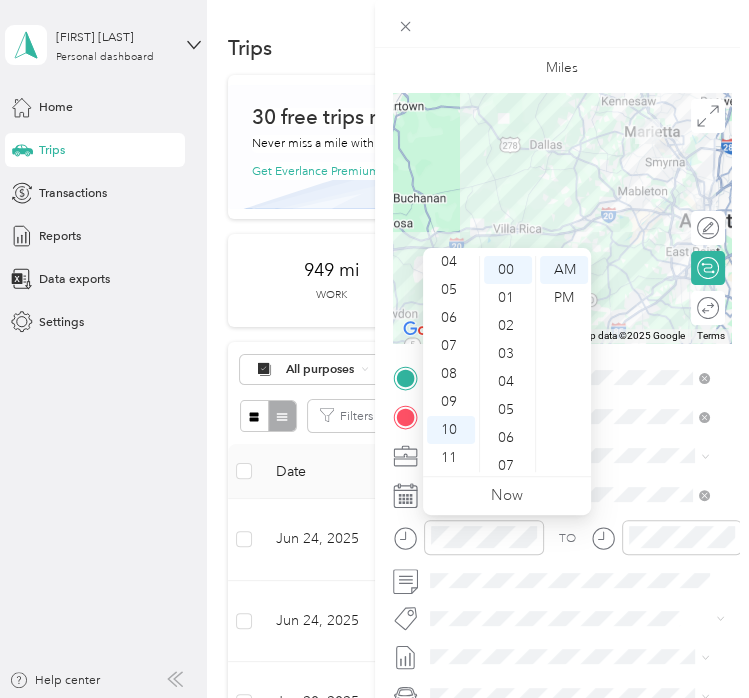 click on "TO" at bounding box center (562, 543) 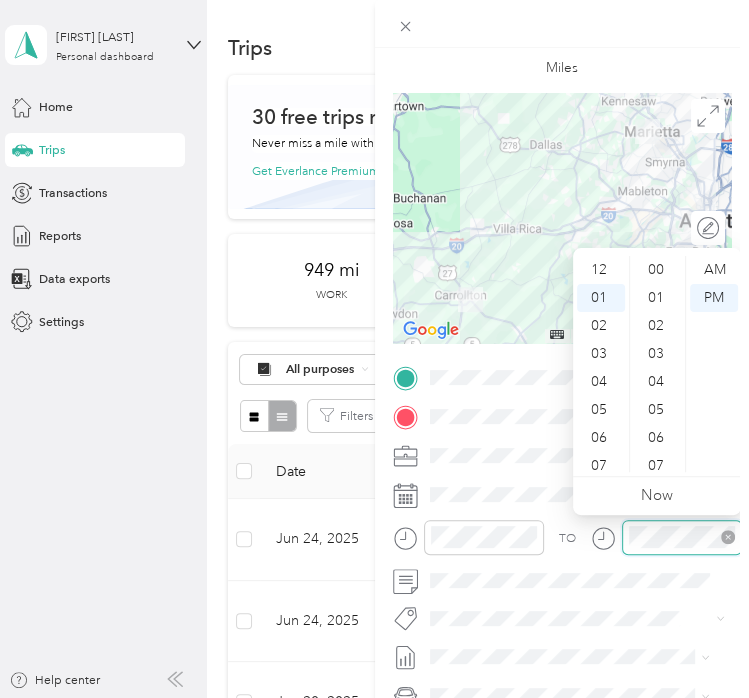 scroll, scrollTop: 644, scrollLeft: 0, axis: vertical 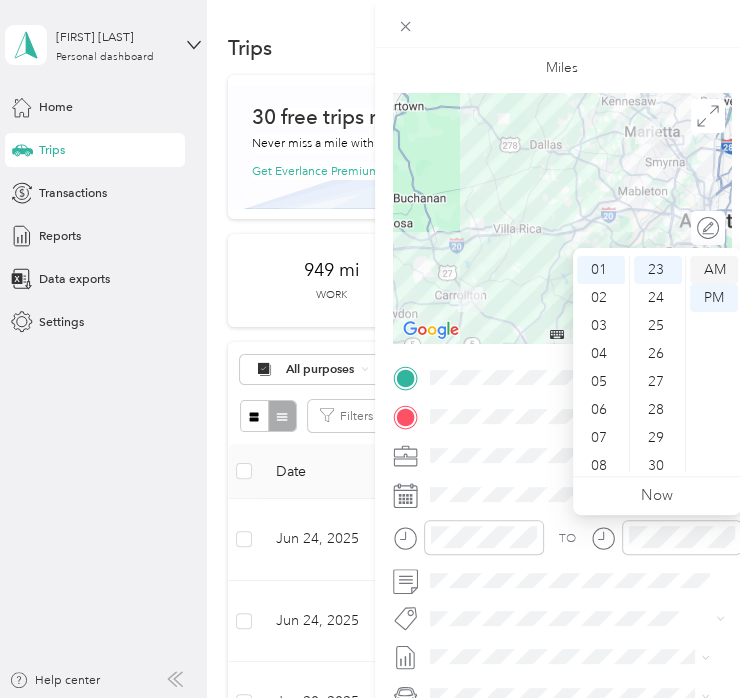 click on "AM" at bounding box center [714, 270] 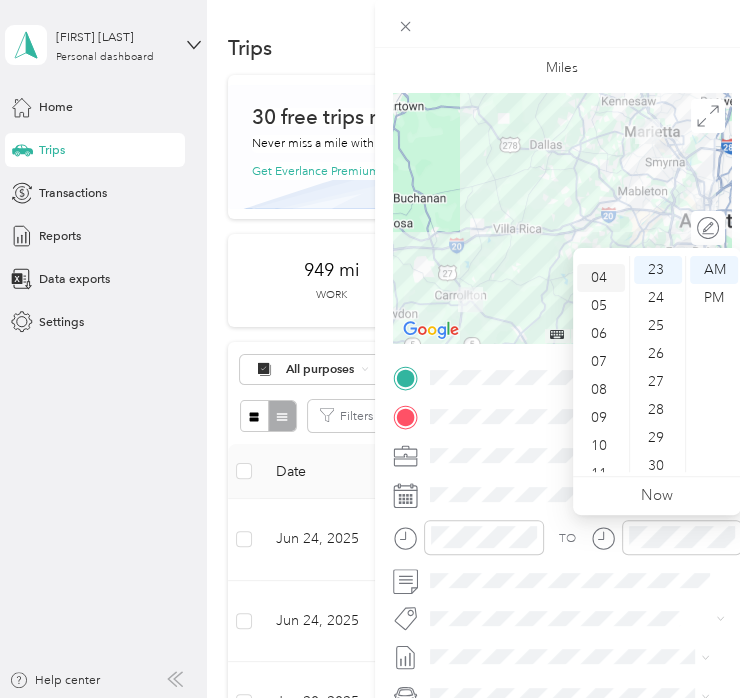 scroll, scrollTop: 120, scrollLeft: 0, axis: vertical 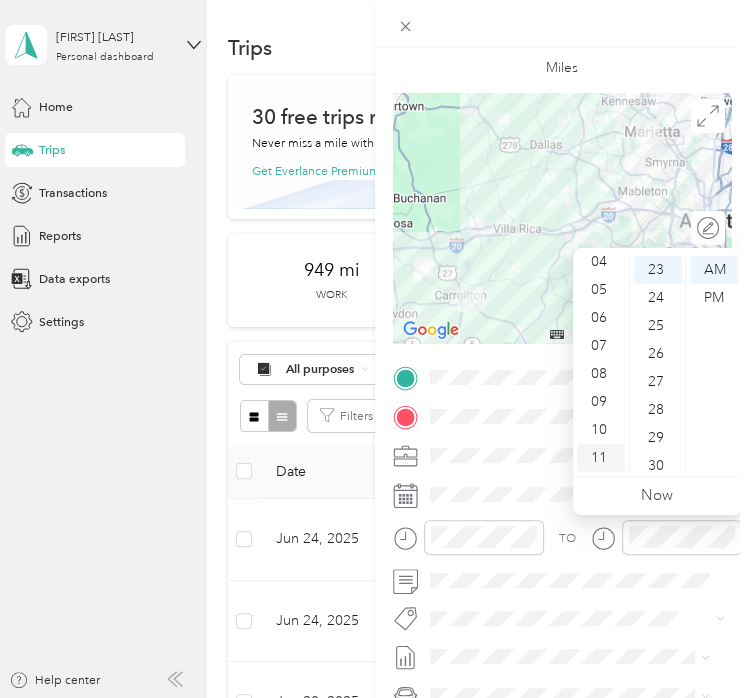 click on "11" at bounding box center (601, 458) 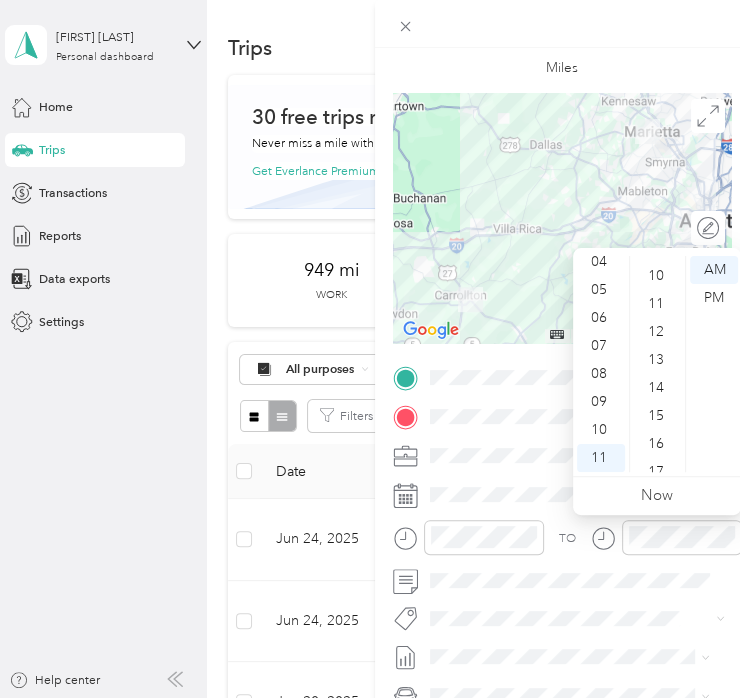 scroll, scrollTop: 0, scrollLeft: 0, axis: both 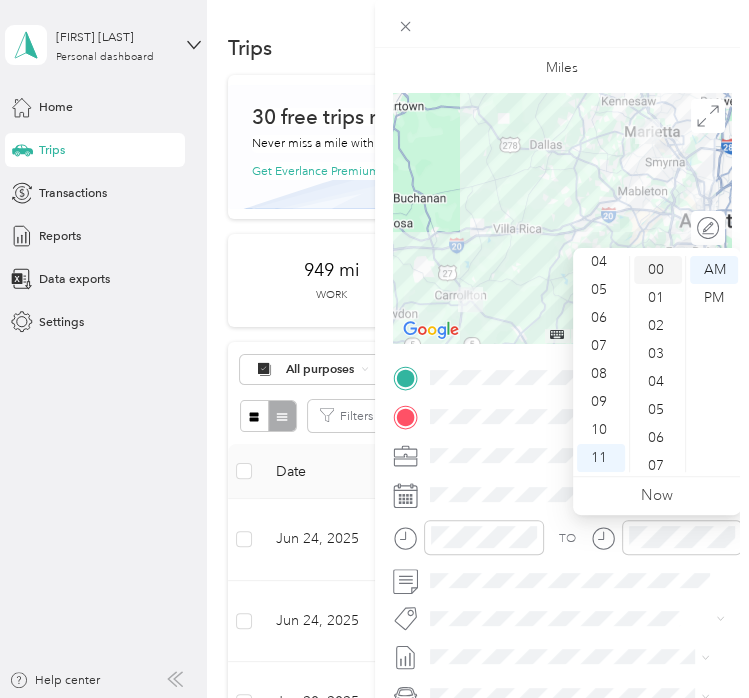 click on "00" at bounding box center [658, 270] 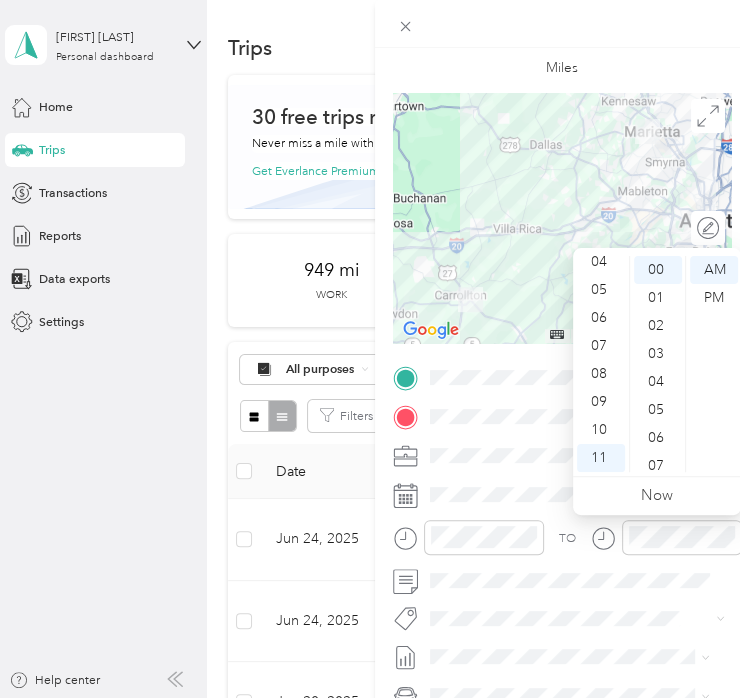 click at bounding box center (666, 543) 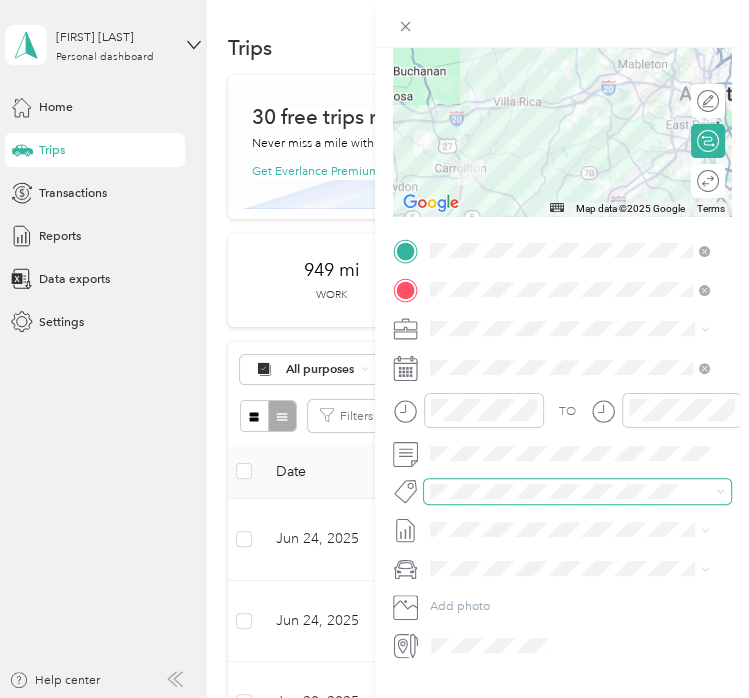 scroll, scrollTop: 247, scrollLeft: 0, axis: vertical 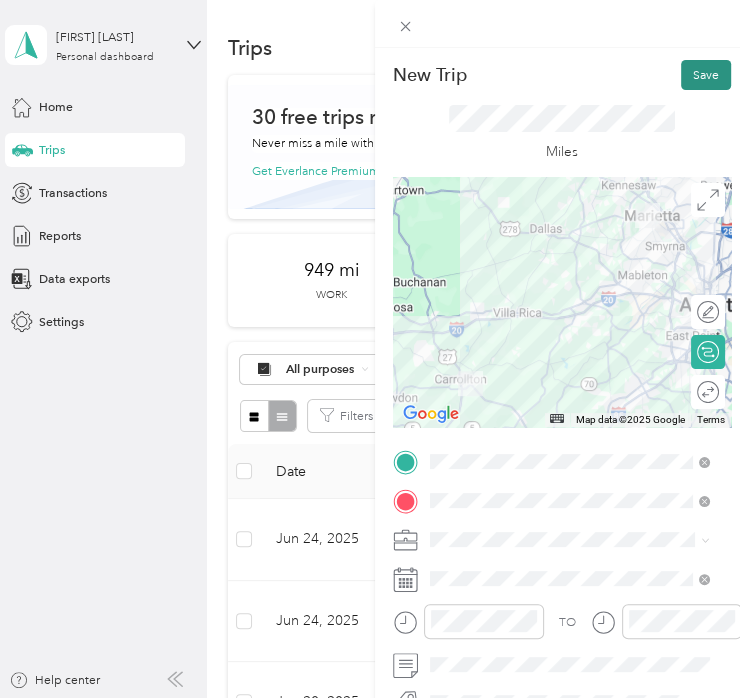 click on "Save" at bounding box center (706, 75) 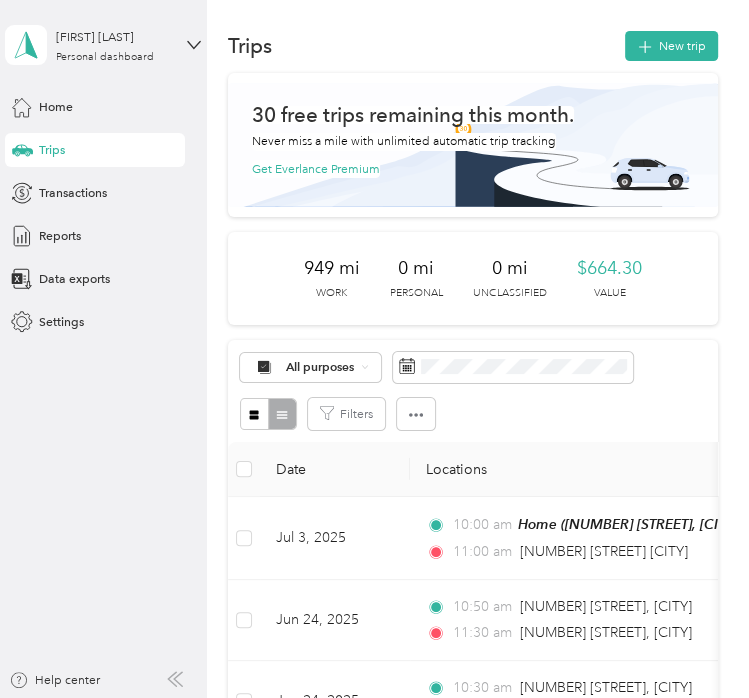 scroll, scrollTop: 0, scrollLeft: 0, axis: both 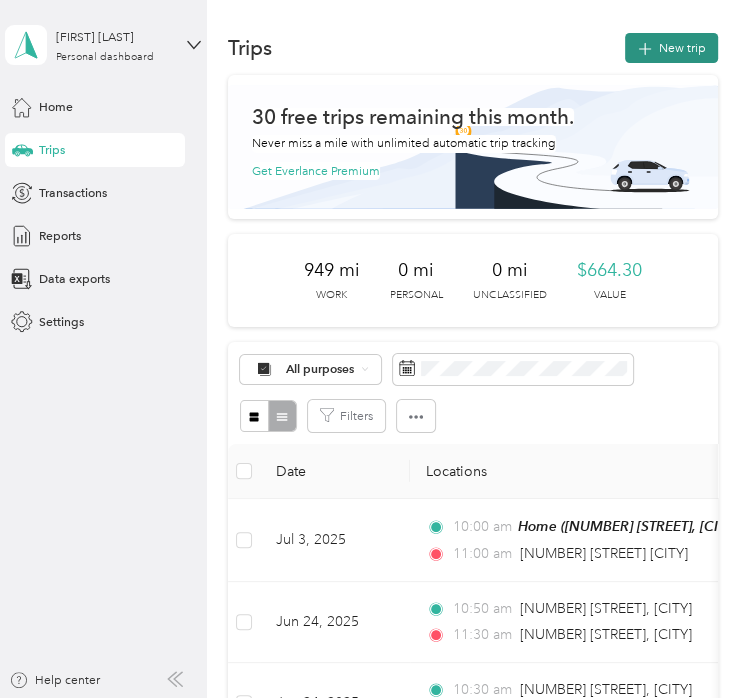 click on "New trip" at bounding box center (671, 48) 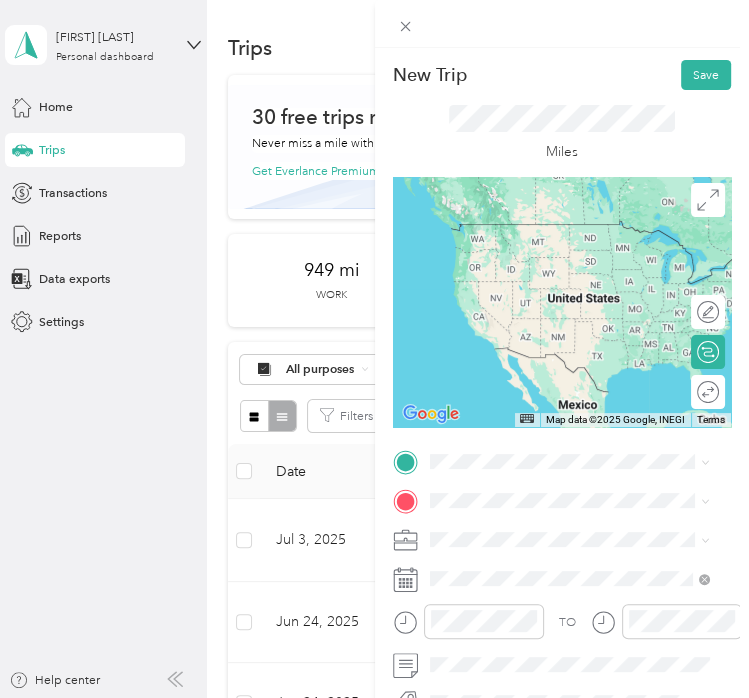 click on "[NUMBER] [STREET]
[CITY], [STATE] [POSTAL_CODE], [COUNTRY]" at bounding box center [583, 265] 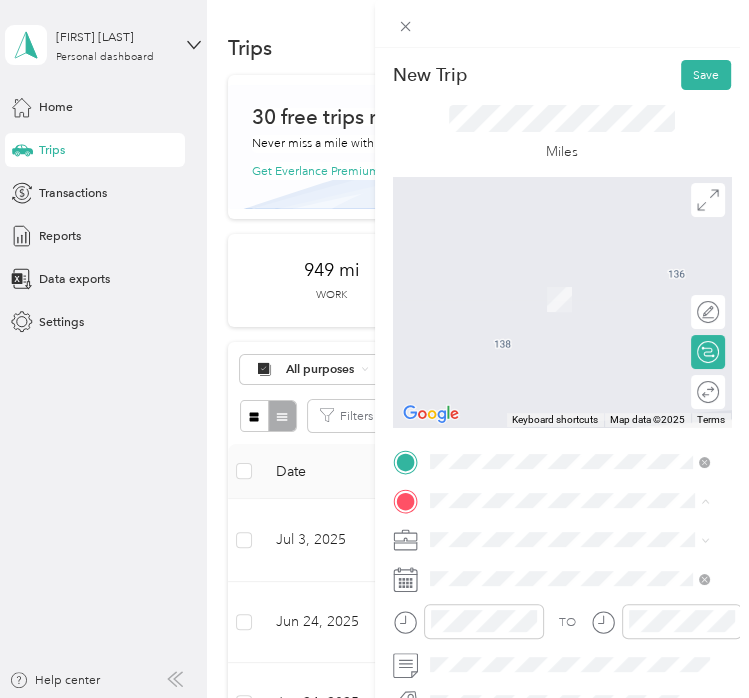 click on "Home [NUMBER] [STREET], [POSTAL_CODE], [CITY], [STATE], [COUNTRY]" at bounding box center (583, 599) 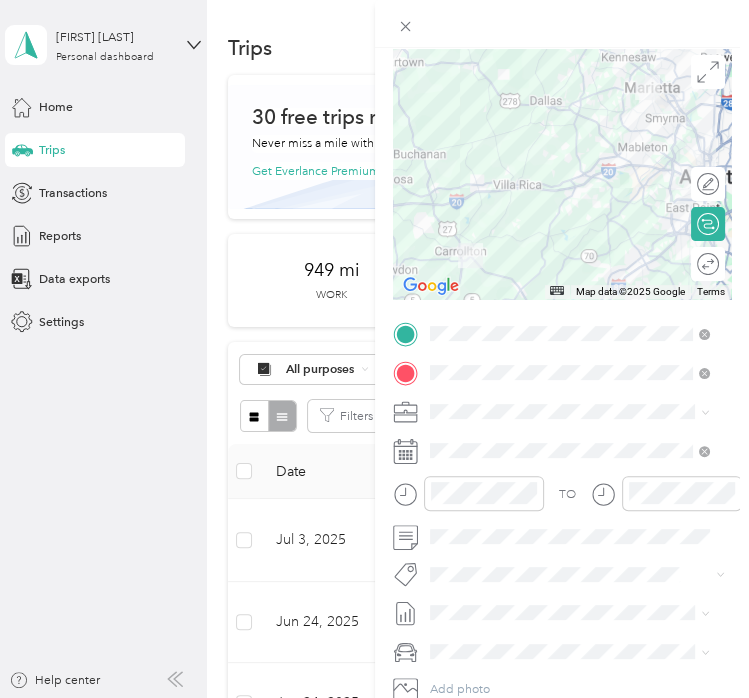 scroll, scrollTop: 142, scrollLeft: 0, axis: vertical 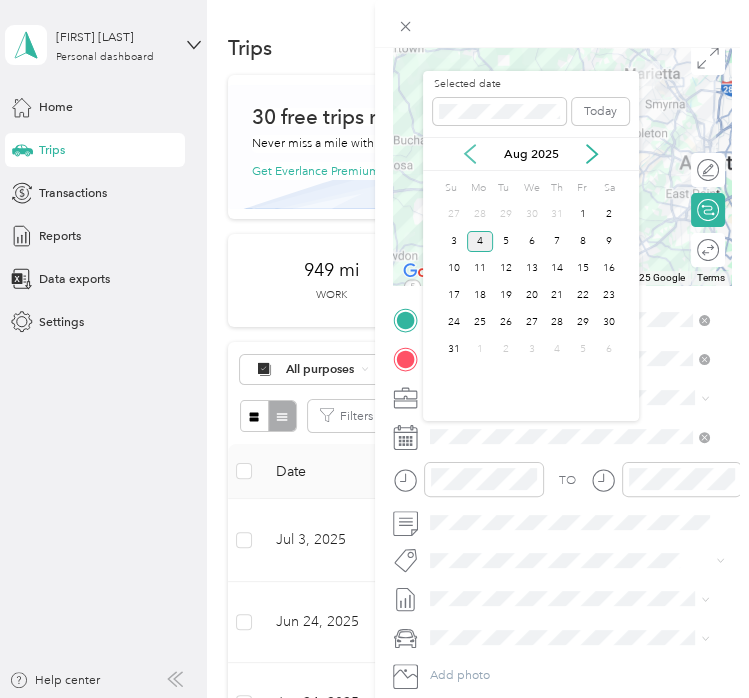 click 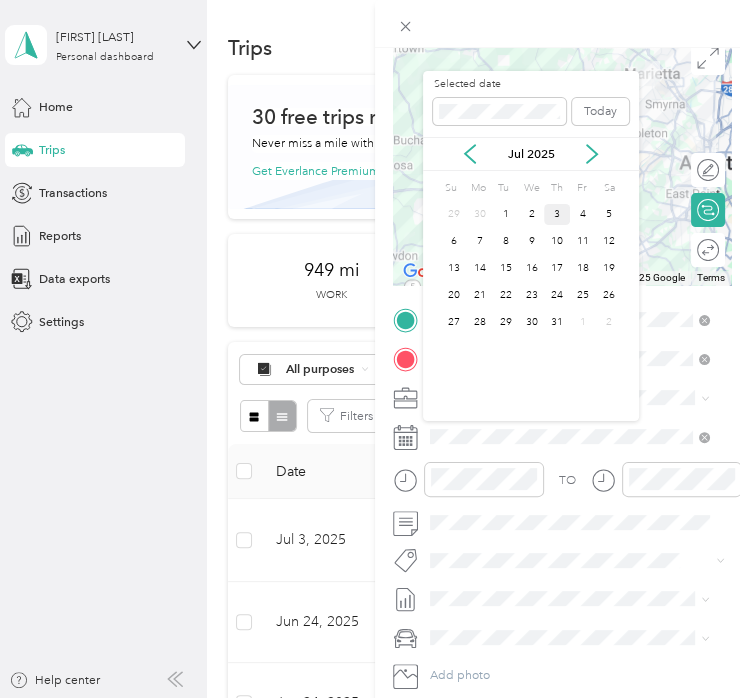 click on "3" at bounding box center [557, 214] 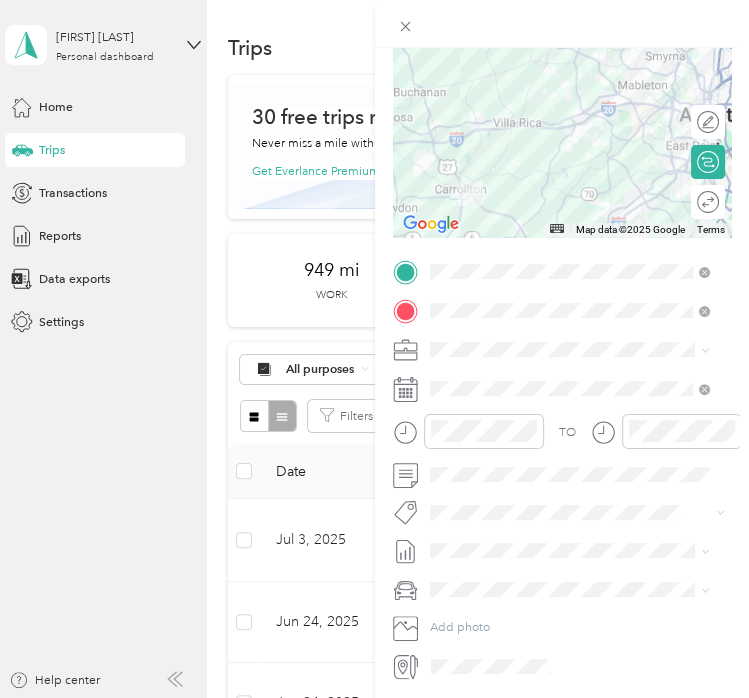 scroll, scrollTop: 192, scrollLeft: 0, axis: vertical 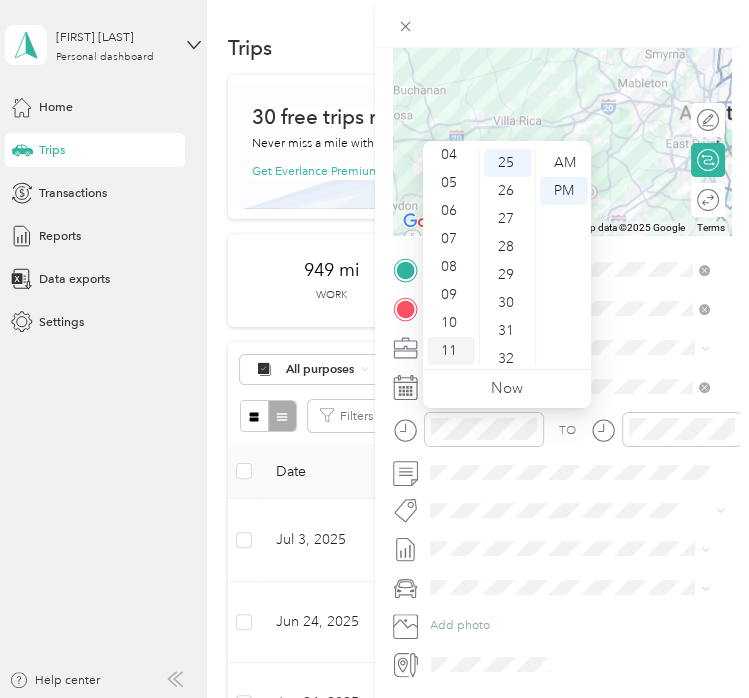 click on "11" at bounding box center (451, 351) 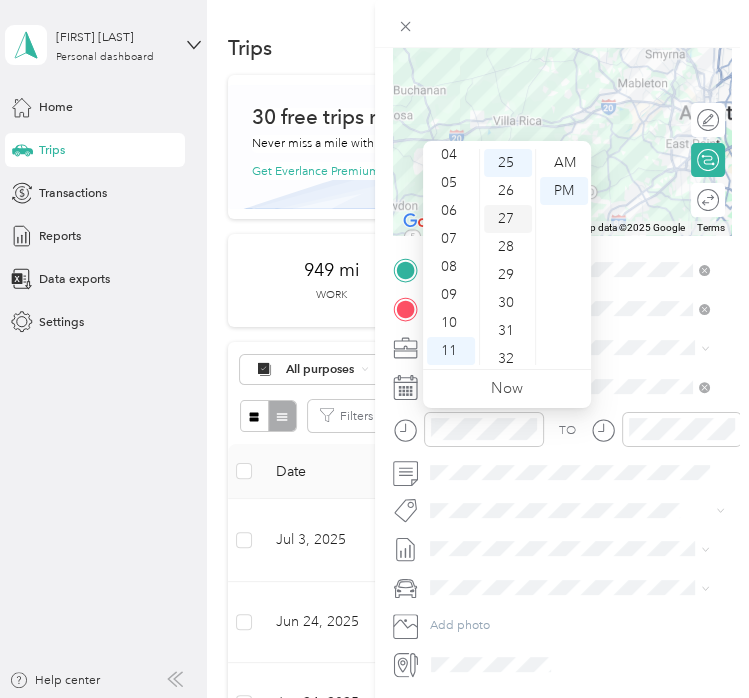 scroll, scrollTop: 0, scrollLeft: 0, axis: both 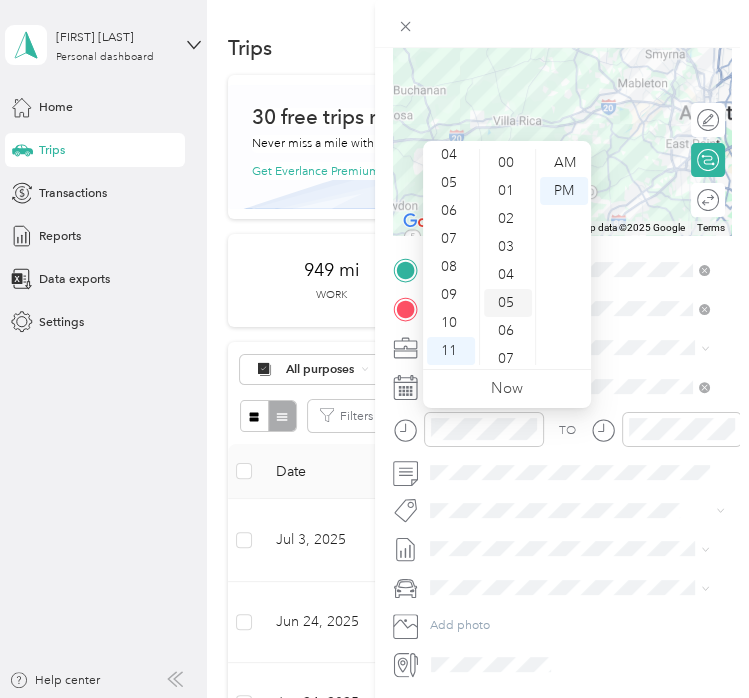 click on "05" at bounding box center [508, 303] 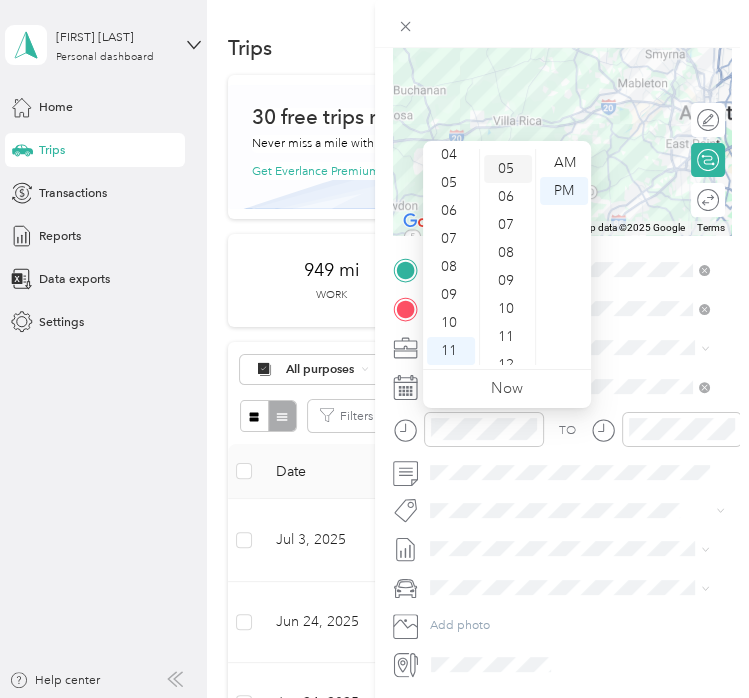 scroll, scrollTop: 140, scrollLeft: 0, axis: vertical 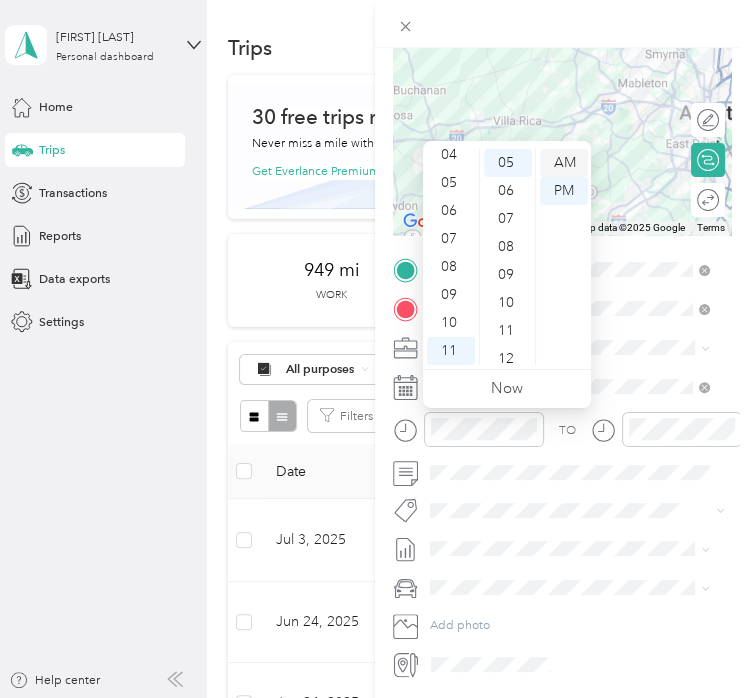 click on "AM" at bounding box center [564, 163] 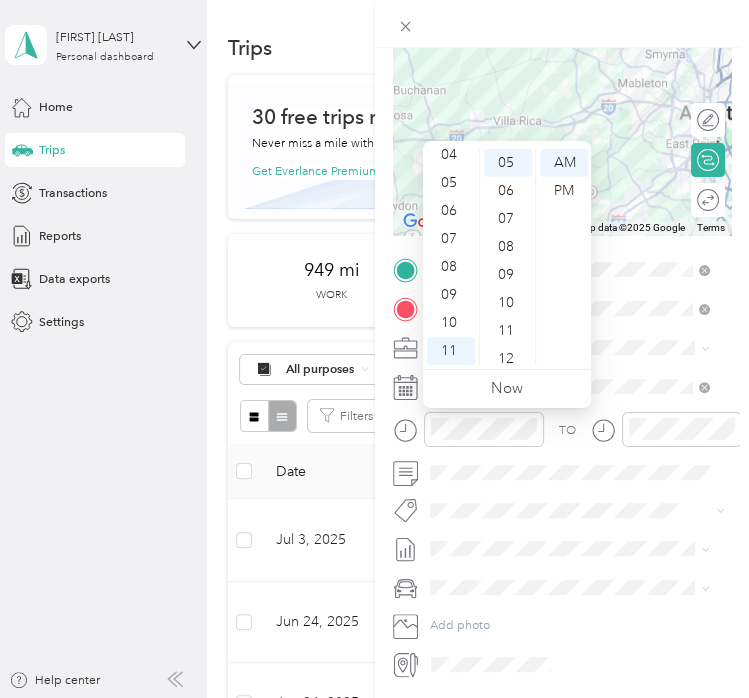 click on "TO" at bounding box center (562, 435) 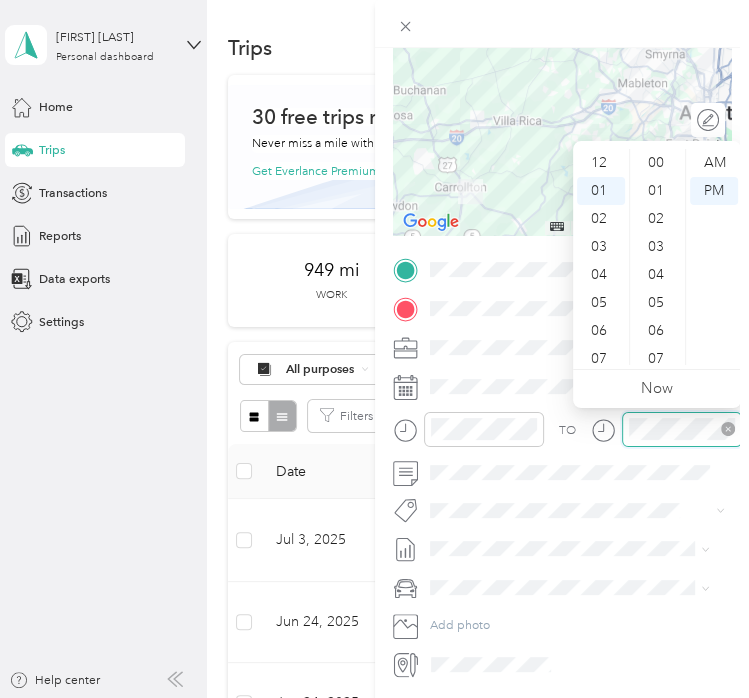 scroll, scrollTop: 28, scrollLeft: 0, axis: vertical 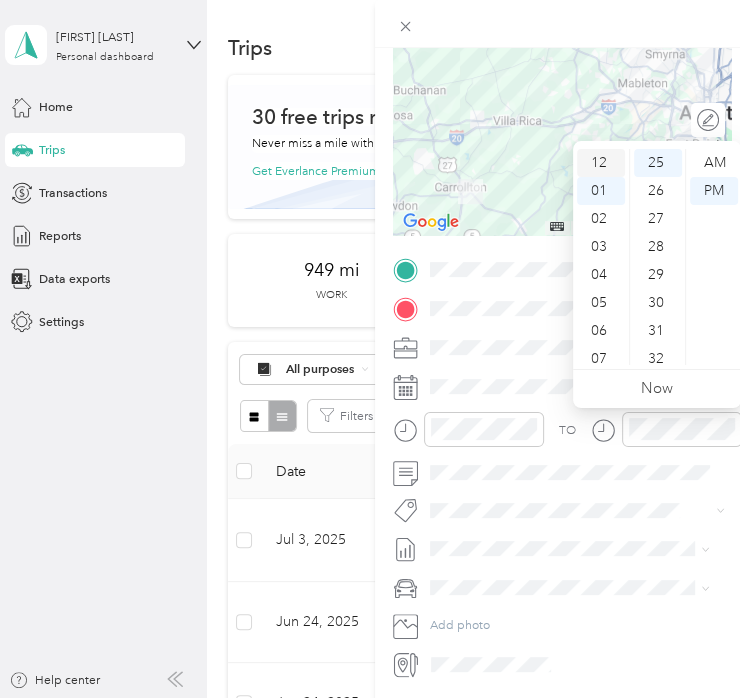 click on "12" at bounding box center (601, 163) 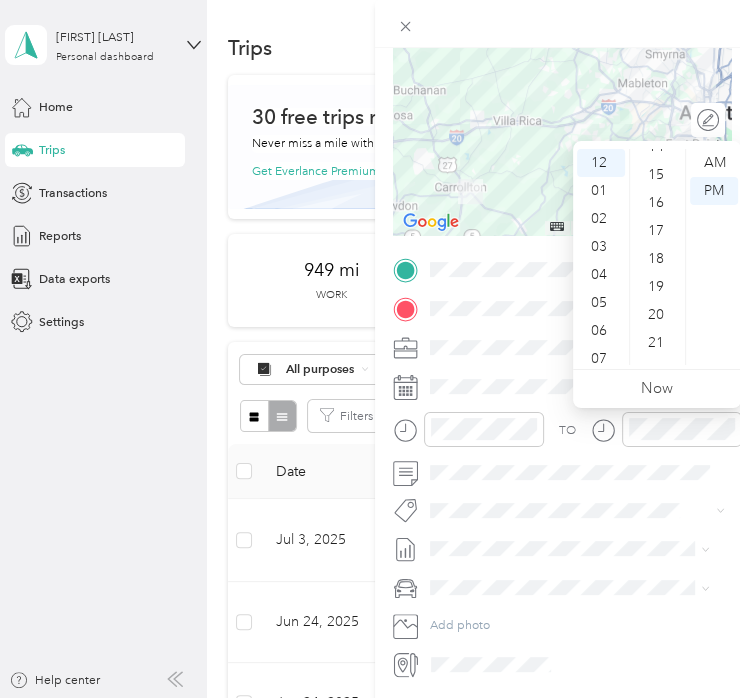 scroll, scrollTop: 262, scrollLeft: 0, axis: vertical 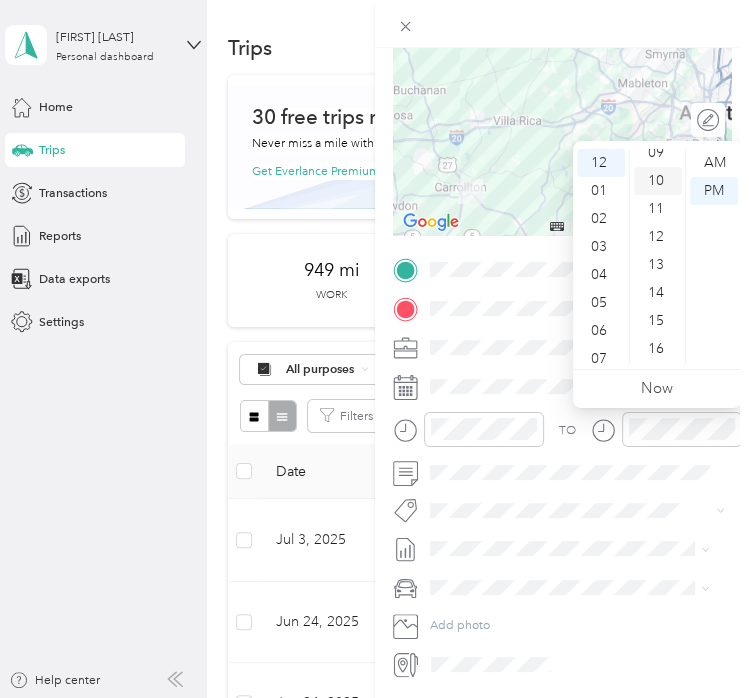 click on "10" at bounding box center (658, 181) 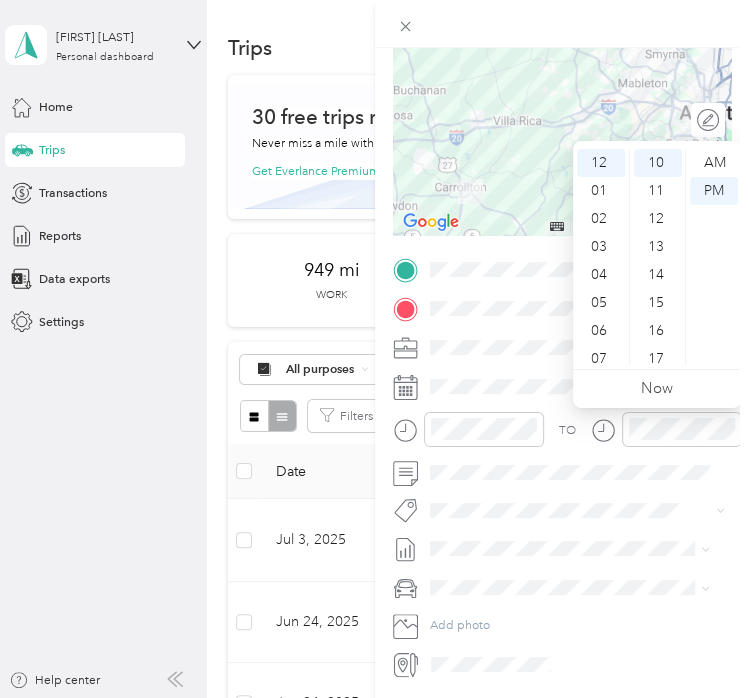 click on "TO" at bounding box center (562, 435) 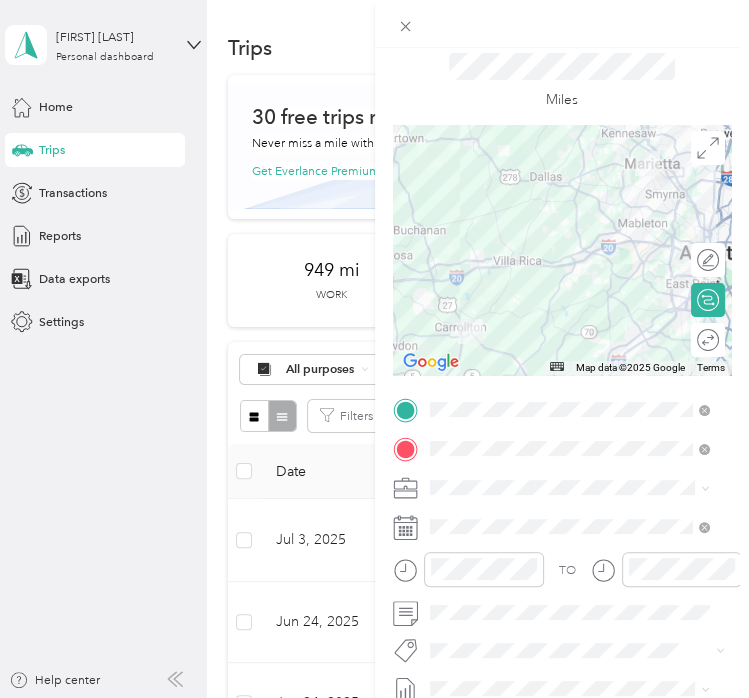scroll, scrollTop: 0, scrollLeft: 0, axis: both 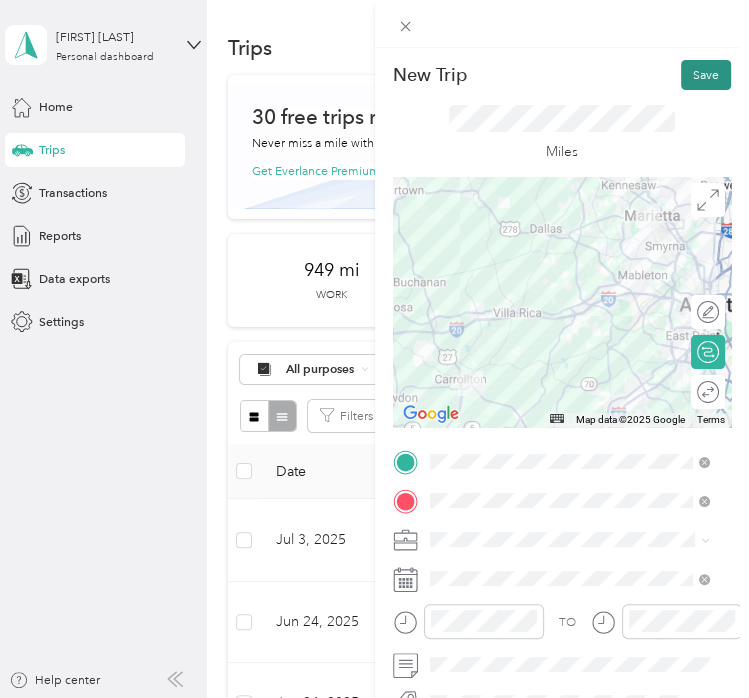 click on "Save" at bounding box center [706, 75] 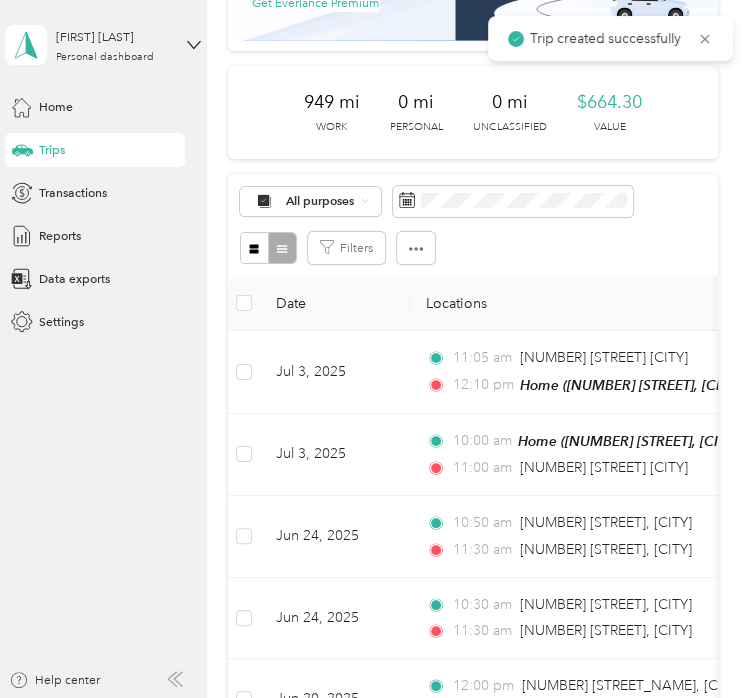 scroll, scrollTop: 168, scrollLeft: 0, axis: vertical 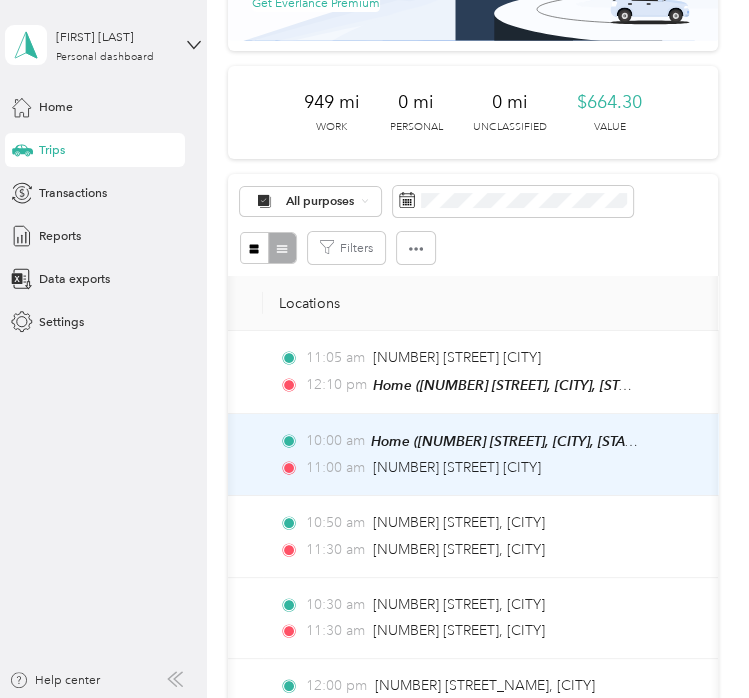 click on "10:00 am Home ([NUMBER] [STREET_NAME], [CITY], [STATE]) 11:00 am [NUMBER] [STREET_NAME], [CITY]" at bounding box center (493, 455) 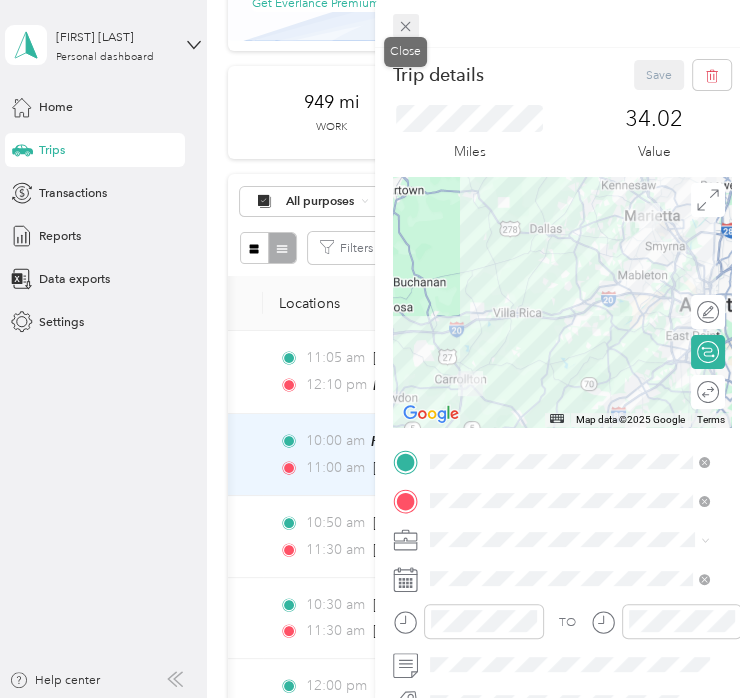 click 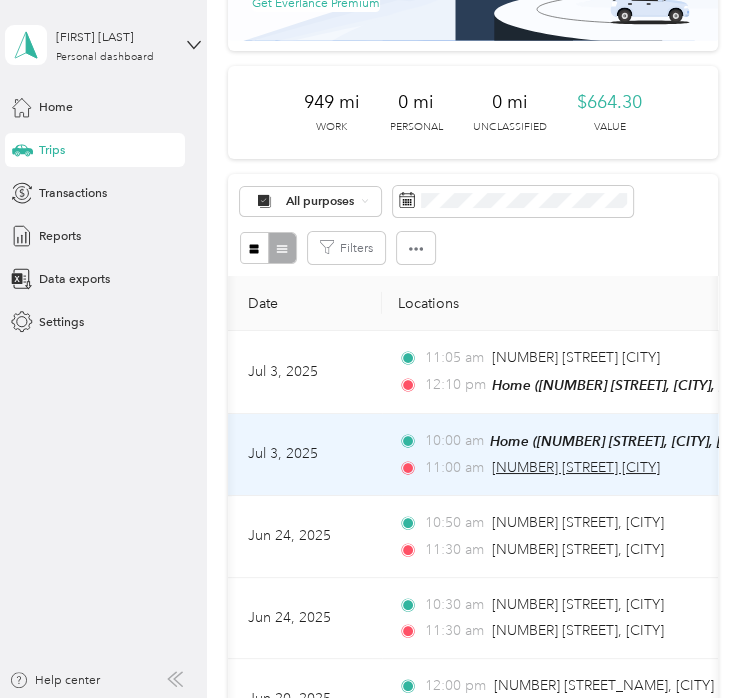 scroll, scrollTop: 0, scrollLeft: 0, axis: both 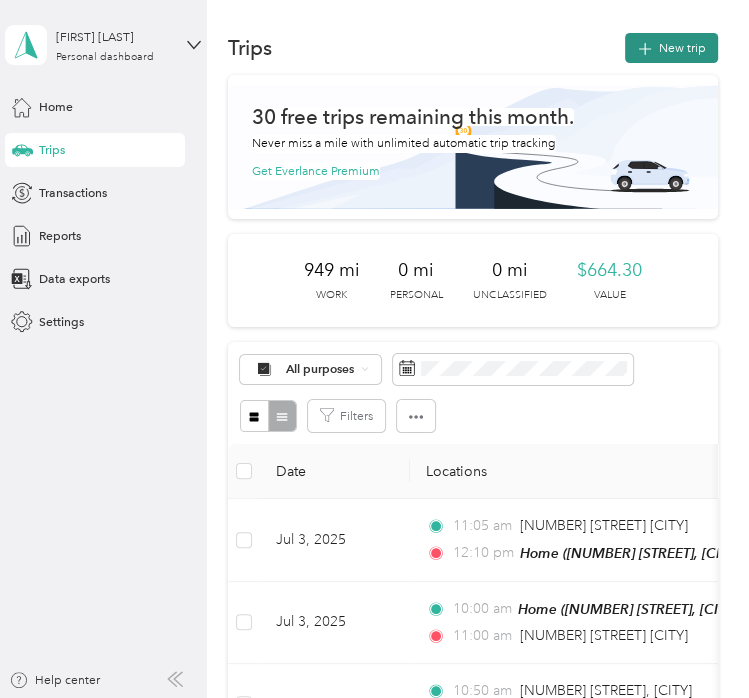 click on "New trip" at bounding box center (671, 48) 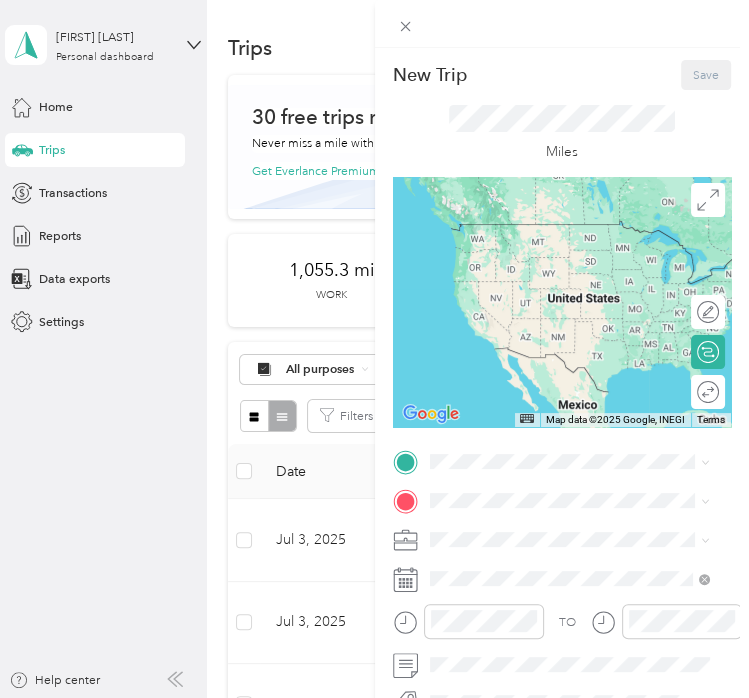 click on "Home [NUMBER] [STREET], [POSTAL_CODE], [CITY], [STATE], [COUNTRY]" at bounding box center [583, 554] 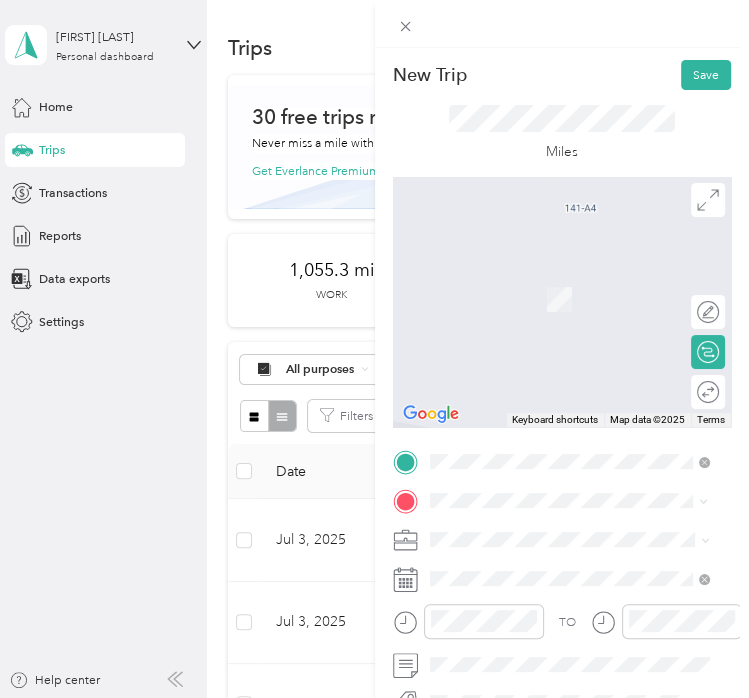 click on "[CITY]
[STATE], [COUNTRY]" at bounding box center (521, 569) 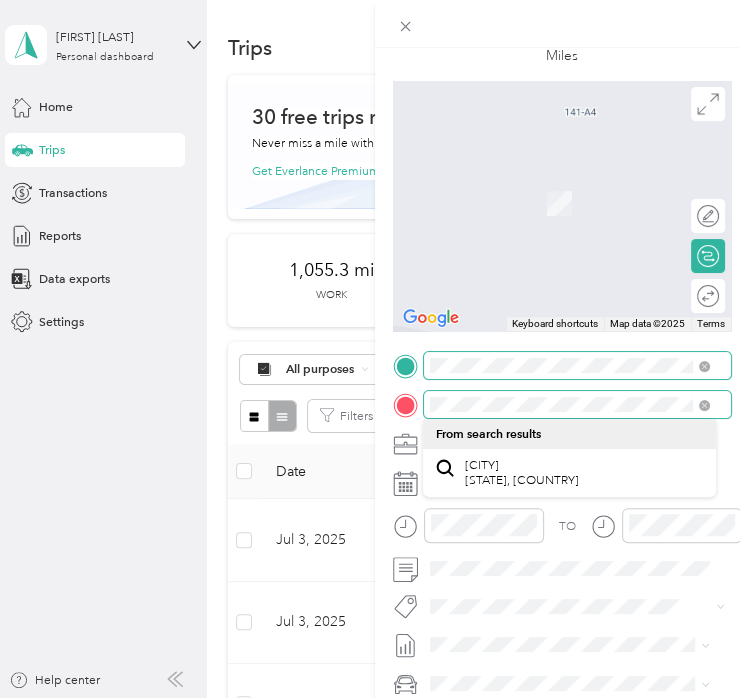 scroll, scrollTop: 96, scrollLeft: 0, axis: vertical 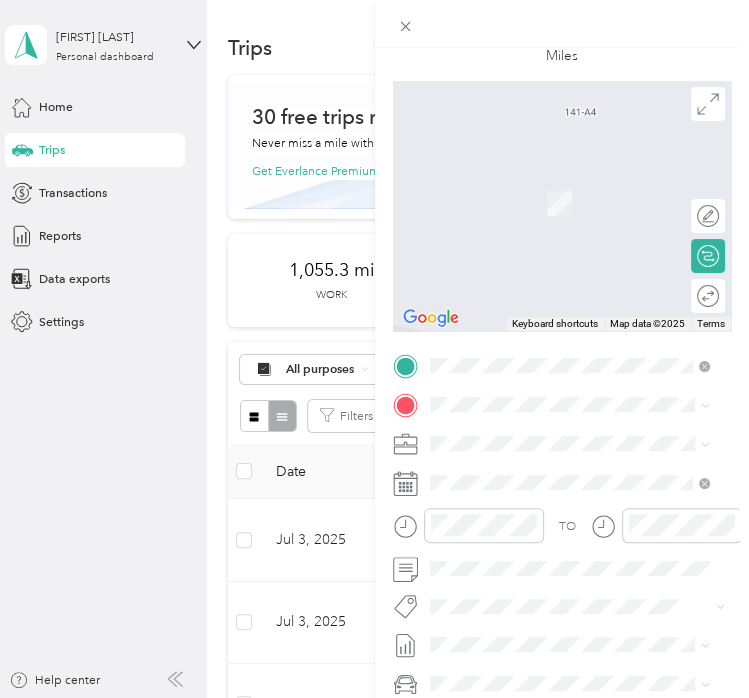 click on "TO" at bounding box center [562, 531] 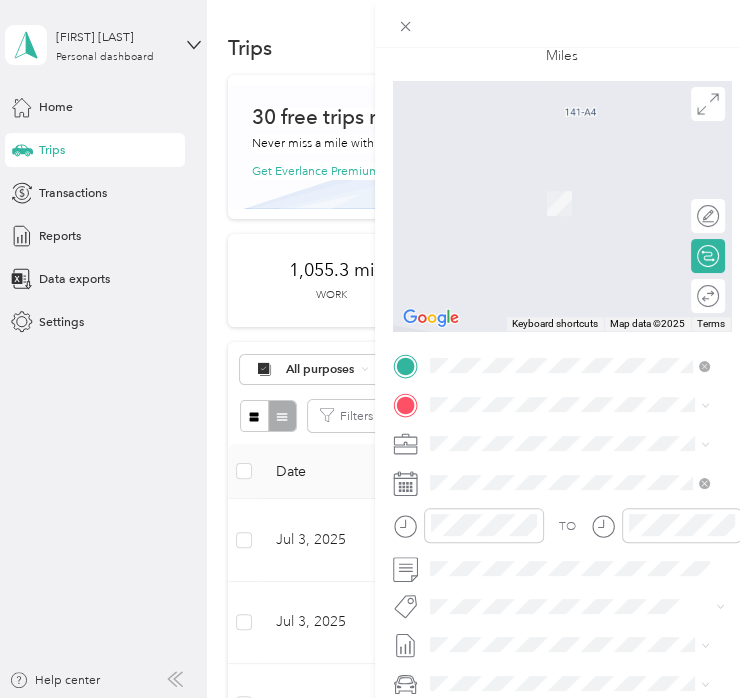 click on "[NUMBER] [STREET]
[CITY], [STATE] [POSTAL_CODE], [COUNTRY]" at bounding box center (583, 471) 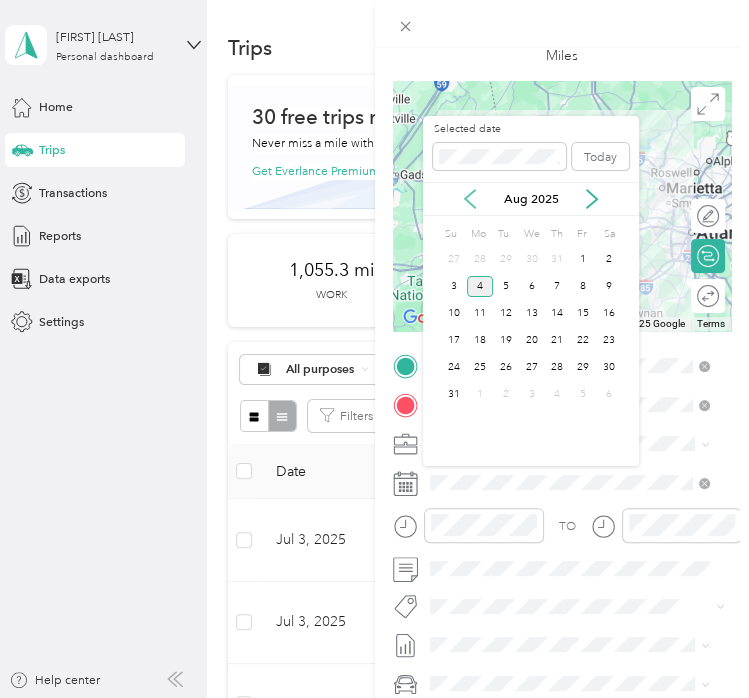 click 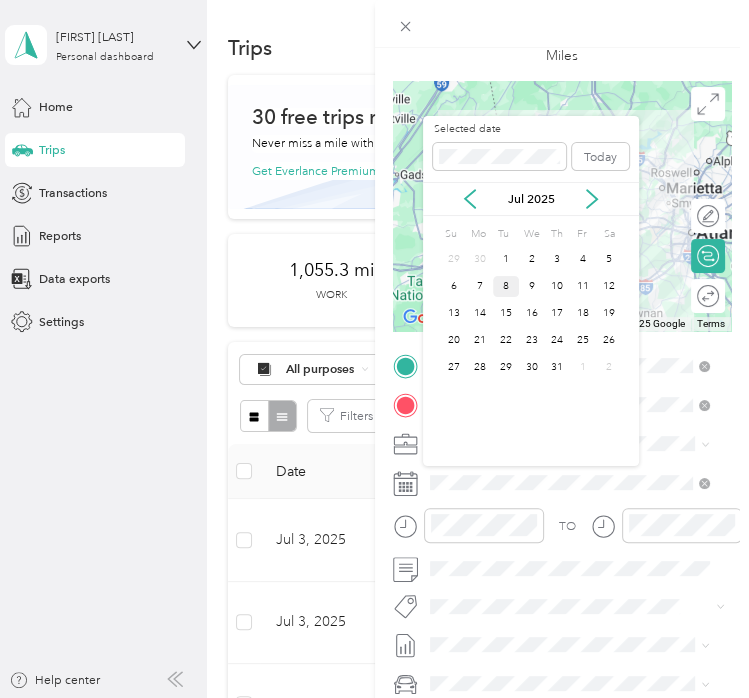 click on "8" at bounding box center [506, 286] 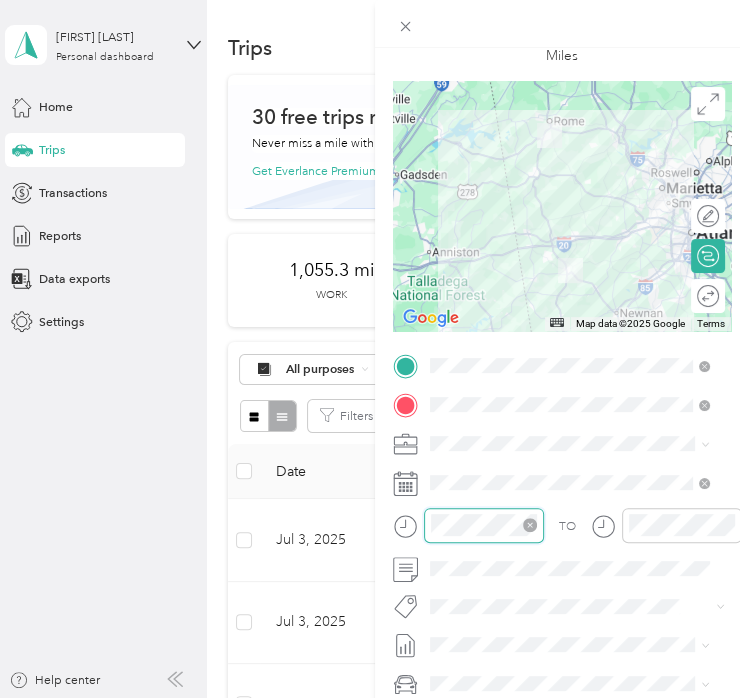 scroll, scrollTop: 28, scrollLeft: 0, axis: vertical 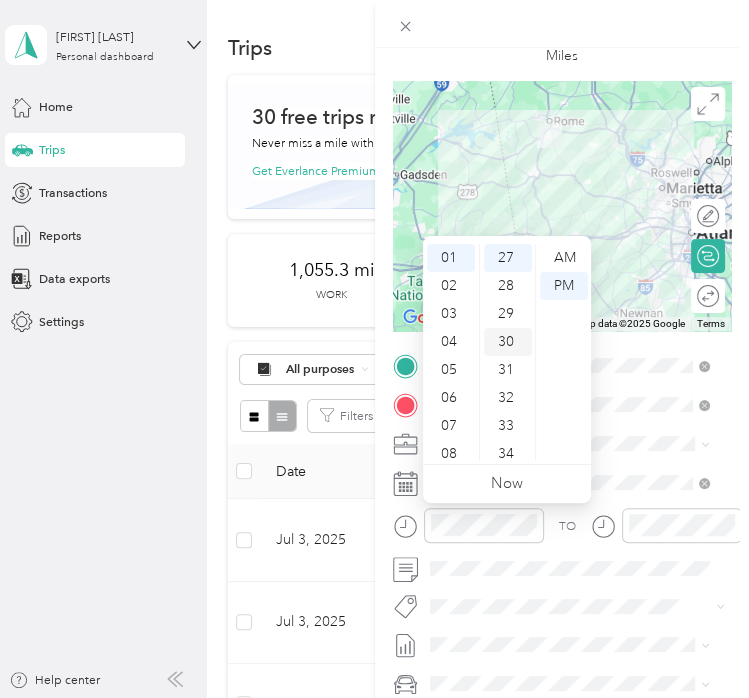 click on "30" at bounding box center [508, 342] 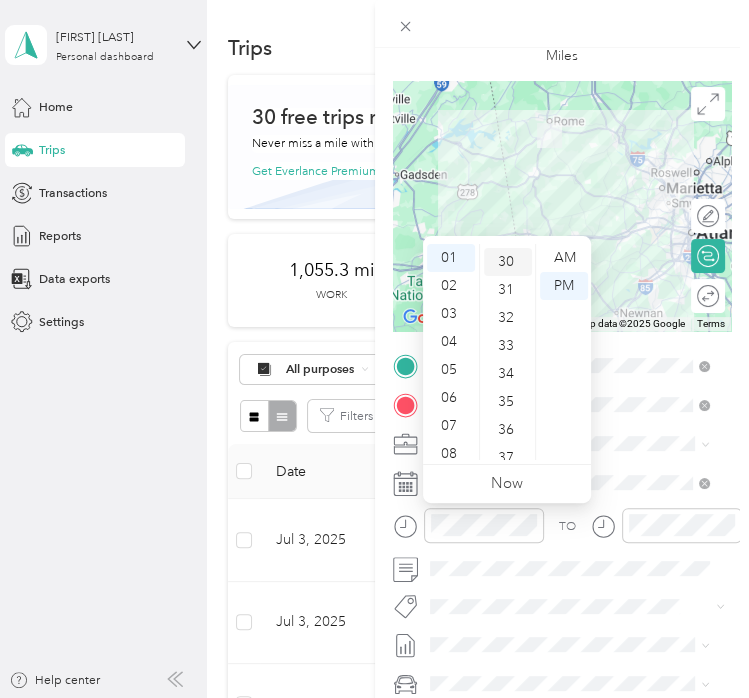 scroll, scrollTop: 840, scrollLeft: 0, axis: vertical 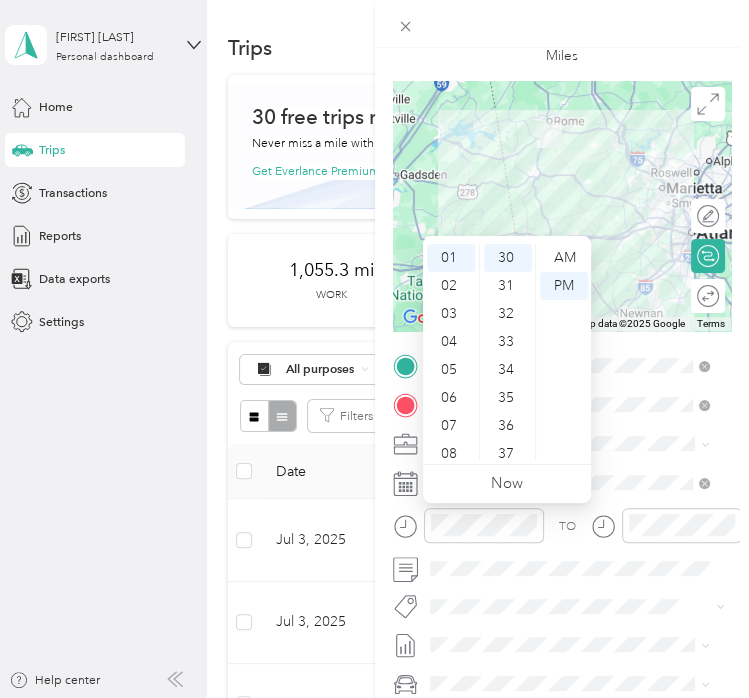click on "TO" at bounding box center [562, 531] 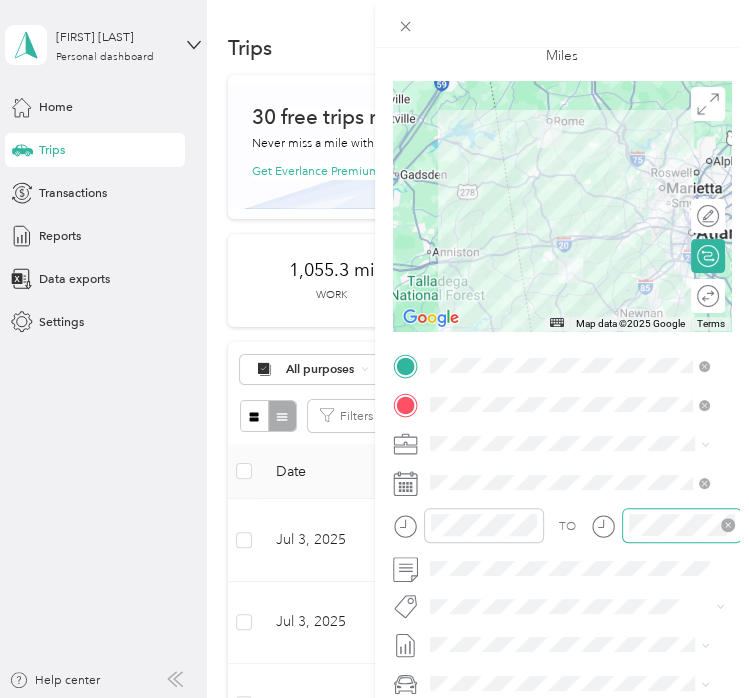 click at bounding box center (682, 525) 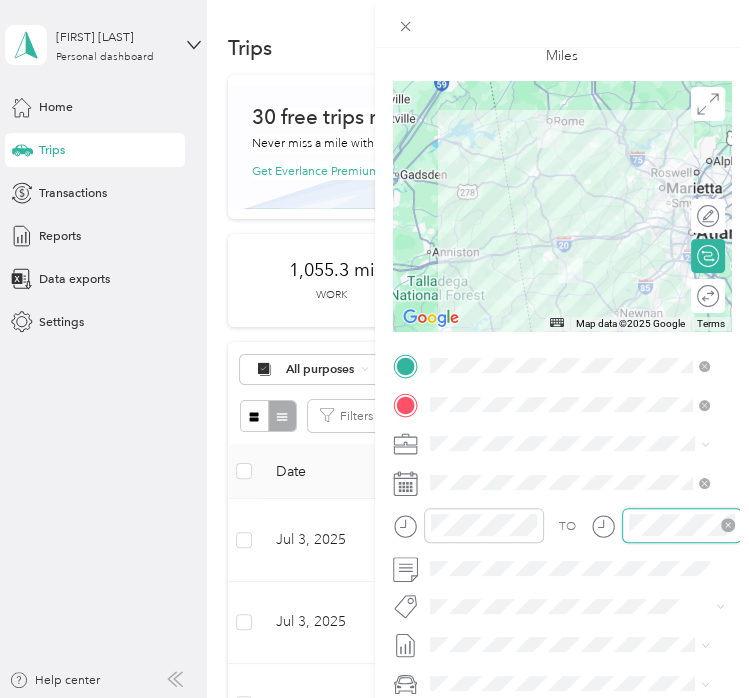 scroll, scrollTop: 96, scrollLeft: 0, axis: vertical 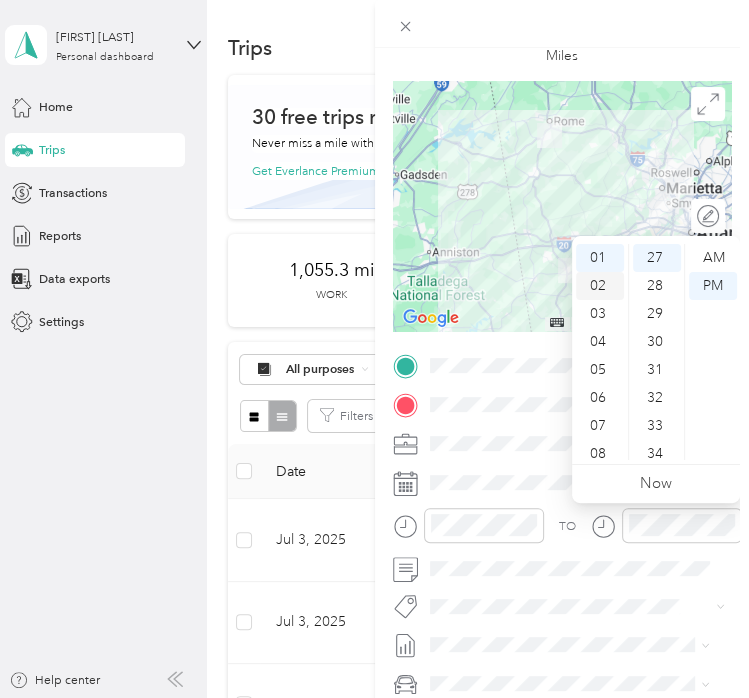 click on "02" at bounding box center [600, 286] 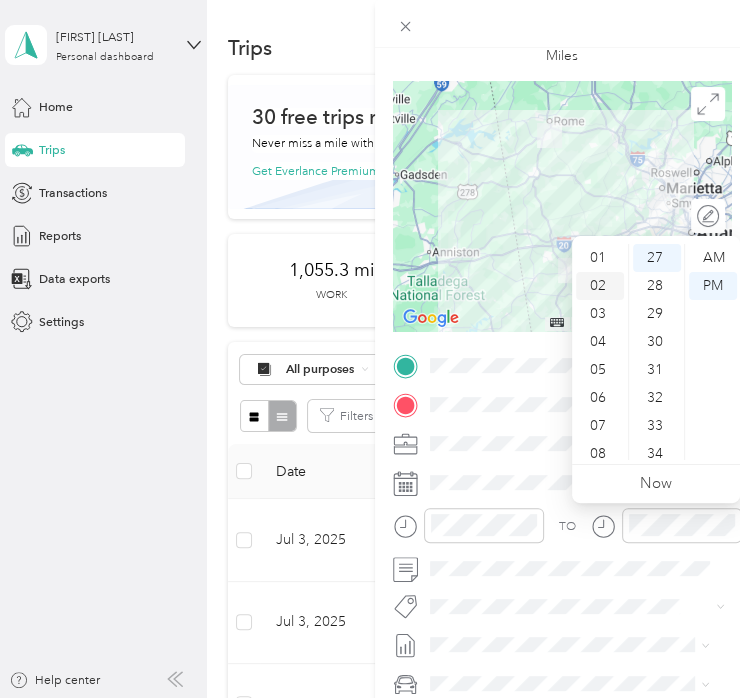 scroll, scrollTop: 56, scrollLeft: 0, axis: vertical 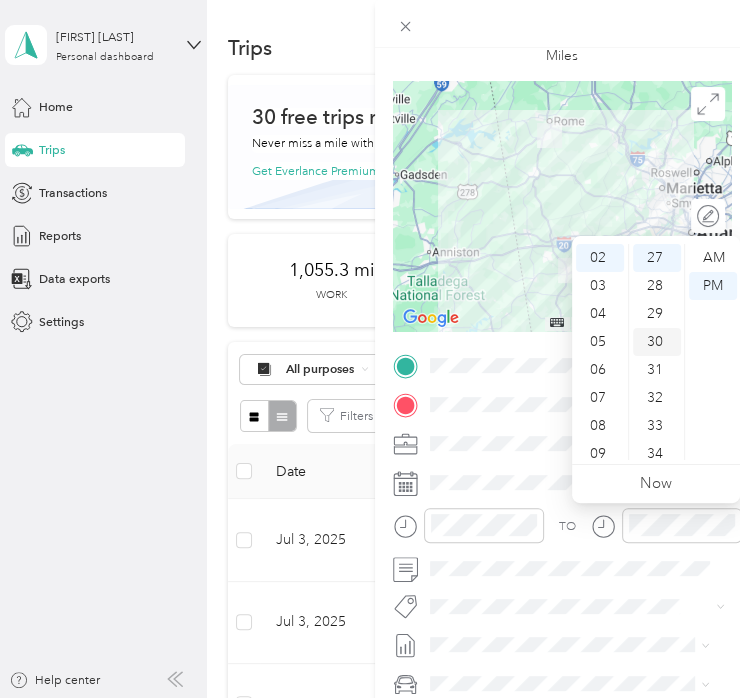 click on "30" at bounding box center [657, 342] 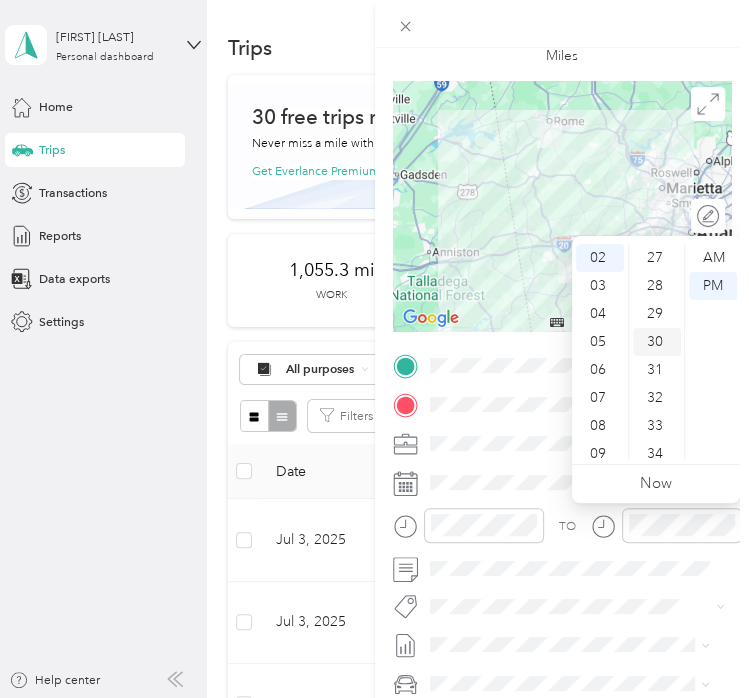 scroll, scrollTop: 840, scrollLeft: 0, axis: vertical 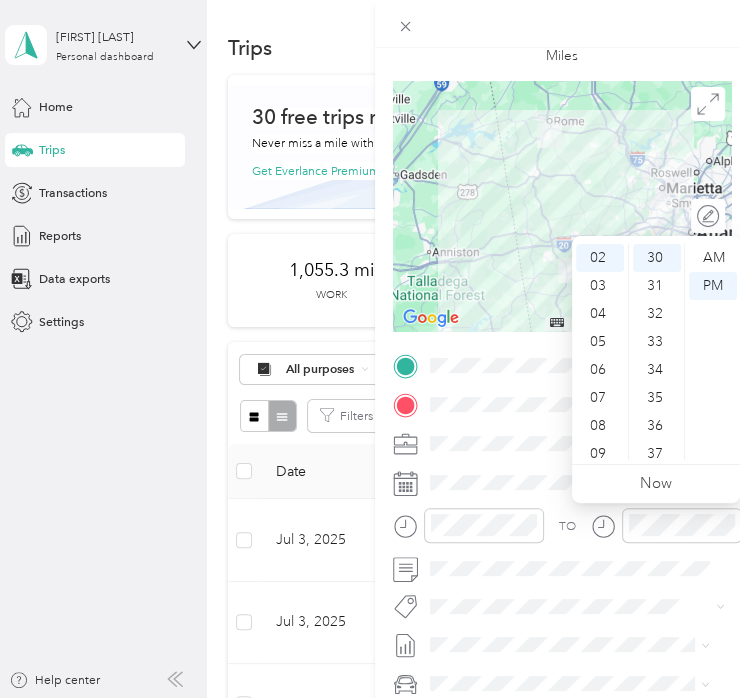 click on "TO" at bounding box center [562, 531] 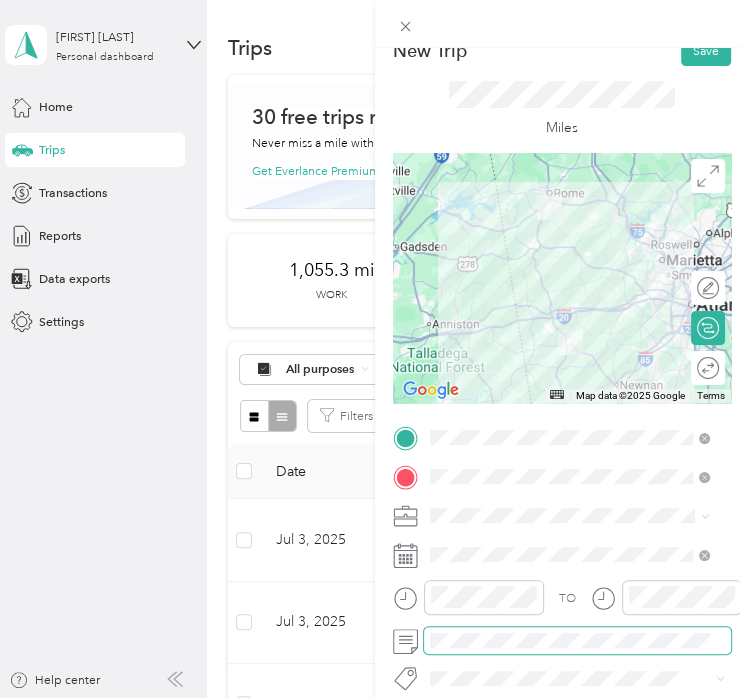 scroll, scrollTop: 8, scrollLeft: 0, axis: vertical 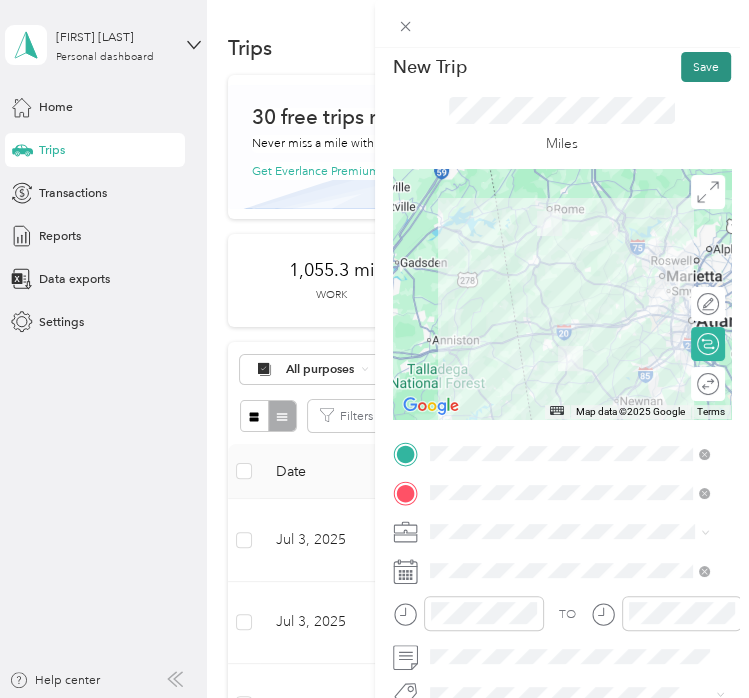 click on "Save" at bounding box center [706, 67] 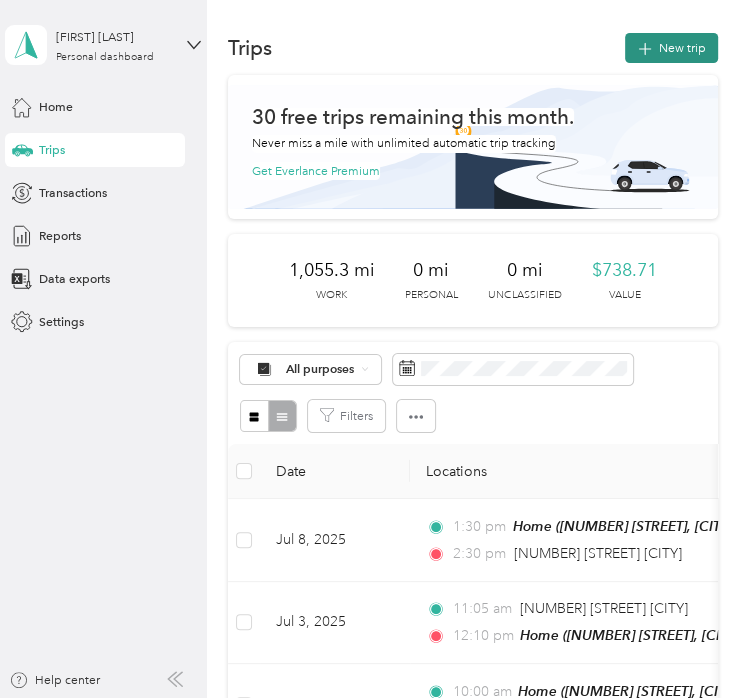 click on "New trip" at bounding box center [671, 48] 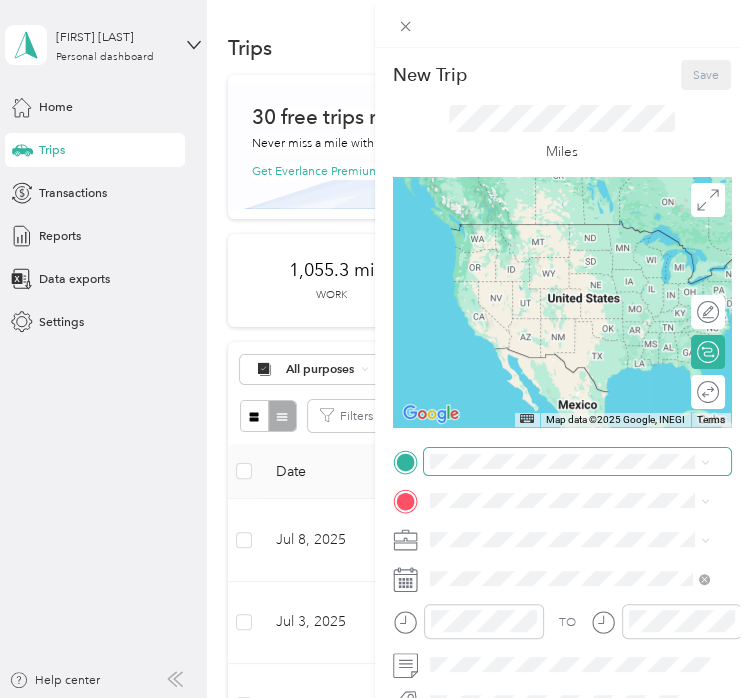 click at bounding box center [578, 461] 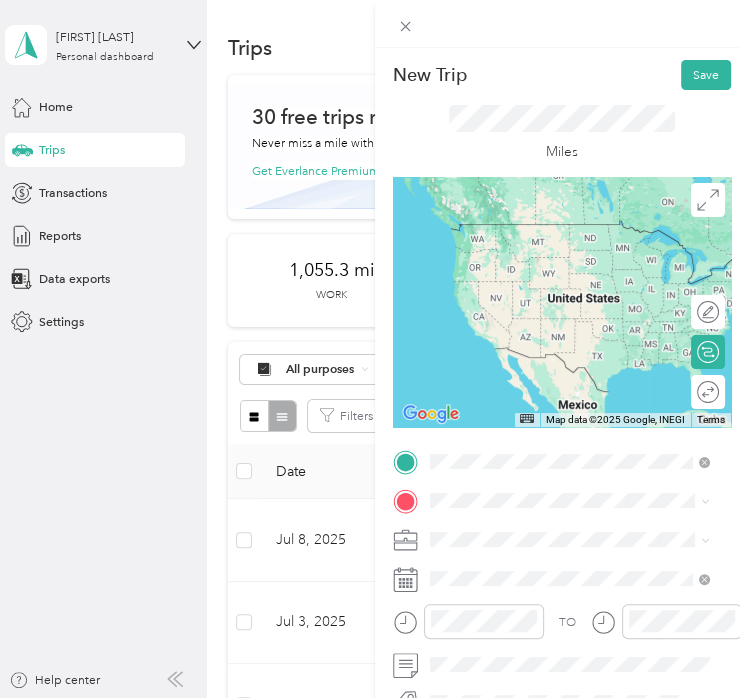 click on "[NUMBER] [STREET]
[CITY], [STATE] [POSTAL_CODE], [COUNTRY]" at bounding box center [569, 285] 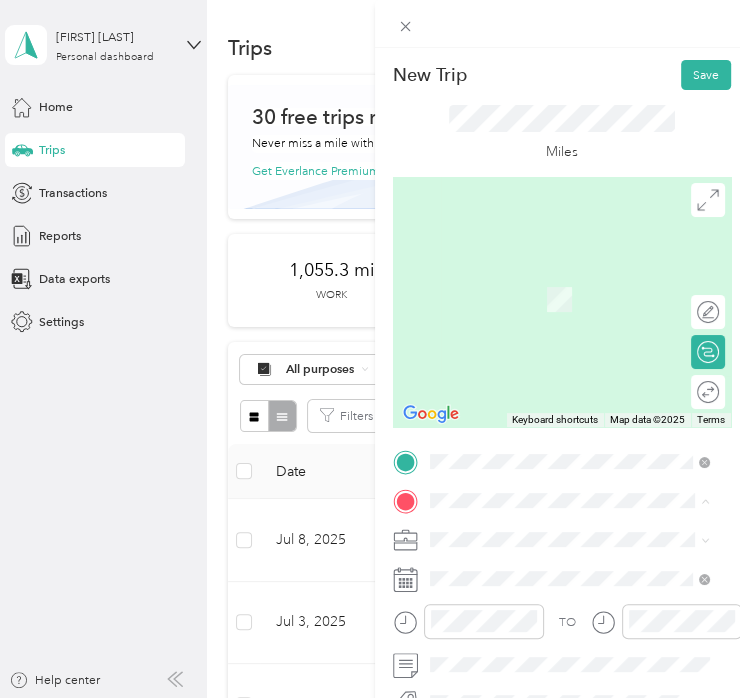 click on "Home" at bounding box center (481, 570) 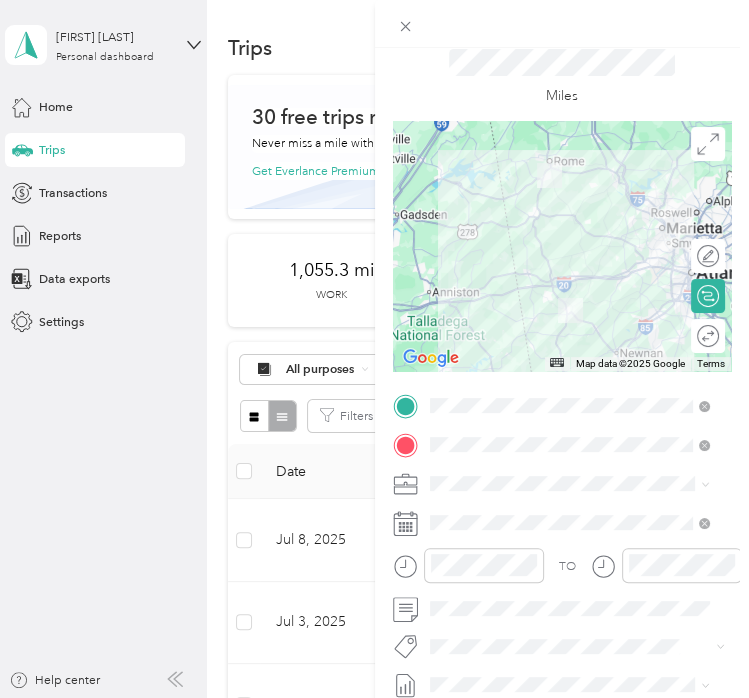 scroll, scrollTop: 59, scrollLeft: 0, axis: vertical 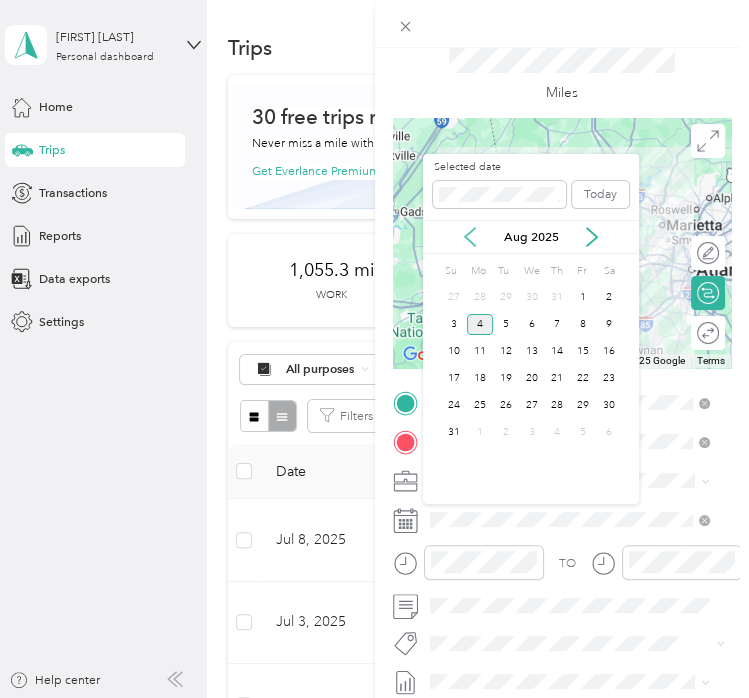 click 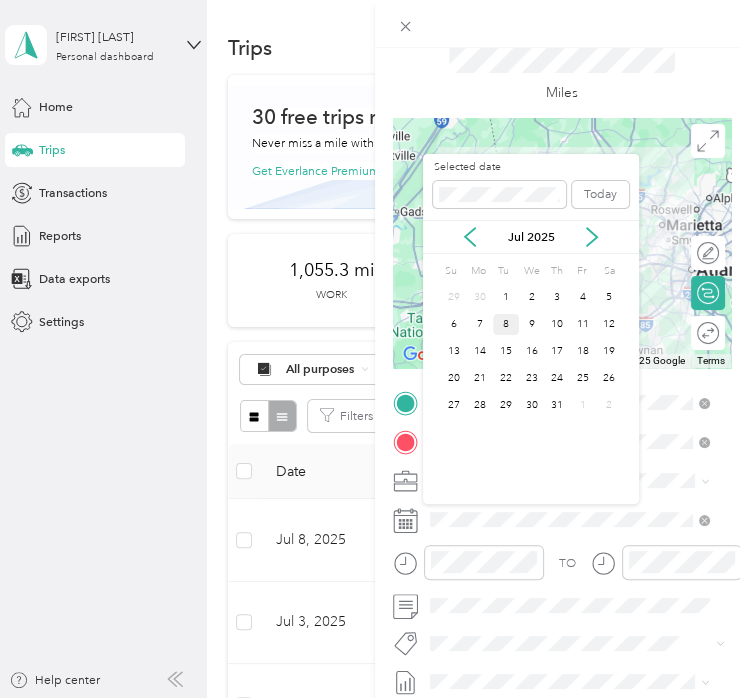 click on "8" at bounding box center (506, 324) 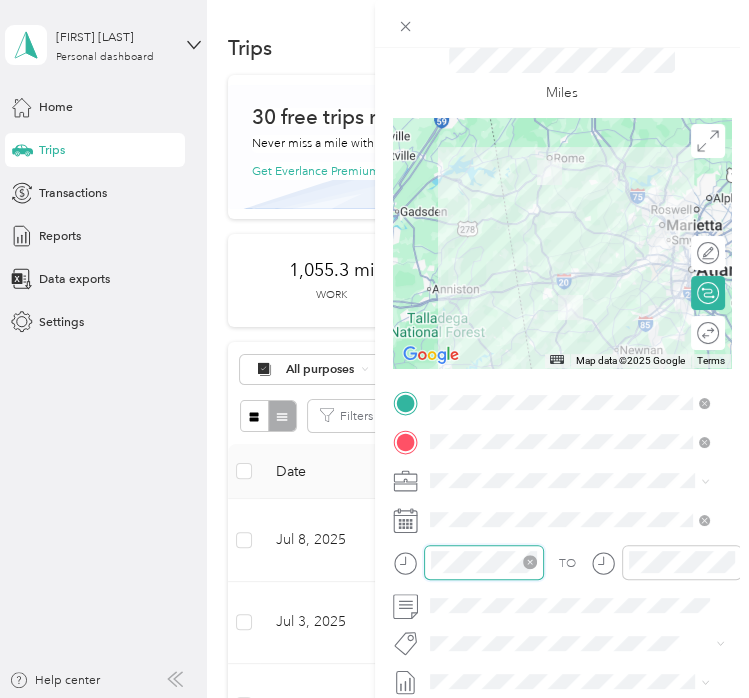 scroll, scrollTop: 28, scrollLeft: 0, axis: vertical 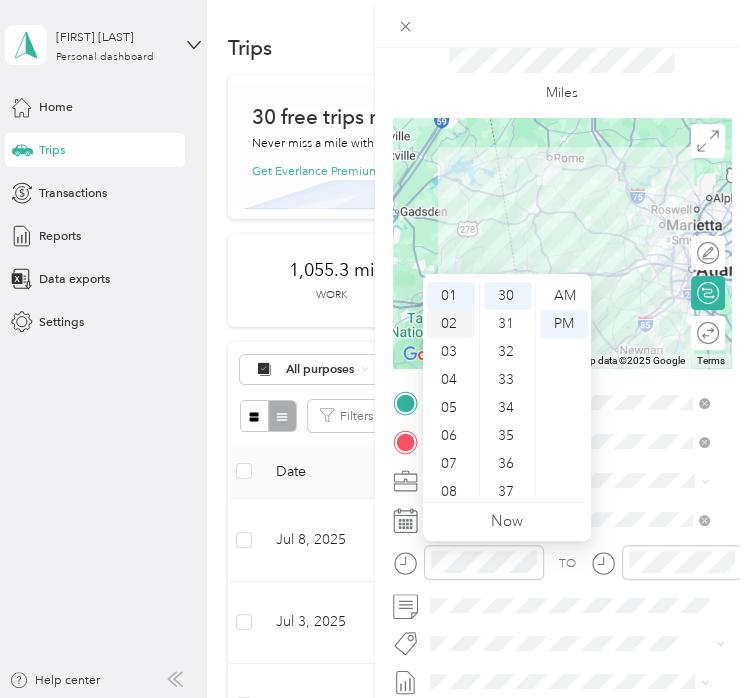 click on "02" at bounding box center [451, 324] 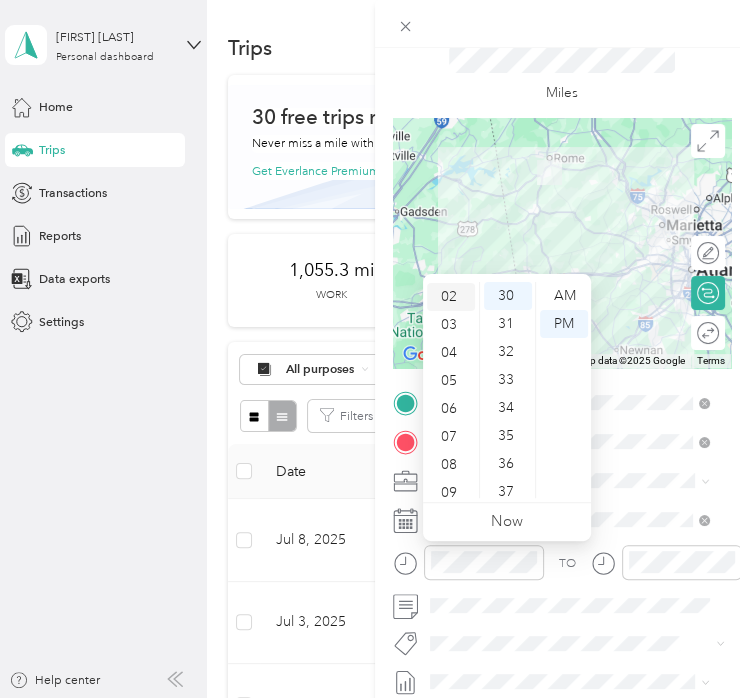 scroll, scrollTop: 56, scrollLeft: 0, axis: vertical 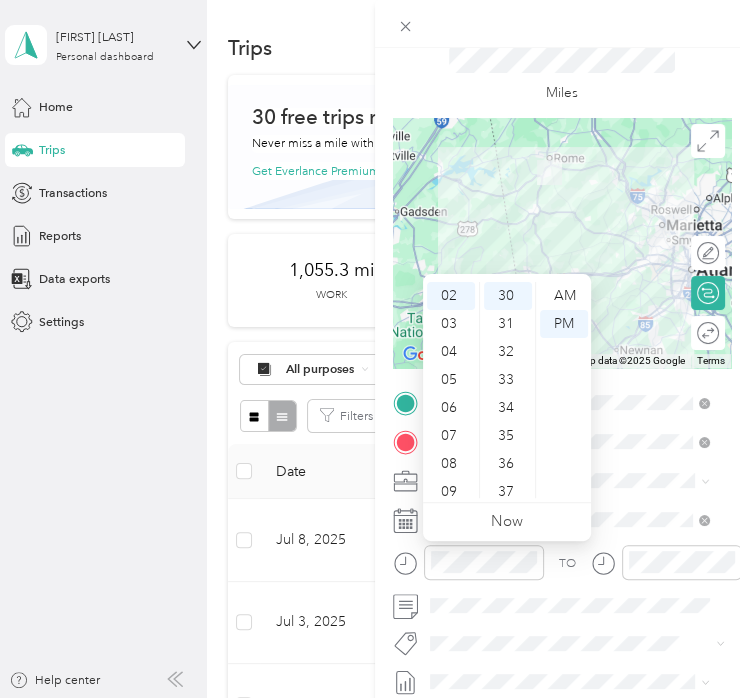 click on "TO" at bounding box center (562, 568) 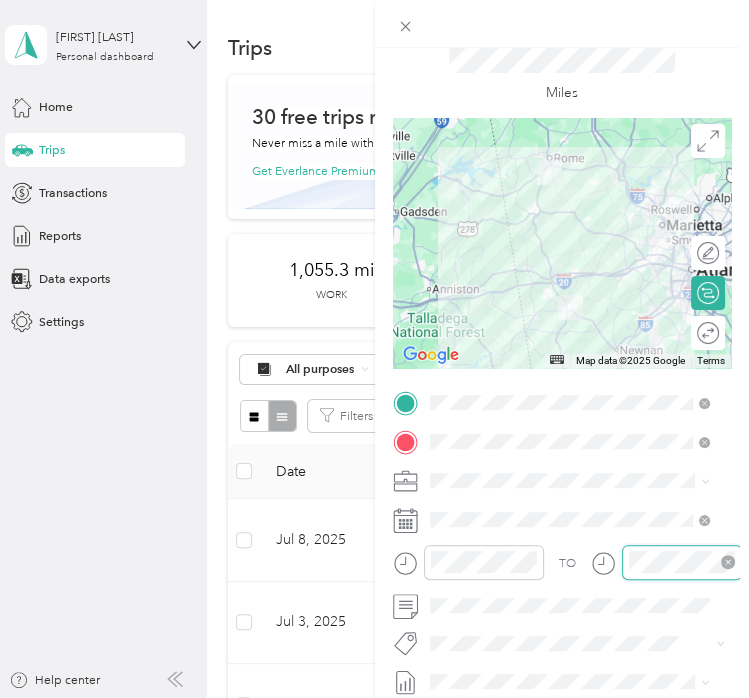 scroll, scrollTop: 28, scrollLeft: 0, axis: vertical 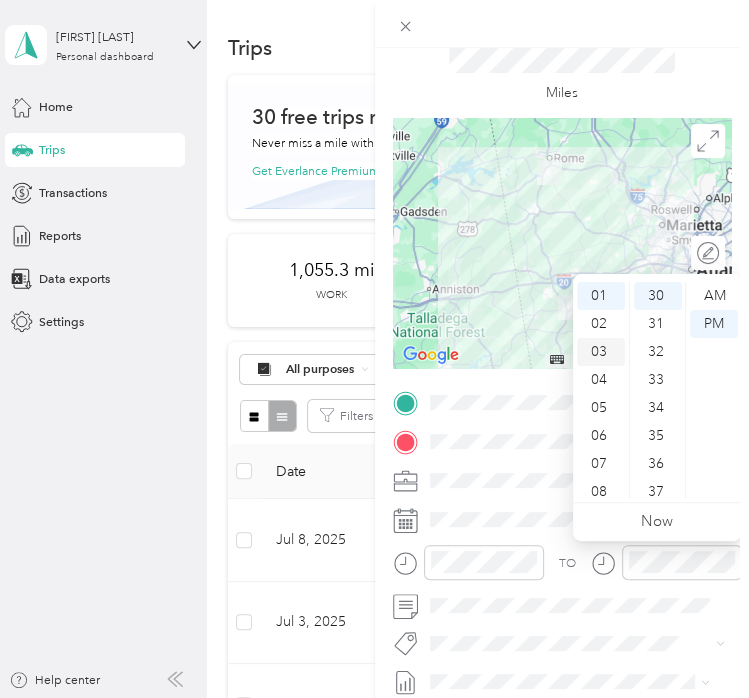 click on "03" at bounding box center [601, 352] 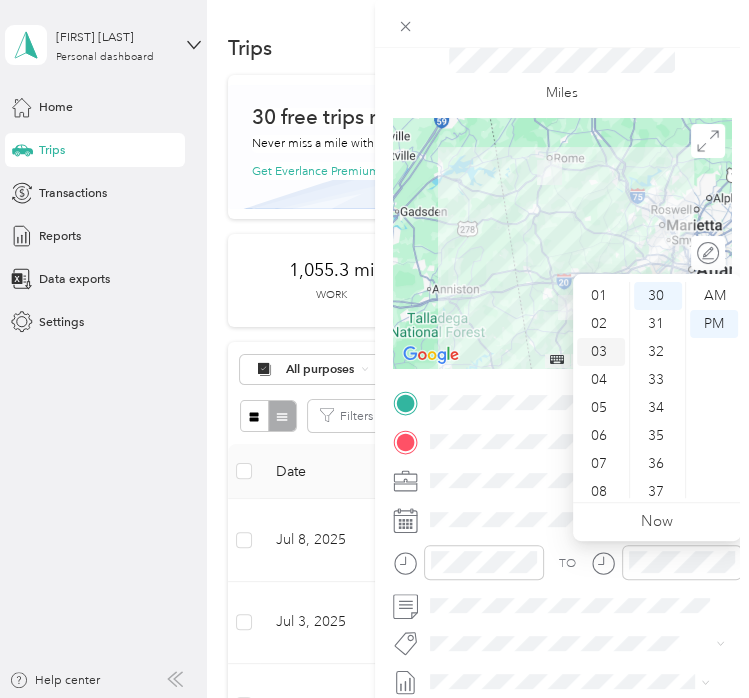 scroll, scrollTop: 84, scrollLeft: 0, axis: vertical 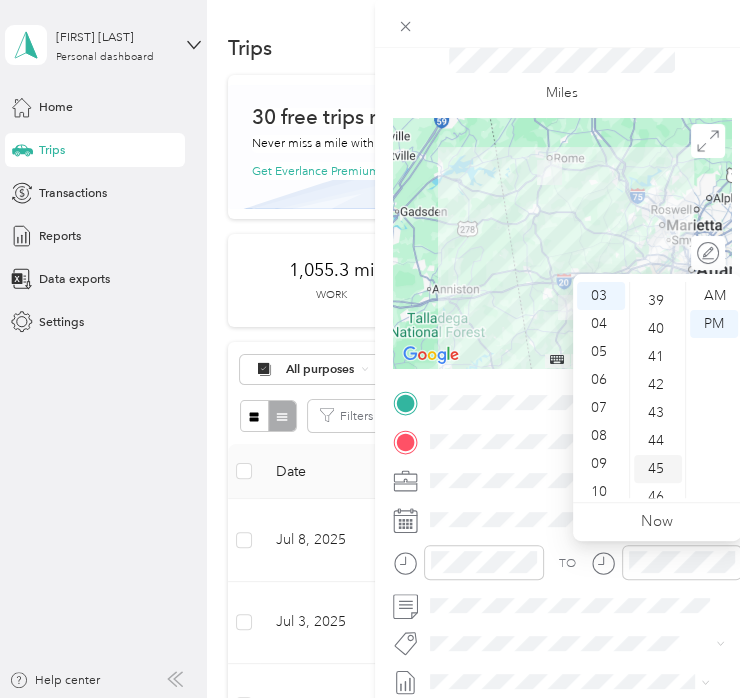 click on "45" at bounding box center [658, 469] 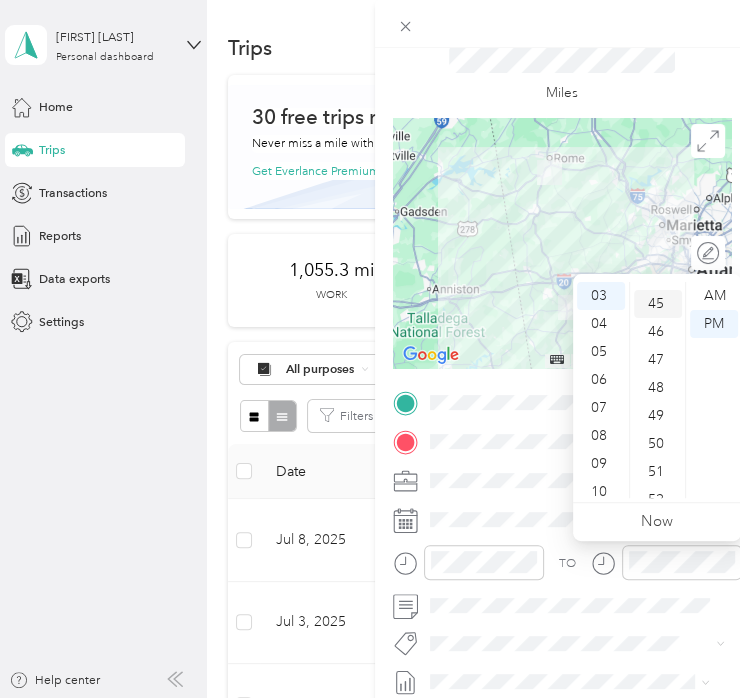 scroll, scrollTop: 1260, scrollLeft: 0, axis: vertical 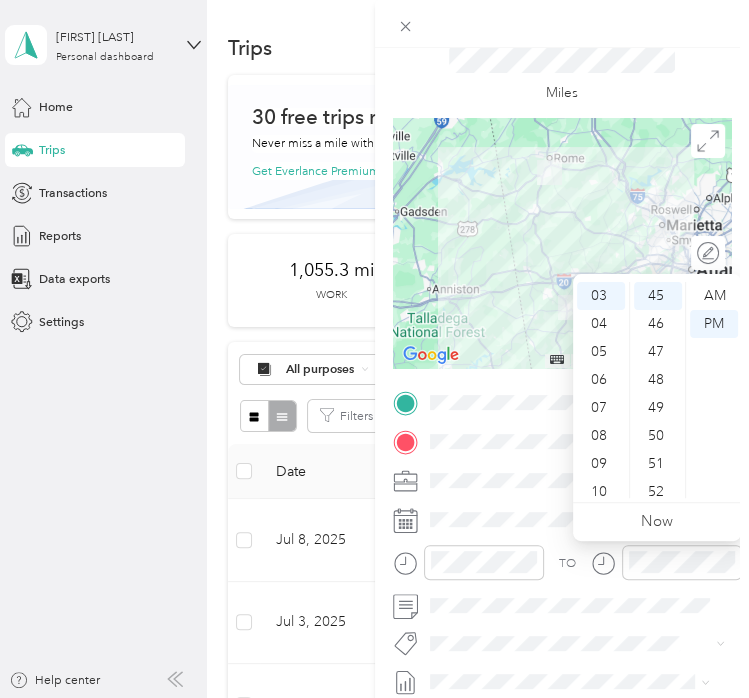click on "TO" at bounding box center [562, 568] 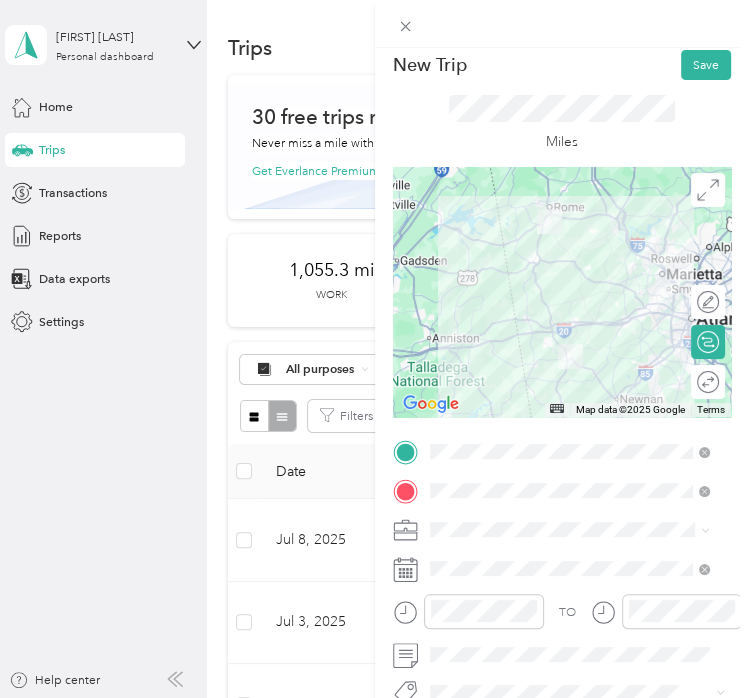 scroll, scrollTop: 9, scrollLeft: 0, axis: vertical 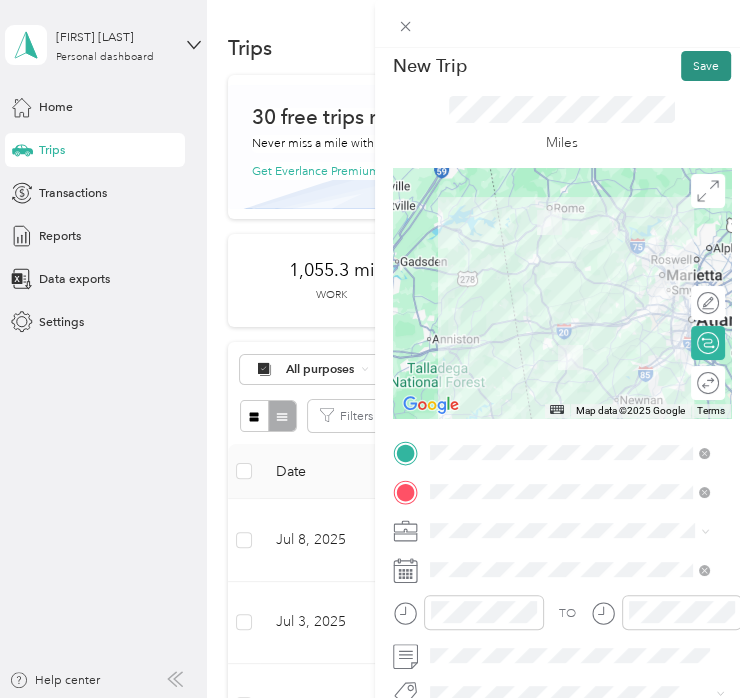 click on "Save" at bounding box center [706, 66] 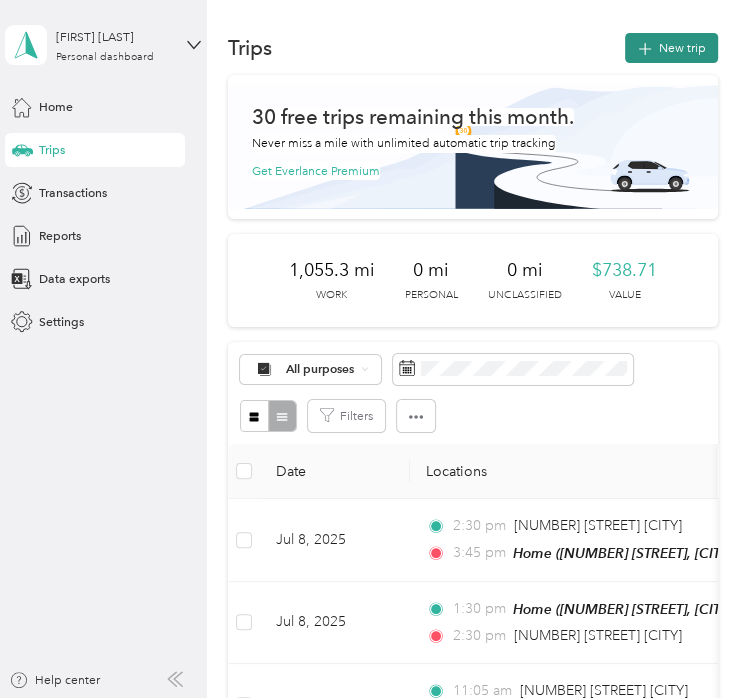 click on "New trip" at bounding box center (671, 48) 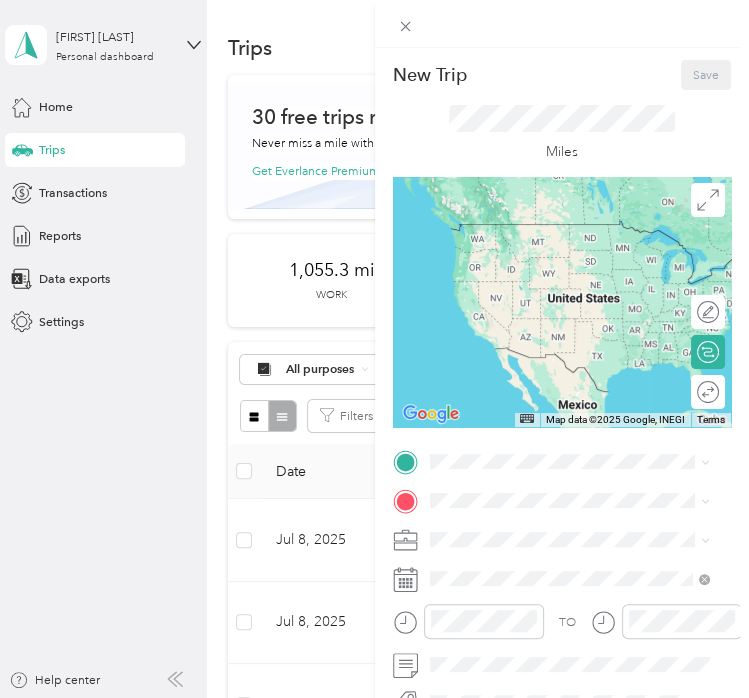 click on "Home [NUMBER] [STREET], [POSTAL_CODE], [CITY], [STATE], [COUNTRY]" at bounding box center [583, 559] 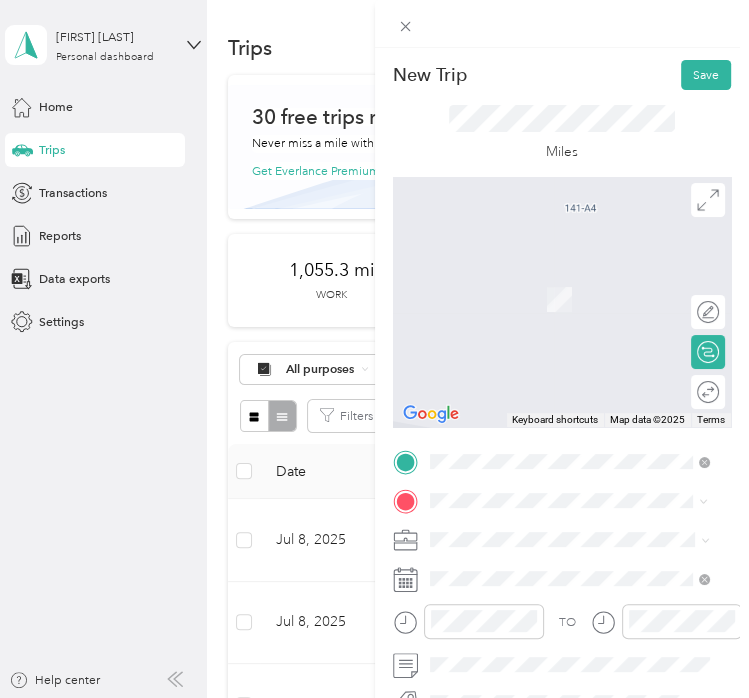 click on "[NUMBER] [STREET]
[CITY], [STATE] [POSTAL_CODE], [COUNTRY]" at bounding box center (583, 306) 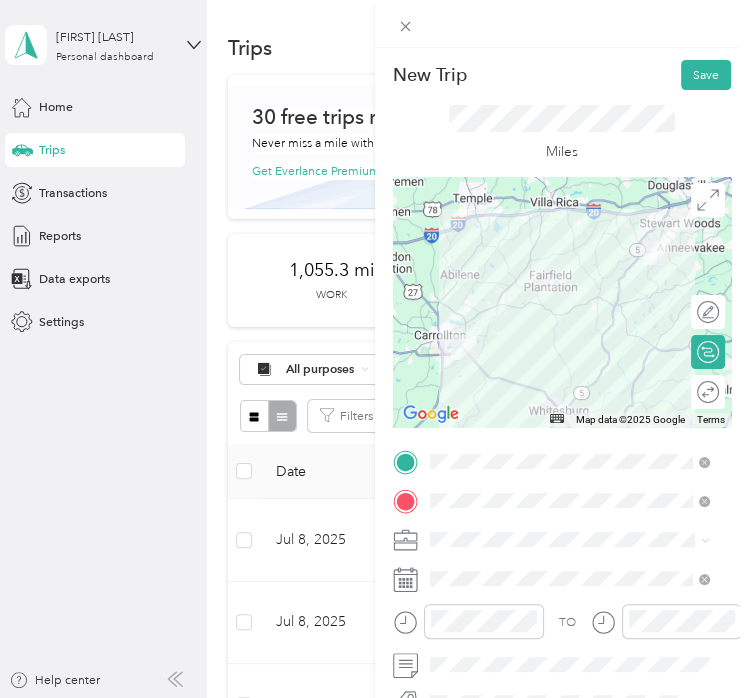 scroll, scrollTop: 63, scrollLeft: 0, axis: vertical 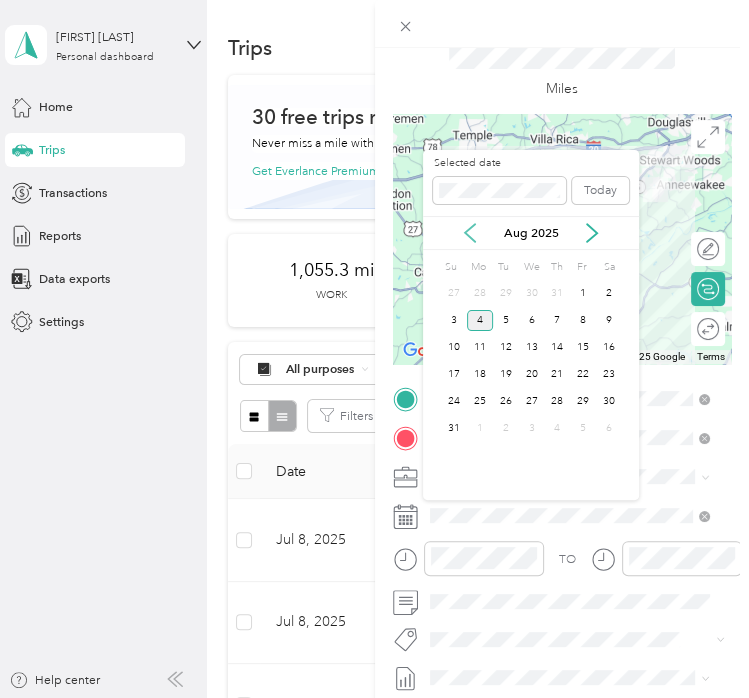 click 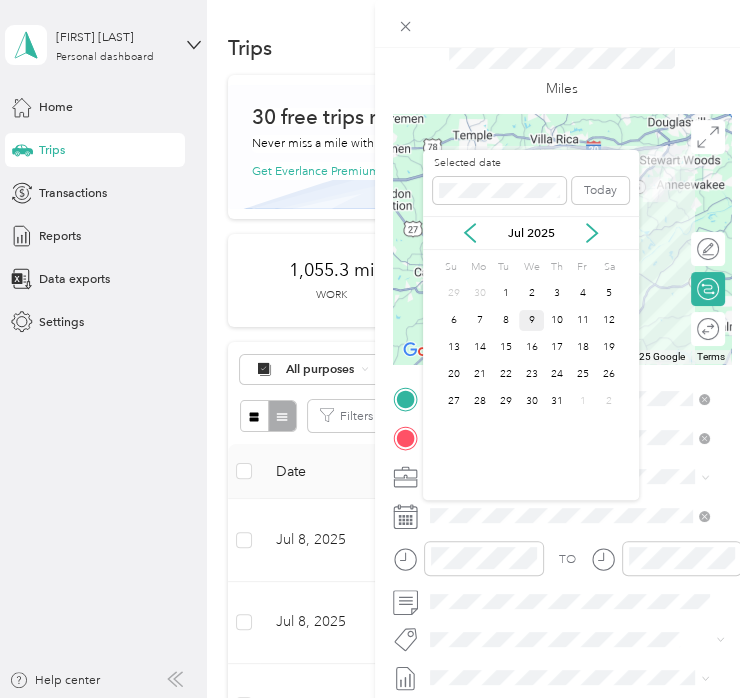 click on "9" at bounding box center (532, 320) 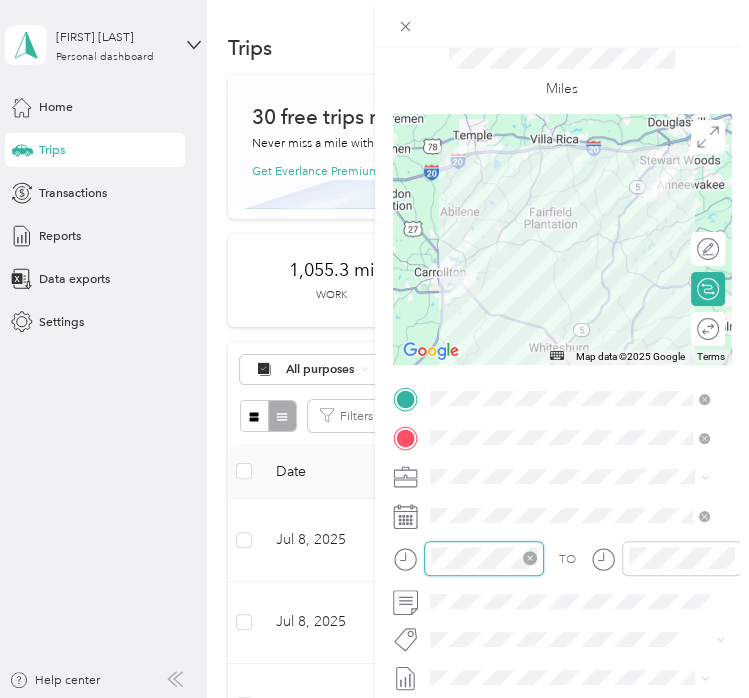 scroll, scrollTop: 28, scrollLeft: 0, axis: vertical 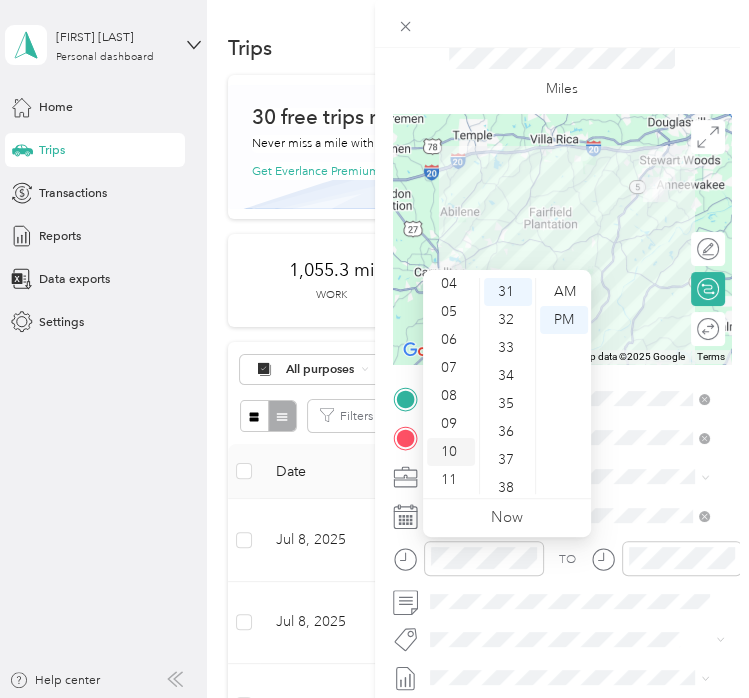 click on "10" at bounding box center (451, 452) 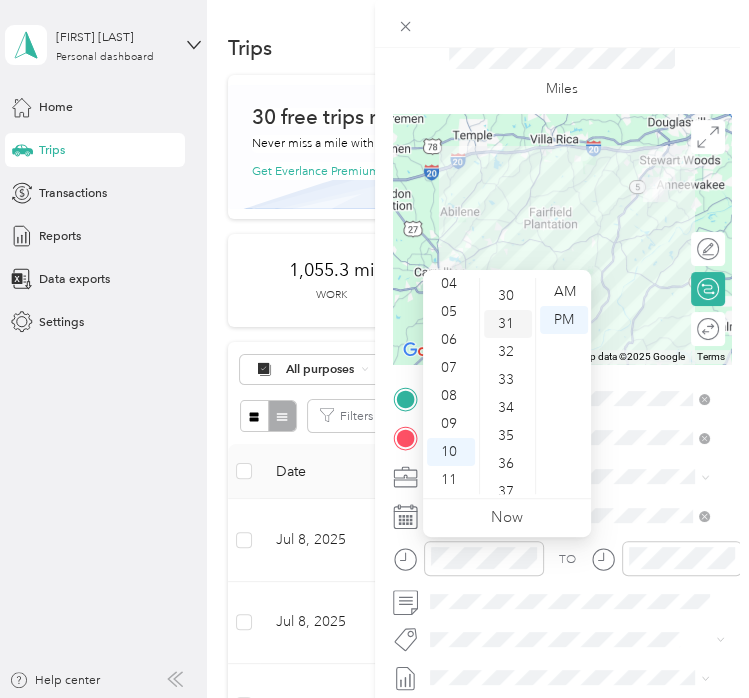 click on "30" at bounding box center [508, 296] 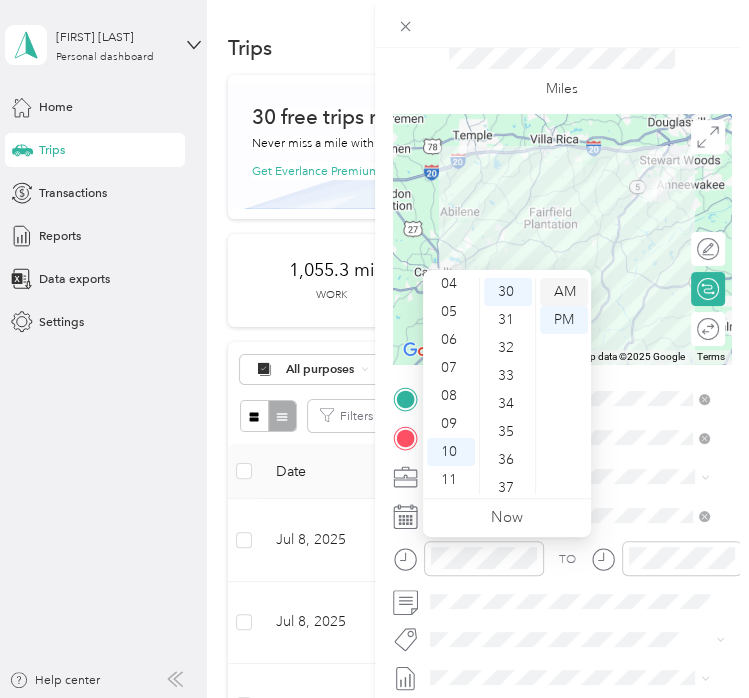 click on "AM" at bounding box center [564, 292] 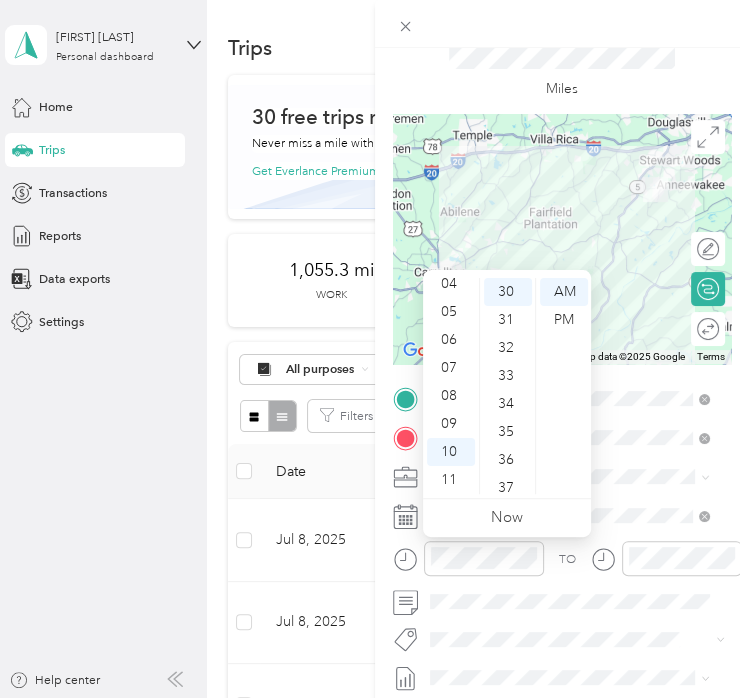 click on "TO" at bounding box center (562, 564) 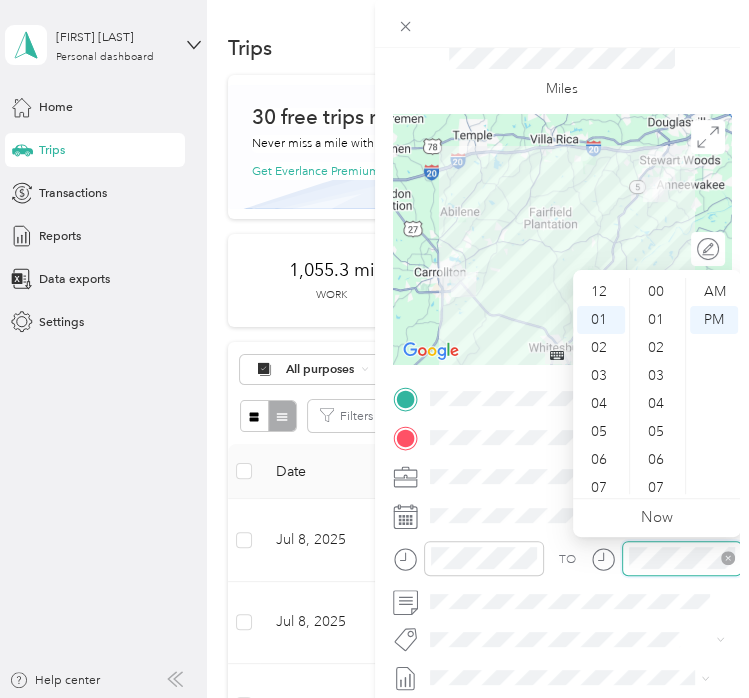 scroll, scrollTop: 28, scrollLeft: 0, axis: vertical 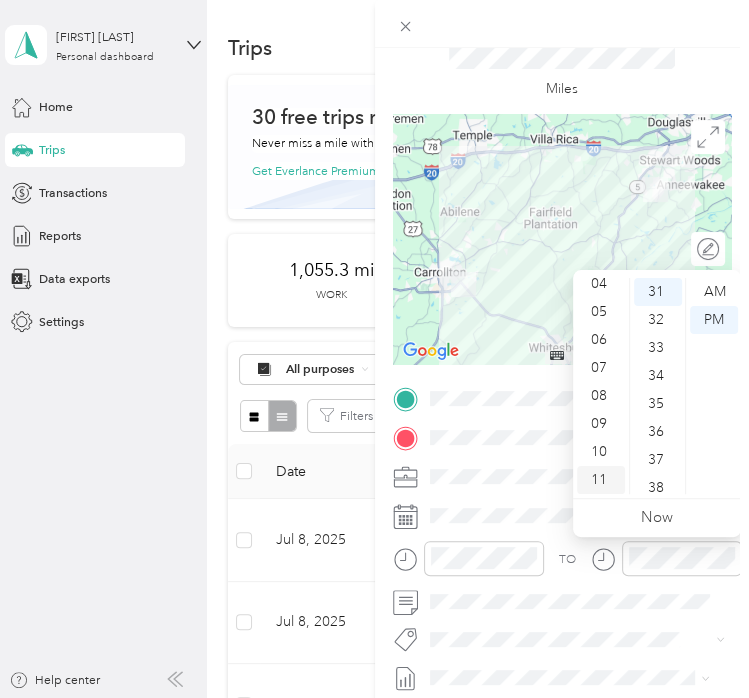 click on "11" at bounding box center [601, 480] 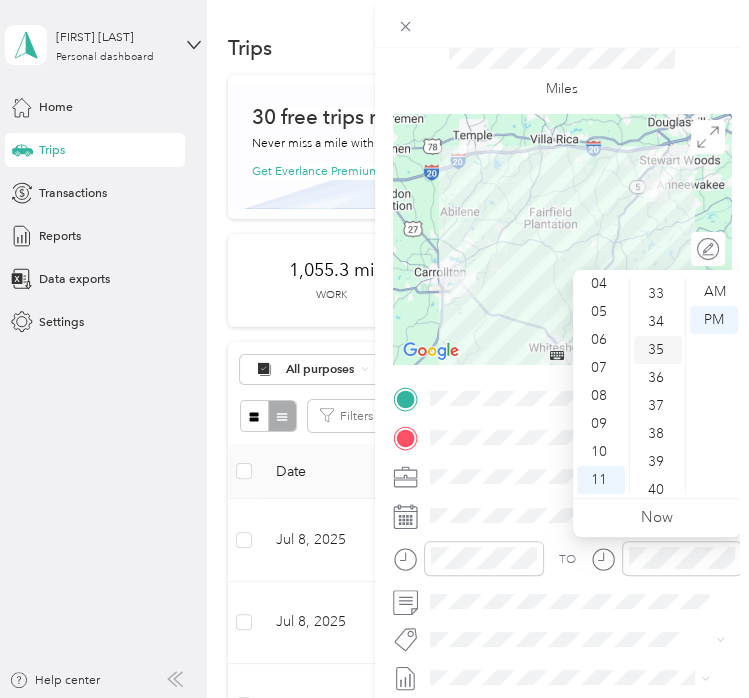 scroll, scrollTop: 870, scrollLeft: 0, axis: vertical 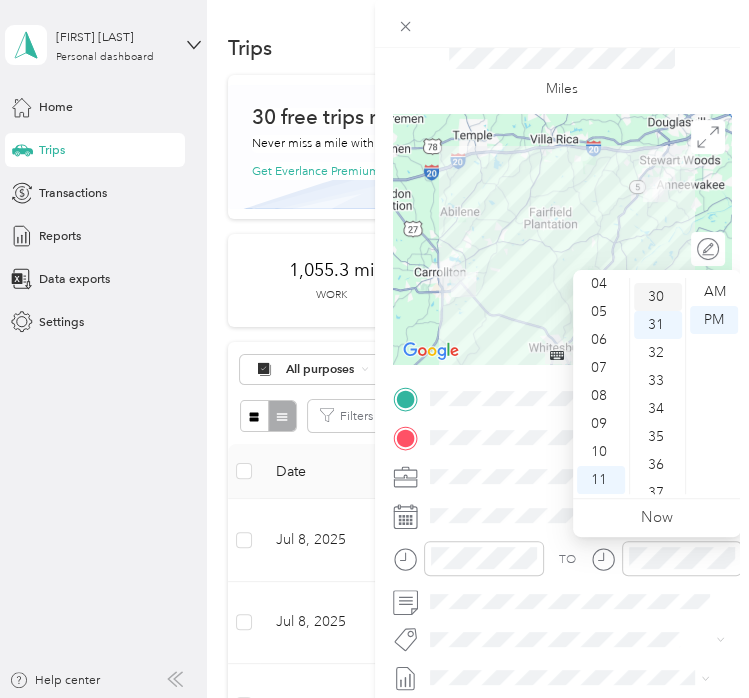 click on "30" at bounding box center (658, 297) 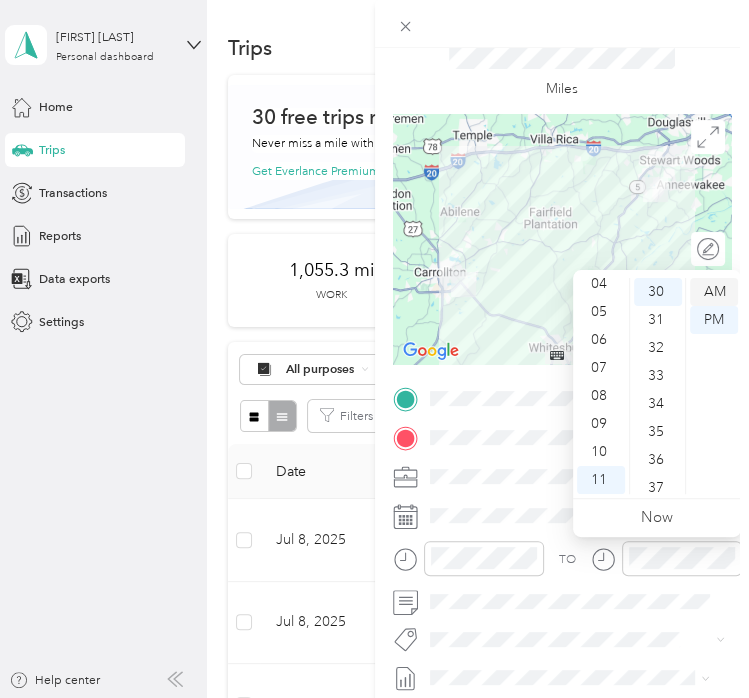 click on "AM" at bounding box center (714, 292) 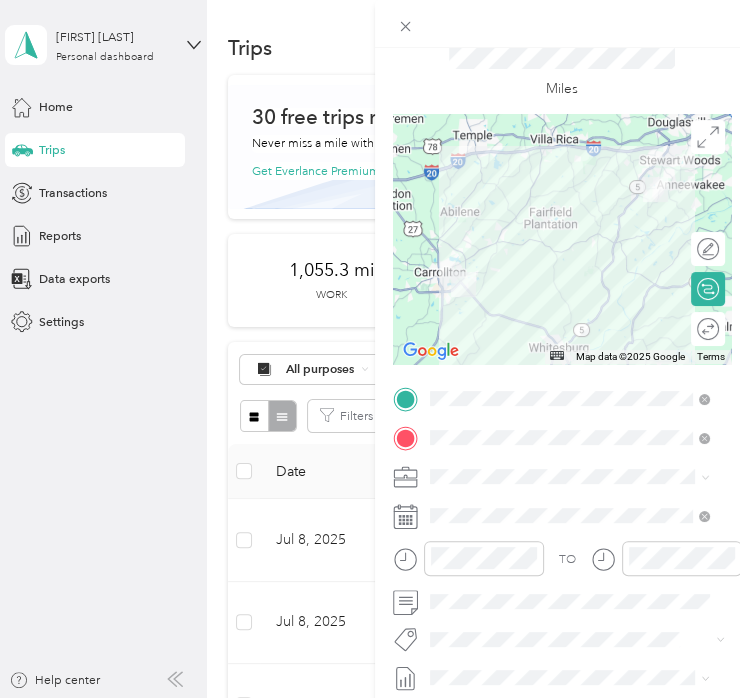 click on "TO" at bounding box center [562, 564] 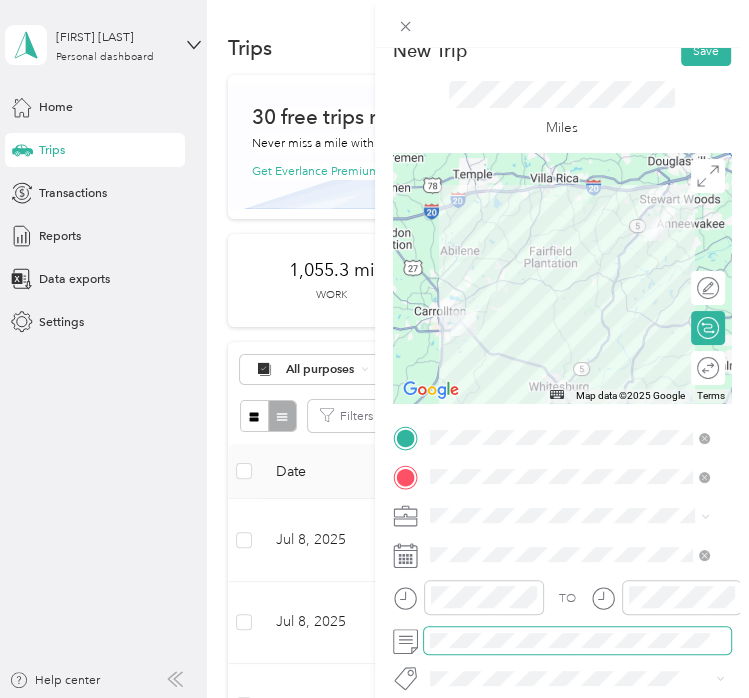 scroll, scrollTop: 16, scrollLeft: 0, axis: vertical 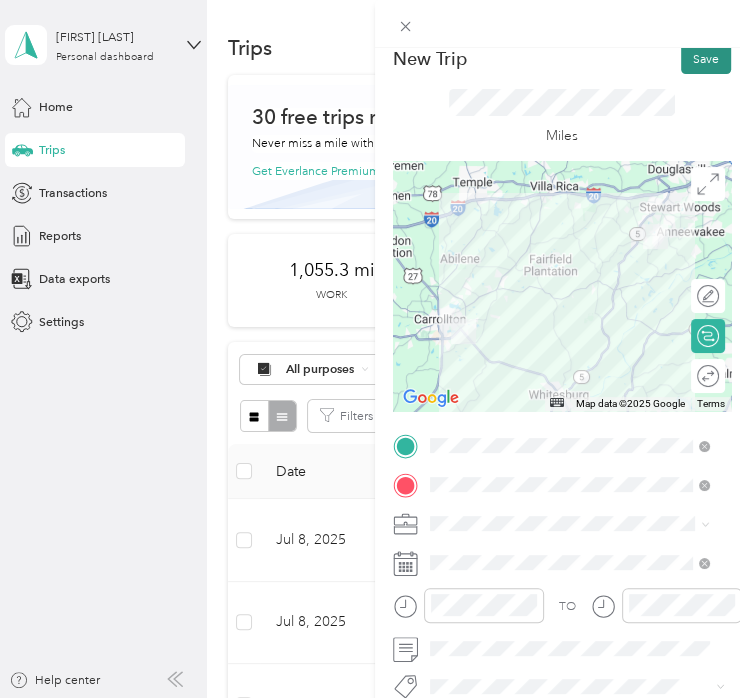 click on "Save" at bounding box center (706, 59) 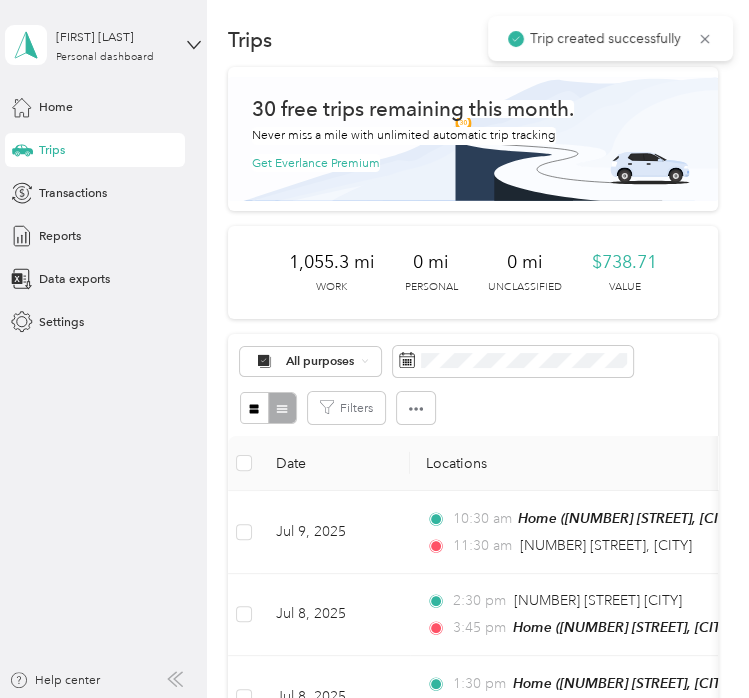 scroll, scrollTop: 0, scrollLeft: 0, axis: both 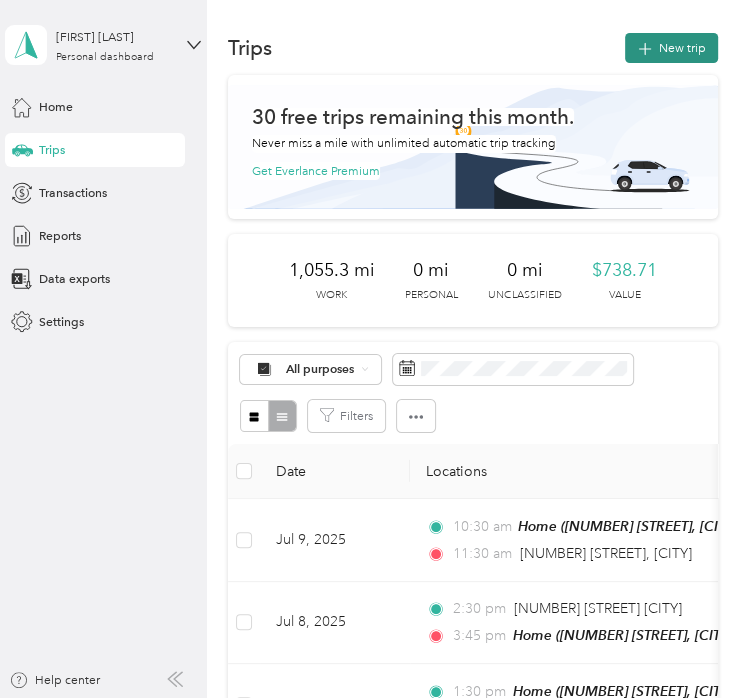 click on "New trip" at bounding box center (671, 48) 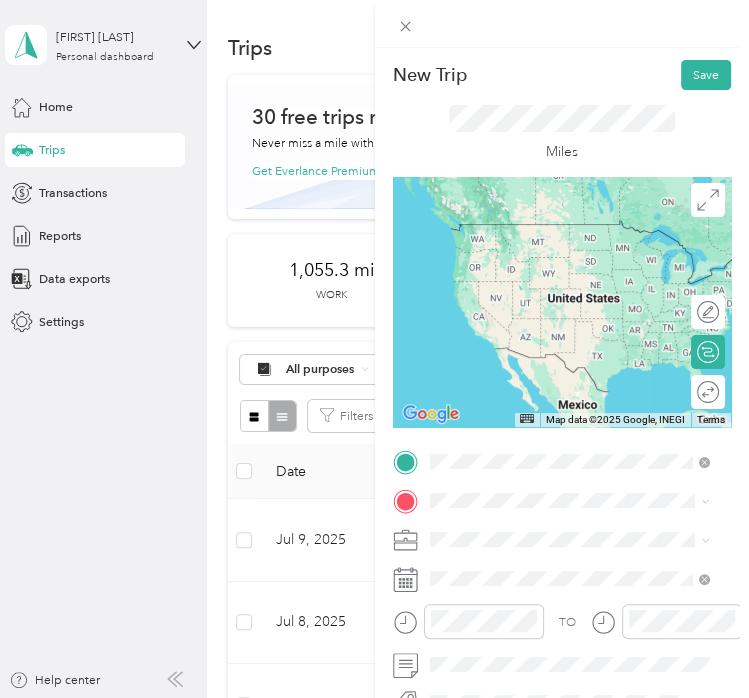 click on "[NUMBER] [STREET]
[CITY], [STATE] [POSTAL_CODE], [COUNTRY]" at bounding box center [583, 267] 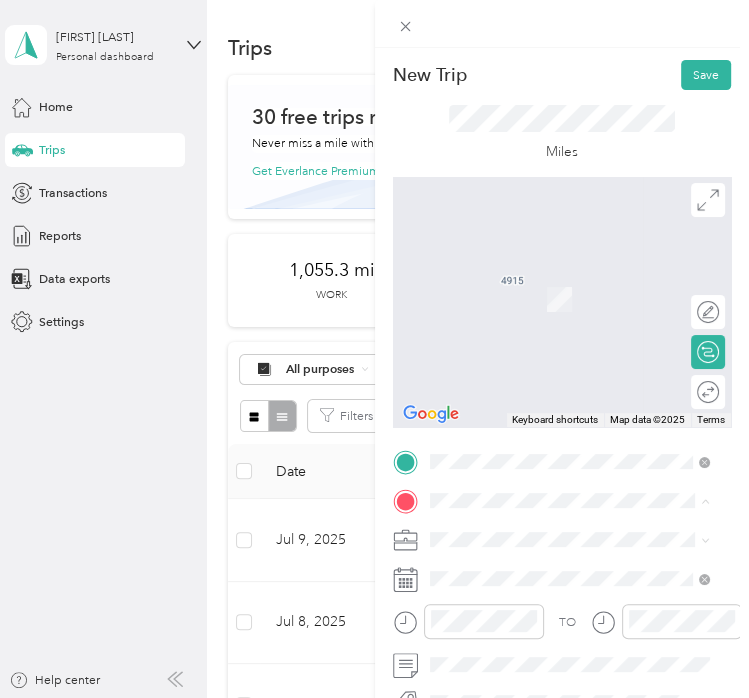 click on "Home [NUMBER] [STREET], [POSTAL_CODE], [CITY], [STATE], [COUNTRY]" at bounding box center (583, 599) 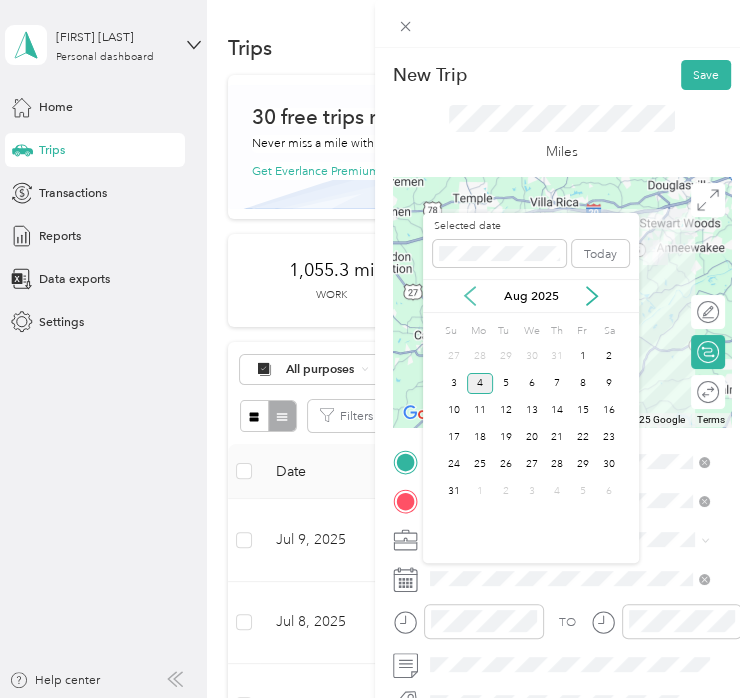 click 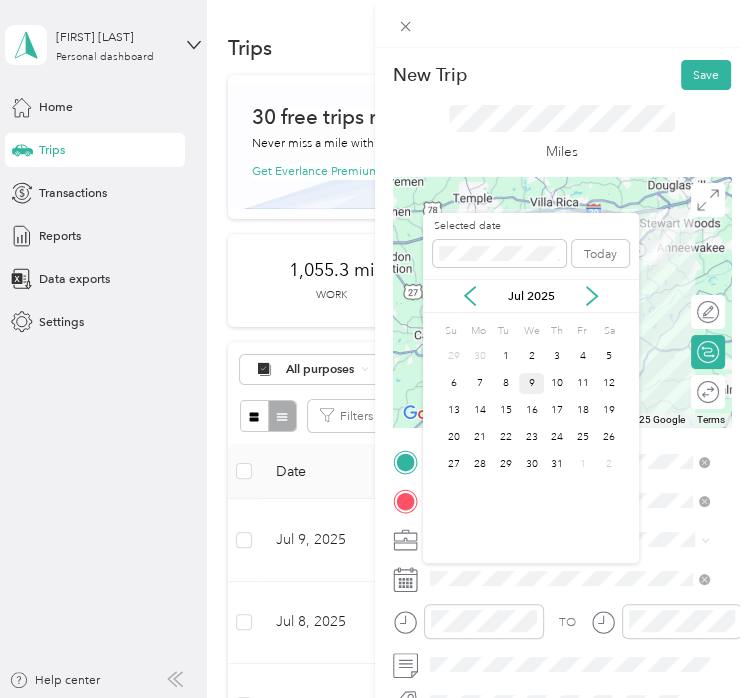click on "9" at bounding box center [532, 383] 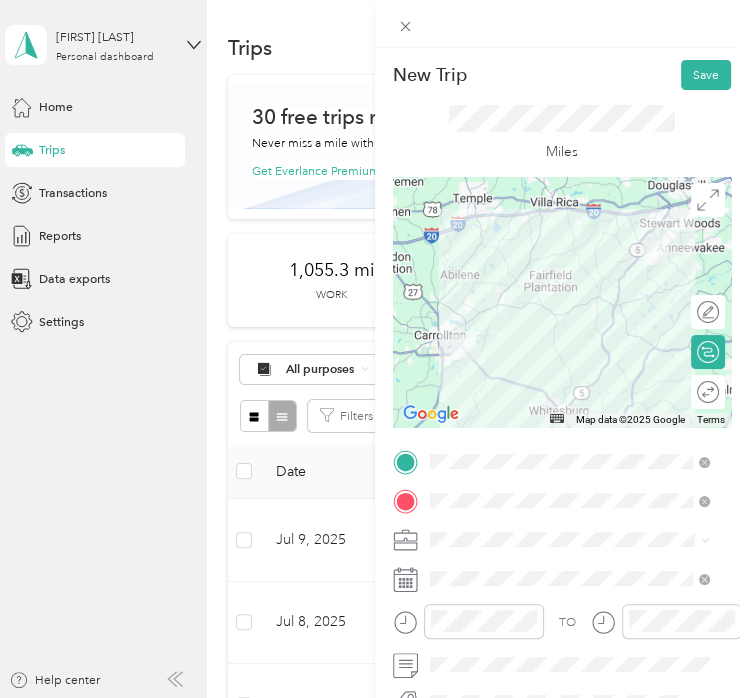 scroll, scrollTop: 52, scrollLeft: 0, axis: vertical 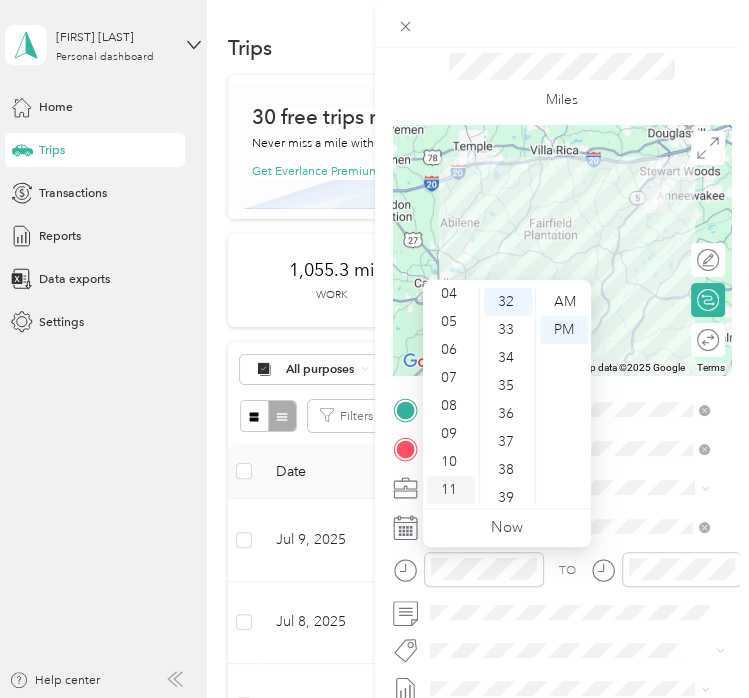 click on "11" at bounding box center (451, 490) 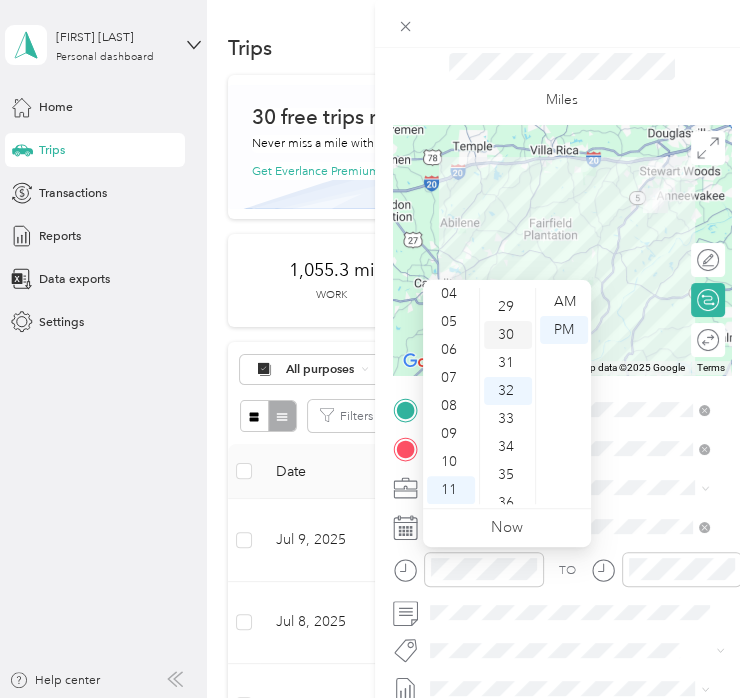 click on "30" at bounding box center (508, 335) 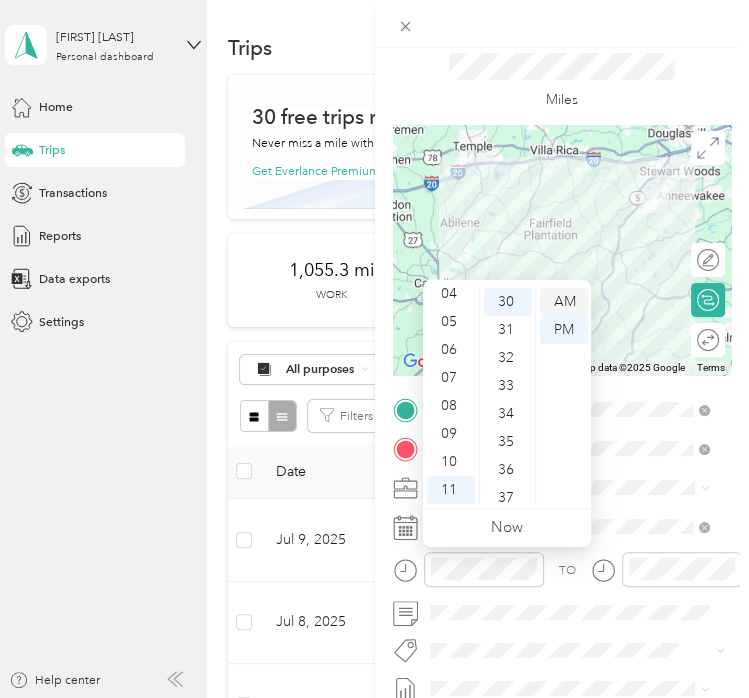 click on "AM" at bounding box center [564, 302] 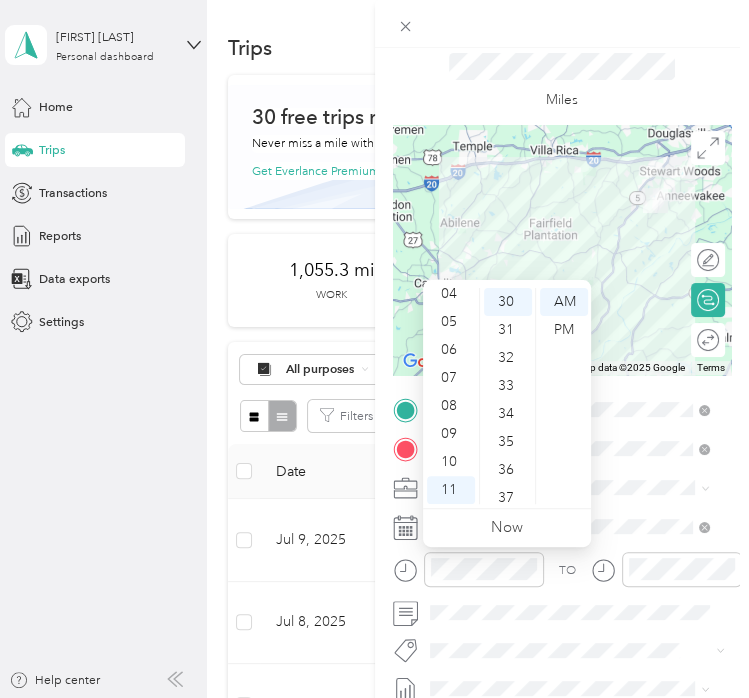 click on "TO" at bounding box center (562, 575) 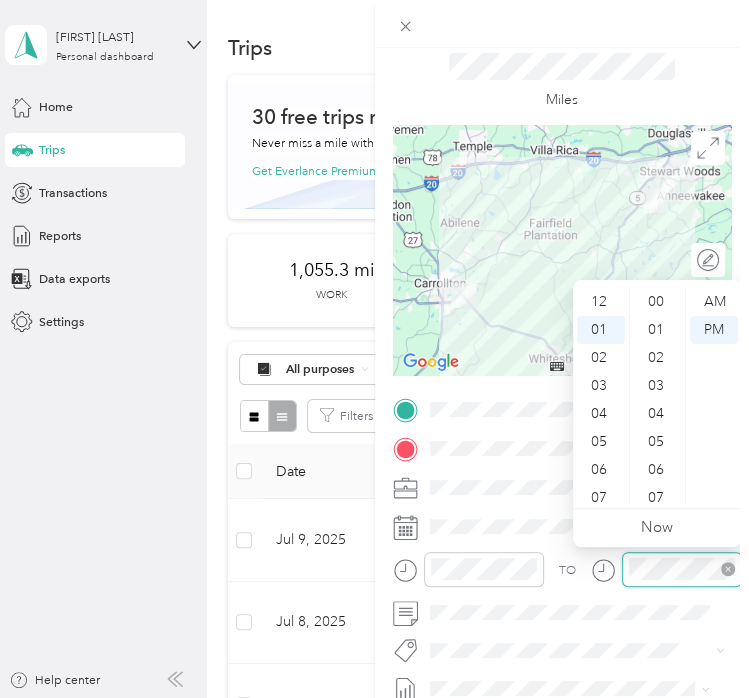 scroll, scrollTop: 28, scrollLeft: 0, axis: vertical 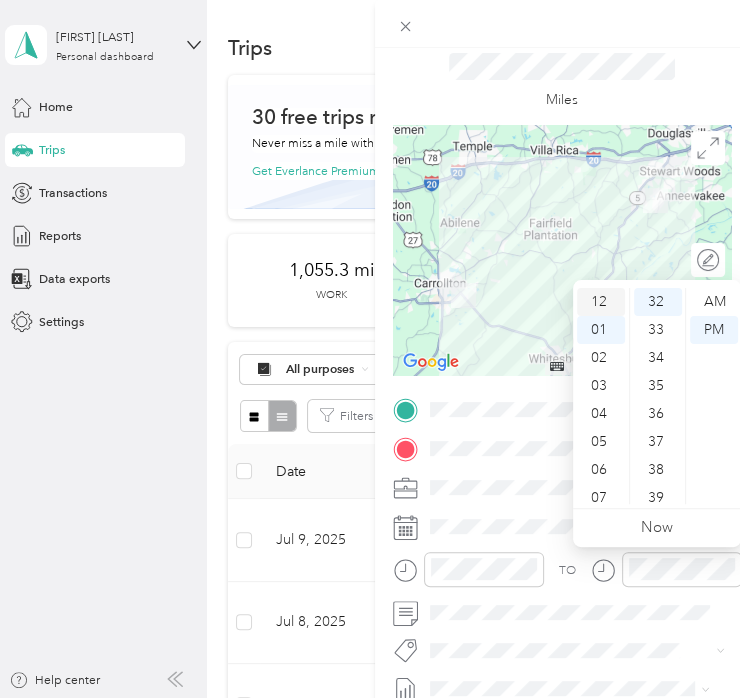 click on "12" at bounding box center (601, 302) 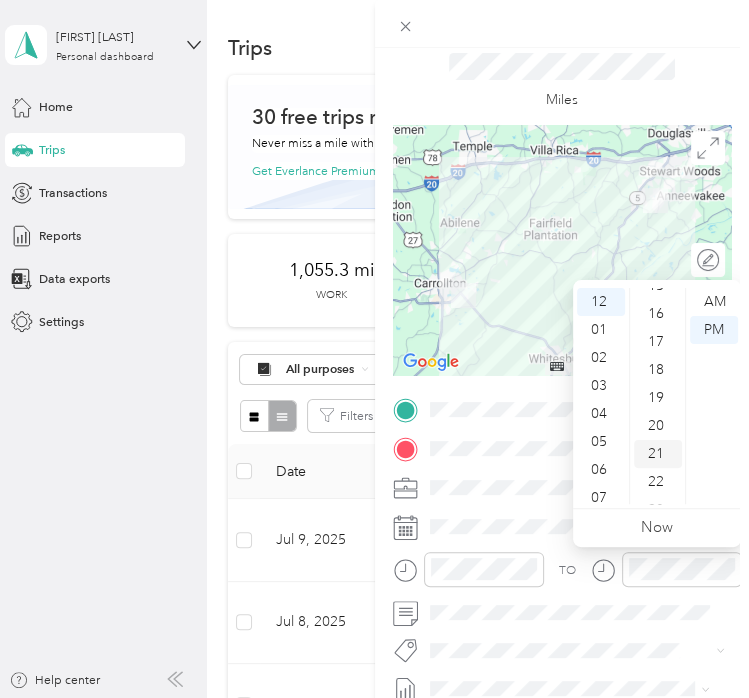 scroll, scrollTop: 430, scrollLeft: 0, axis: vertical 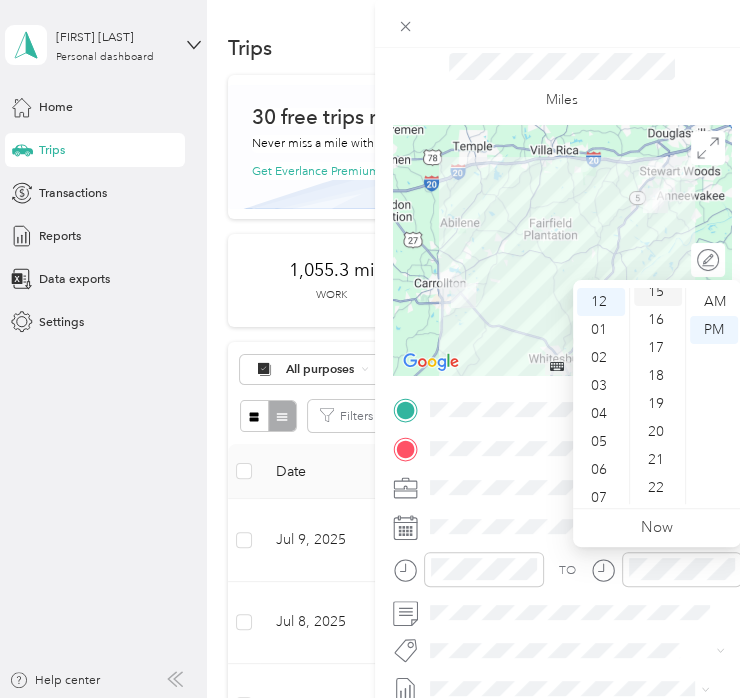 click on "15" at bounding box center (658, 292) 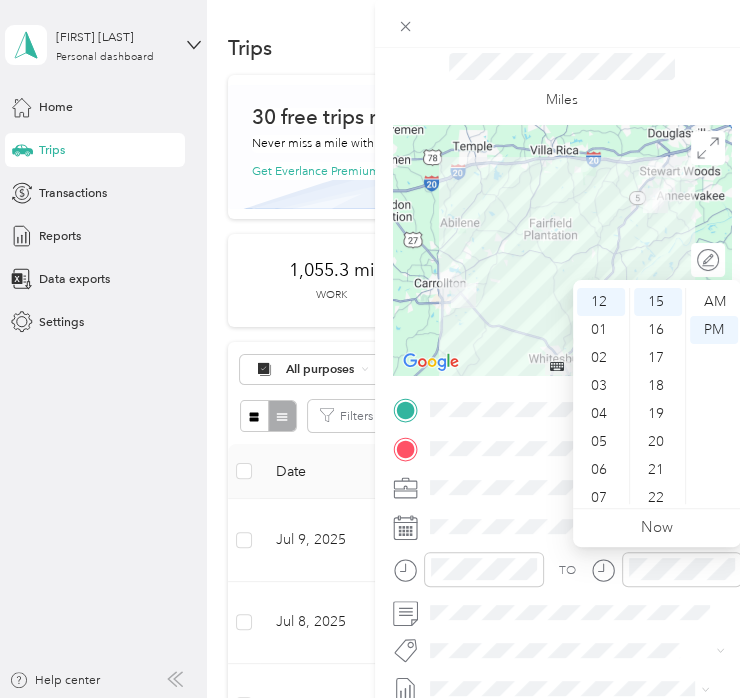click at bounding box center [666, 575] 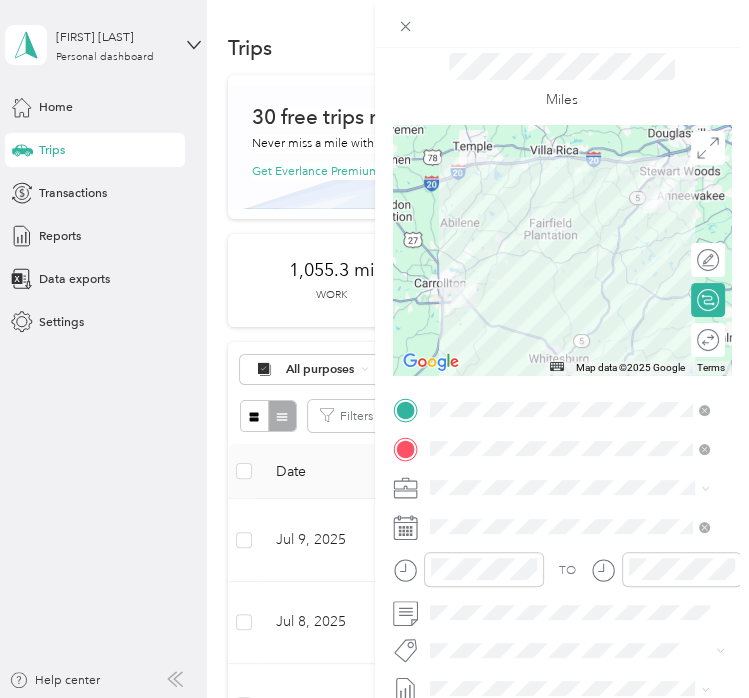 scroll, scrollTop: 3, scrollLeft: 0, axis: vertical 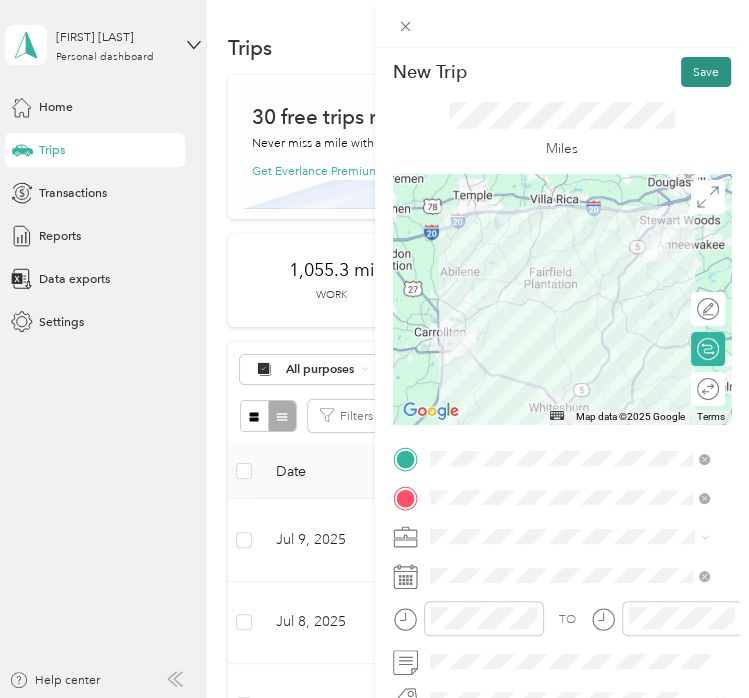 click on "Save" at bounding box center [706, 72] 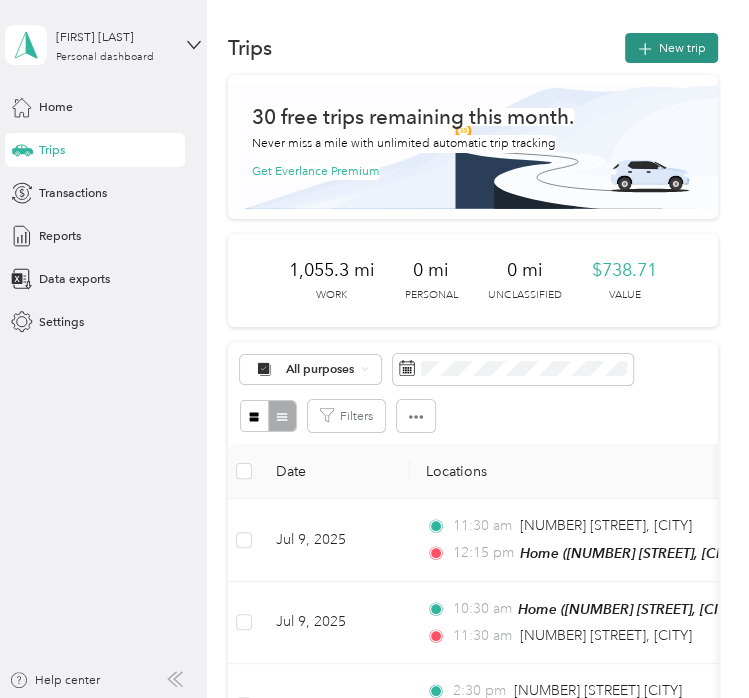click on "New trip" at bounding box center [671, 48] 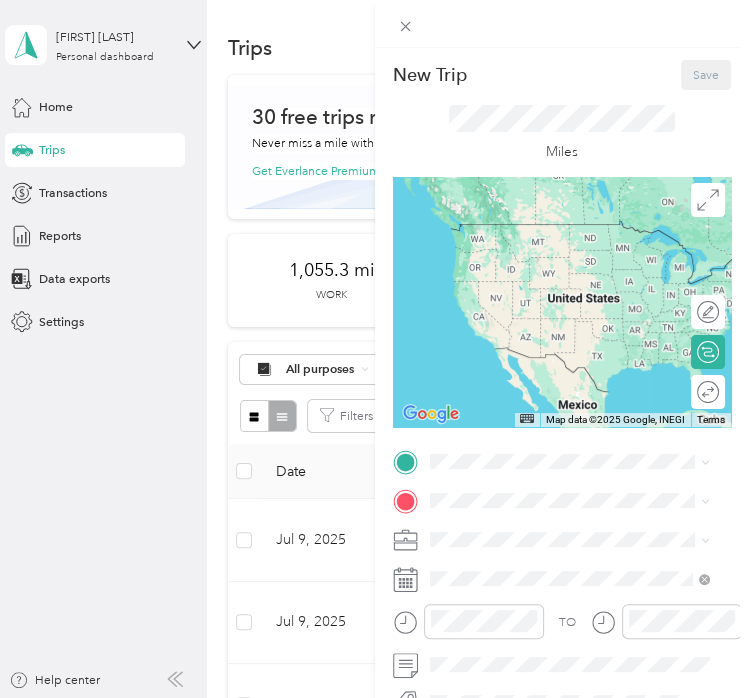 click on "[NUMBER] [STREET_NAME], [POSTAL_CODE], [CITY], [STATE], [COUNTRY]" at bounding box center [556, 566] 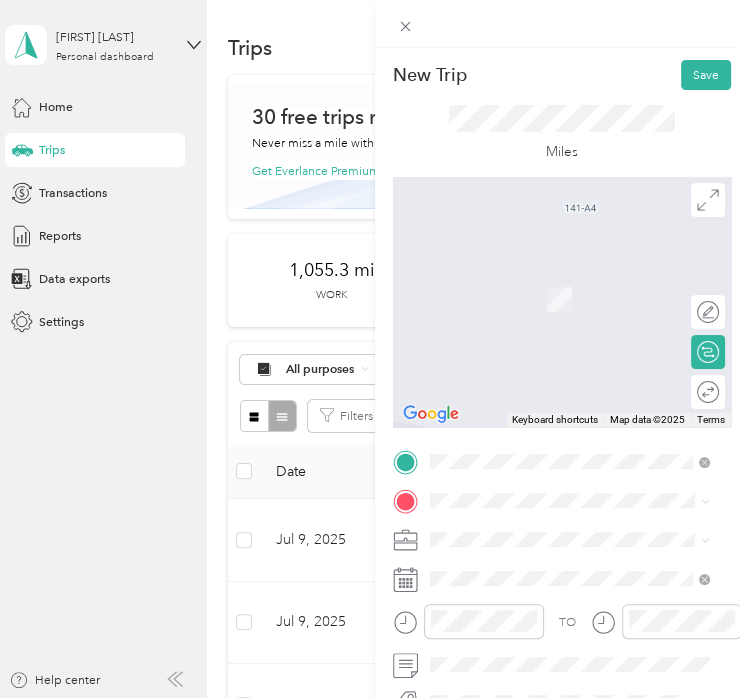 click on "[NUMBER] [STREET]
[CITY], [STATE] [POSTAL_CODE], [COUNTRY]" at bounding box center [583, 295] 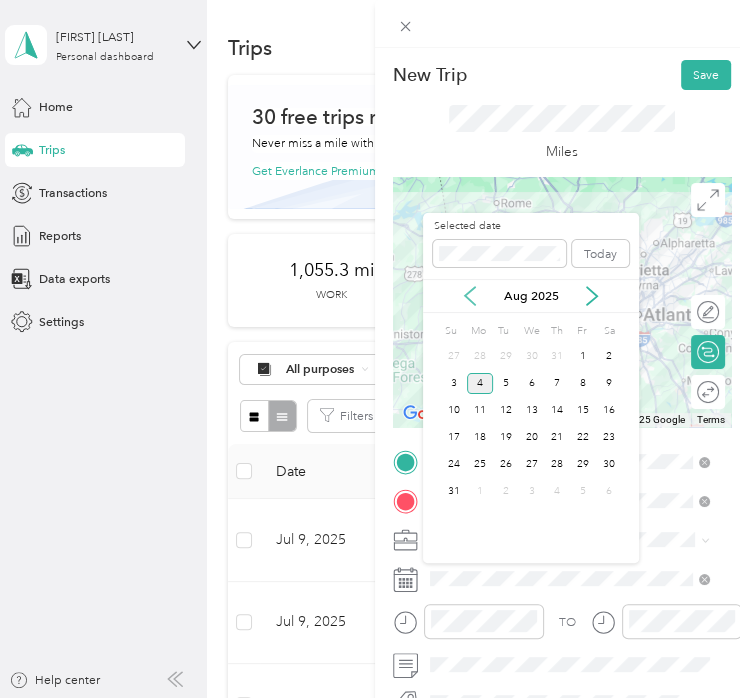 click 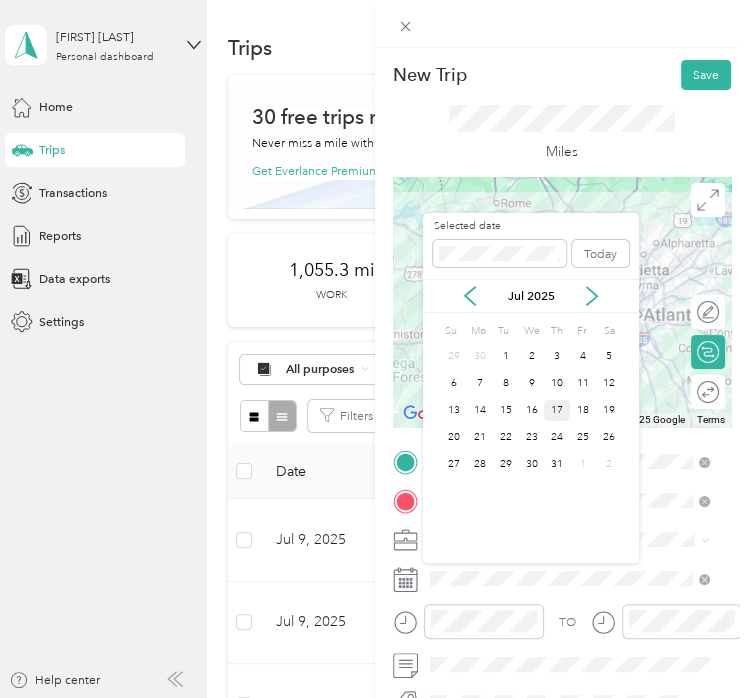click on "17" at bounding box center [557, 410] 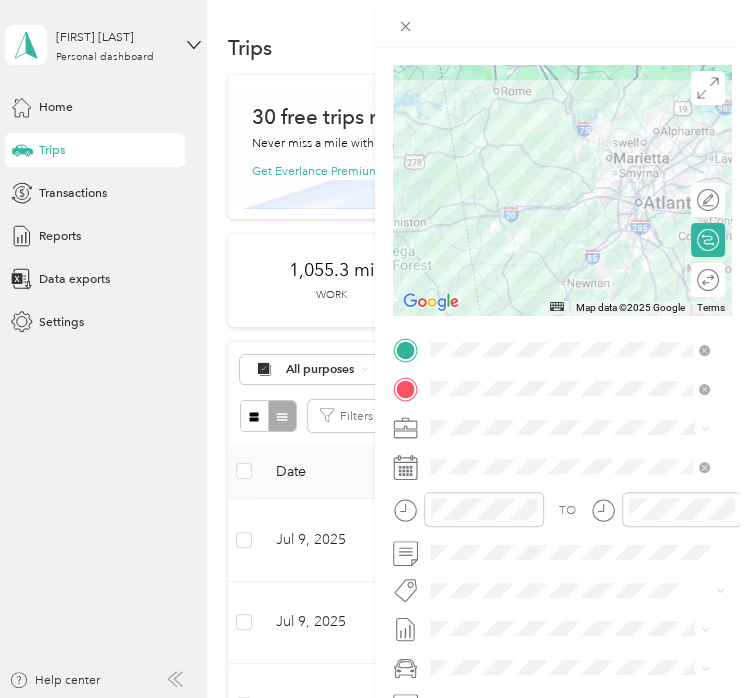 scroll, scrollTop: 115, scrollLeft: 0, axis: vertical 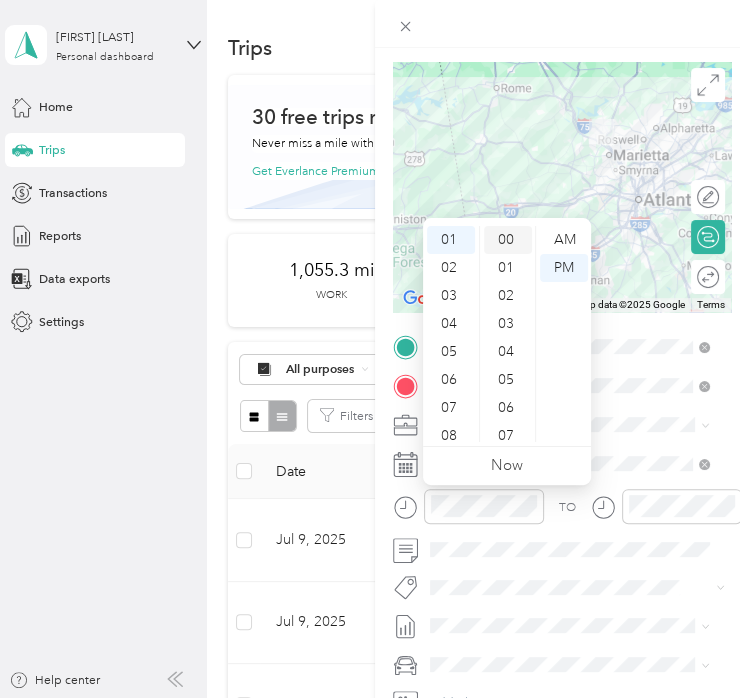 click on "00" at bounding box center [508, 240] 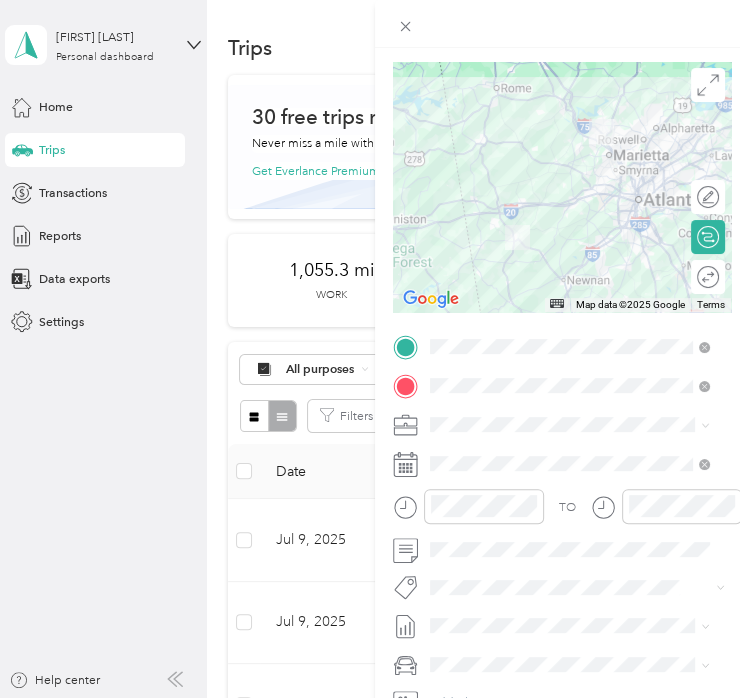 click on "TO" at bounding box center [562, 512] 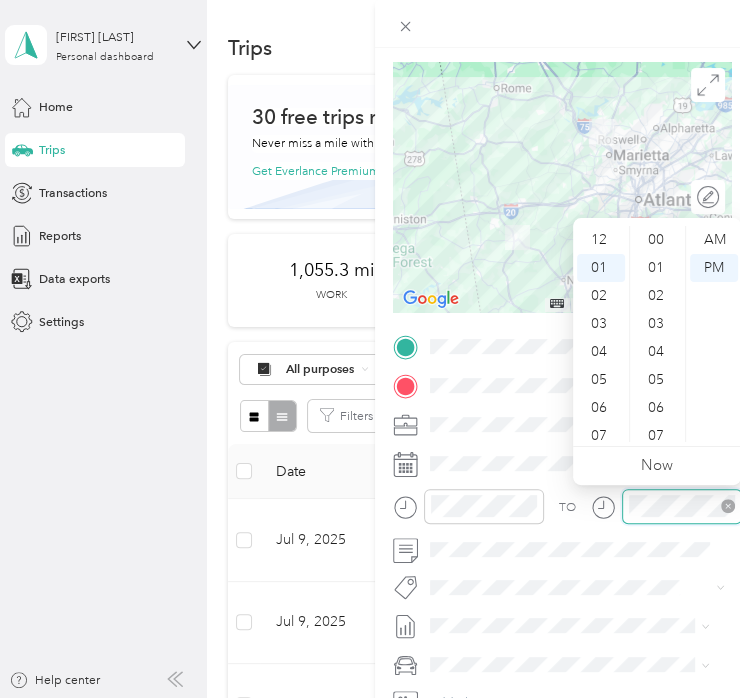 scroll, scrollTop: 980, scrollLeft: 0, axis: vertical 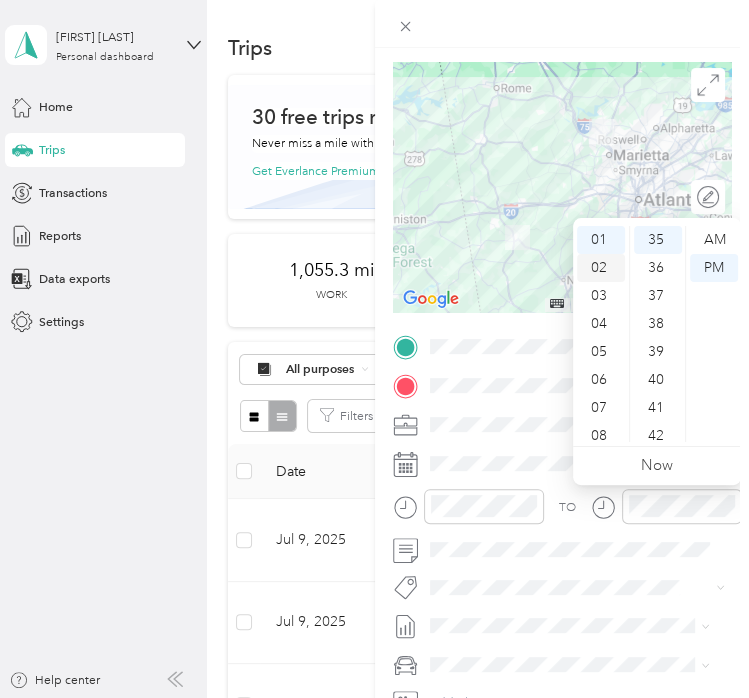 click on "02" at bounding box center [601, 268] 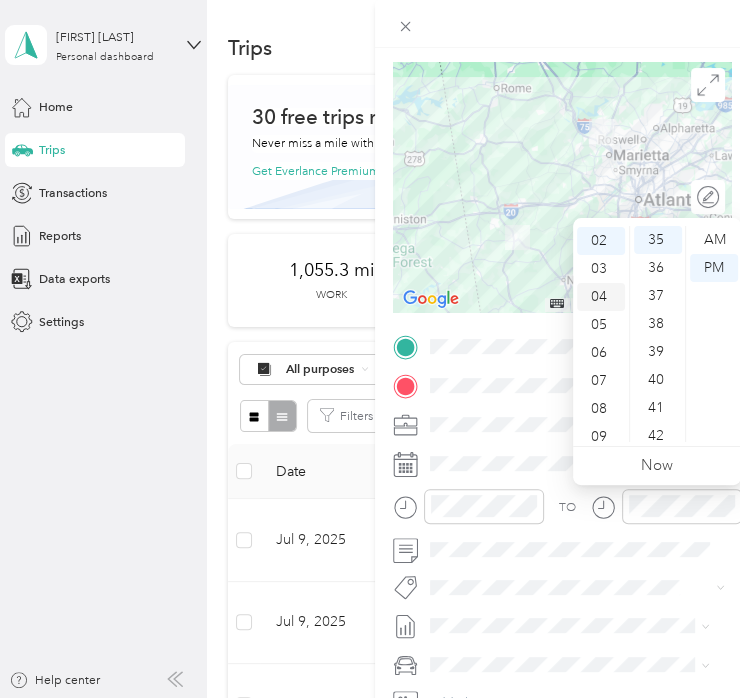 scroll, scrollTop: 56, scrollLeft: 0, axis: vertical 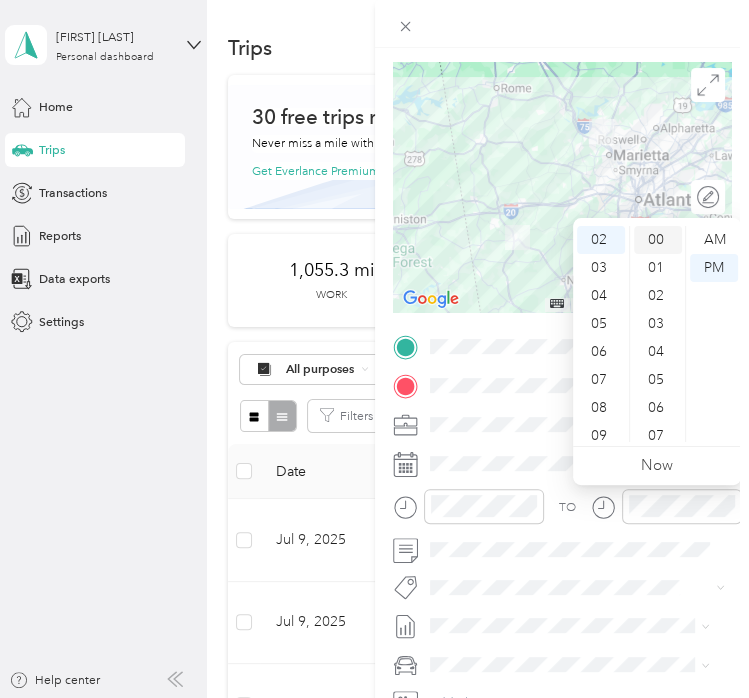 click on "00" at bounding box center [658, 240] 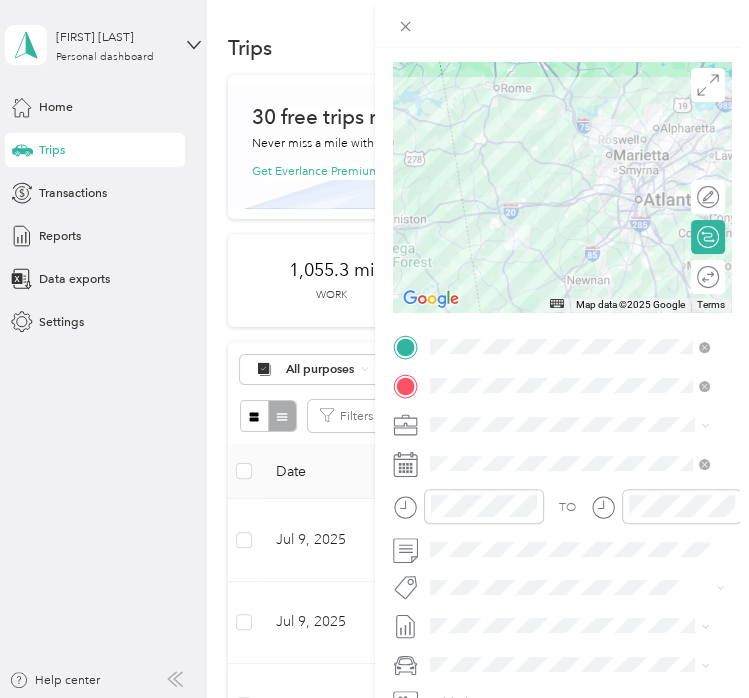 click on "TO" at bounding box center (562, 512) 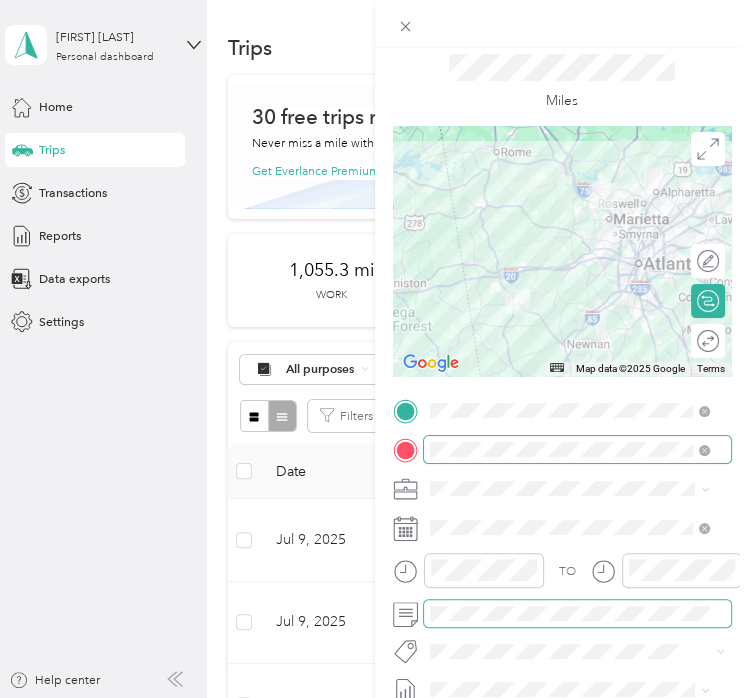 scroll, scrollTop: 0, scrollLeft: 0, axis: both 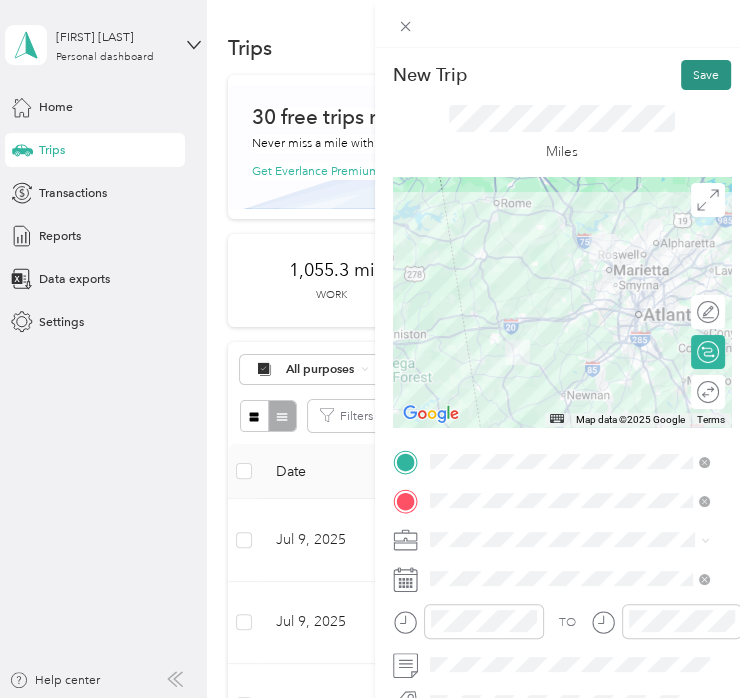 click on "Save" at bounding box center [706, 75] 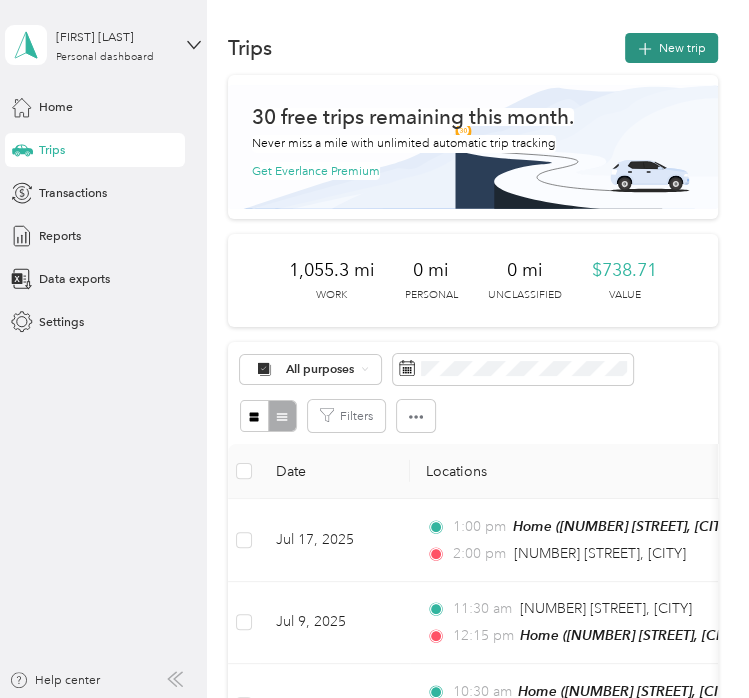 click on "New trip" at bounding box center (671, 48) 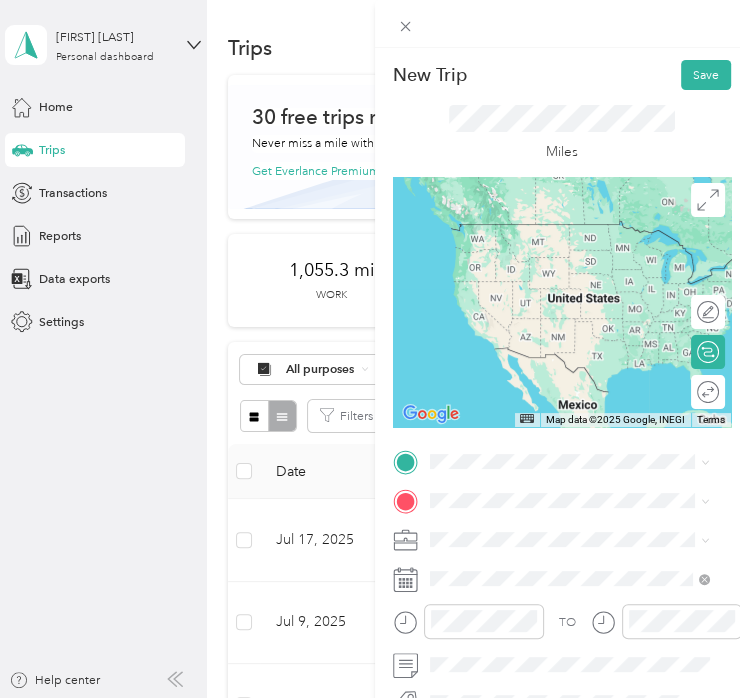 click on "[NUMBER] [STREET]
[CITY], [STATE] [POSTAL_CODE], [COUNTRY]" at bounding box center (569, 265) 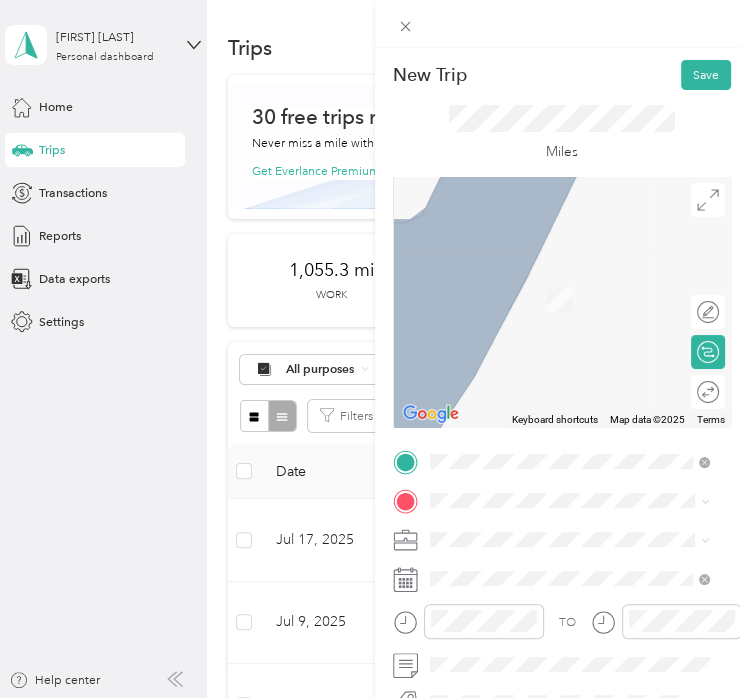 click on "Home [NUMBER] [STREET], [POSTAL_CODE], [CITY], [STATE], [COUNTRY]" at bounding box center (569, 588) 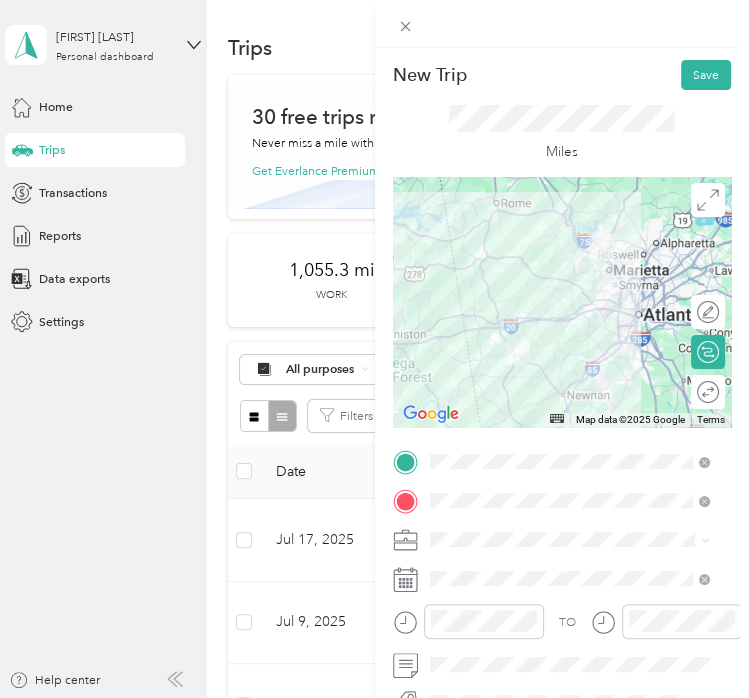 scroll, scrollTop: 40, scrollLeft: 0, axis: vertical 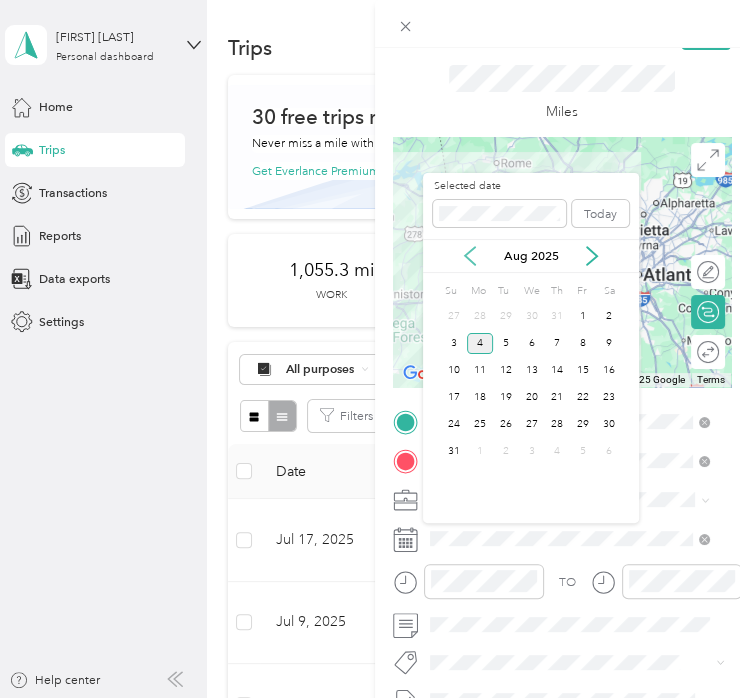click 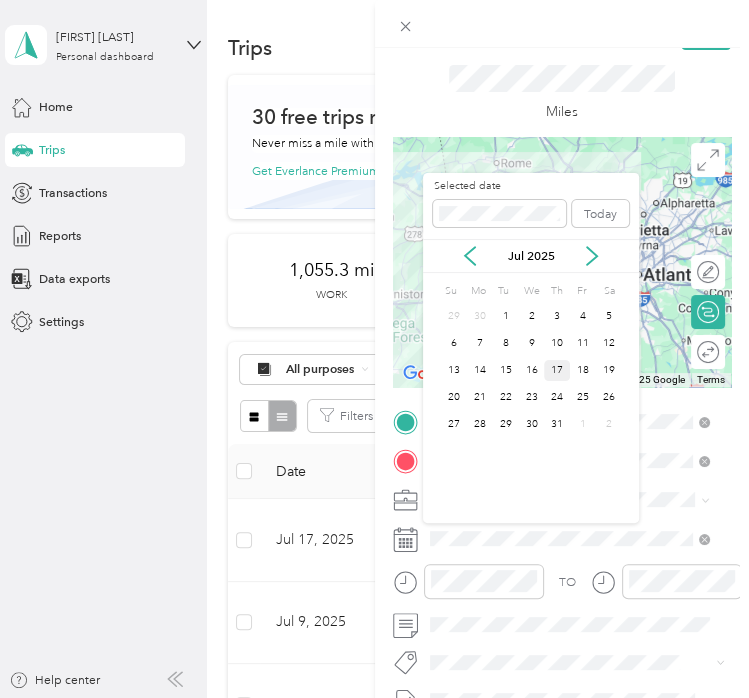click on "17" at bounding box center (557, 370) 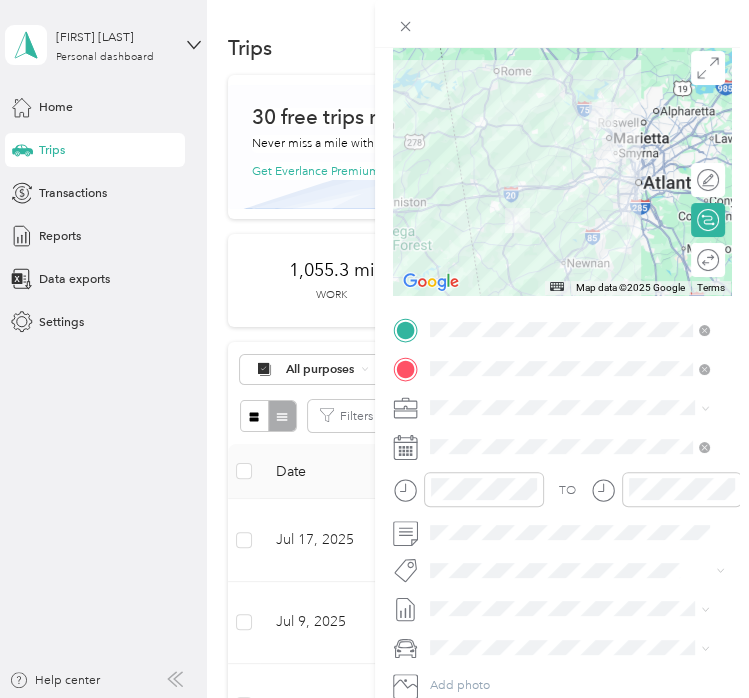 scroll, scrollTop: 132, scrollLeft: 0, axis: vertical 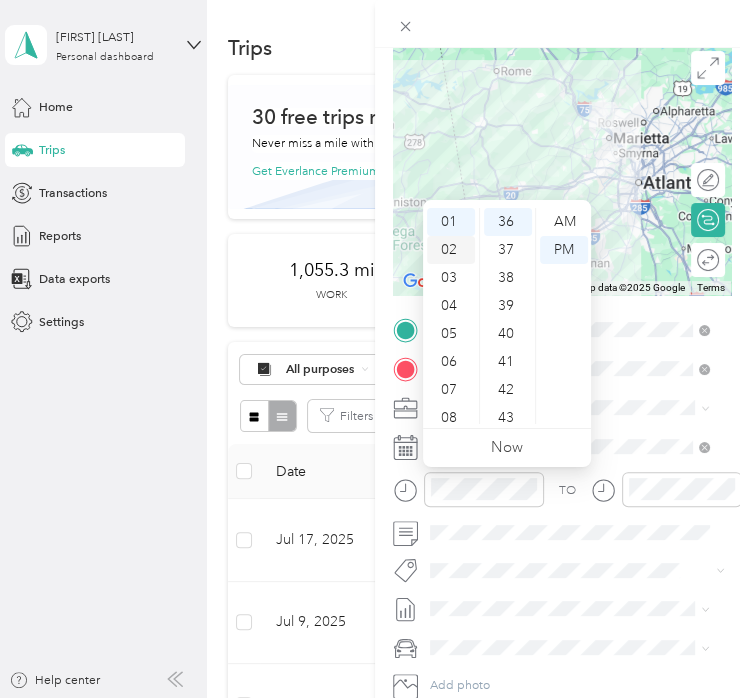 click on "02" at bounding box center [451, 250] 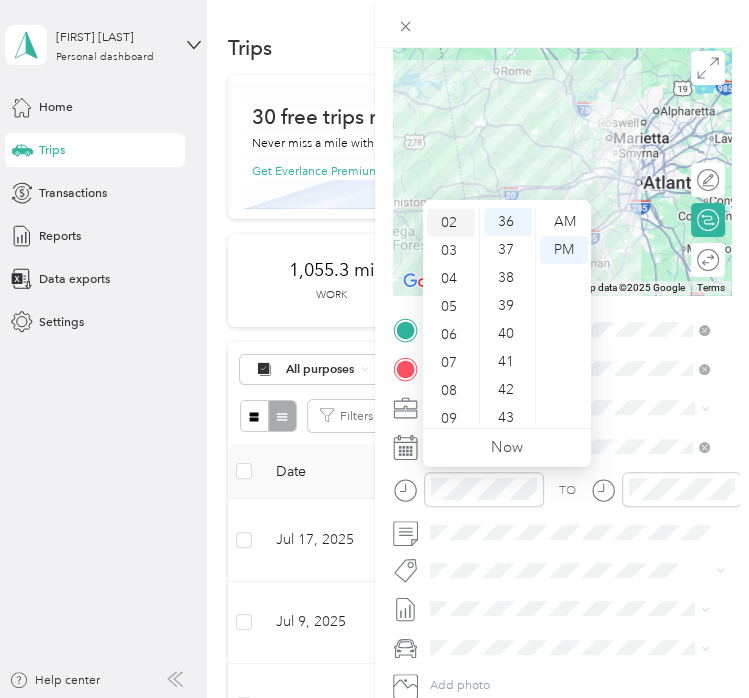 scroll, scrollTop: 56, scrollLeft: 0, axis: vertical 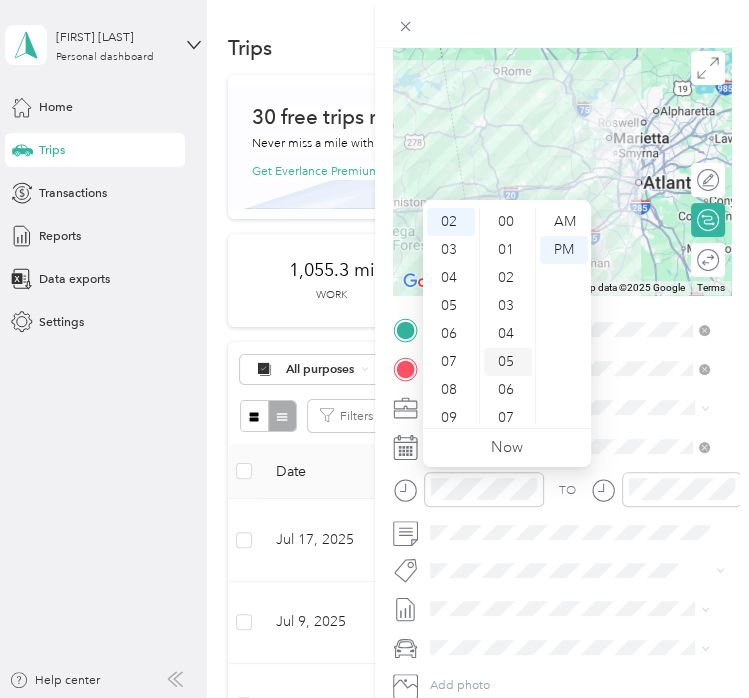click on "05" at bounding box center [508, 362] 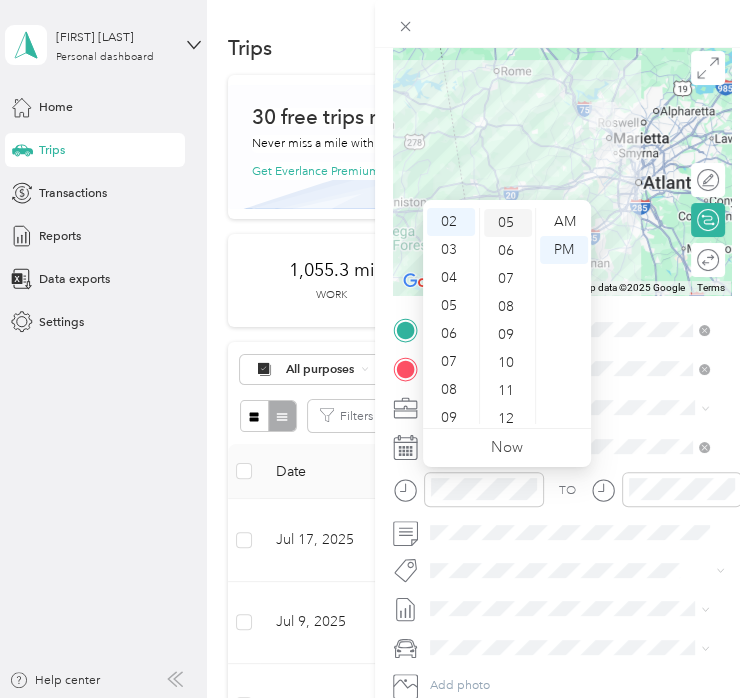 scroll, scrollTop: 140, scrollLeft: 0, axis: vertical 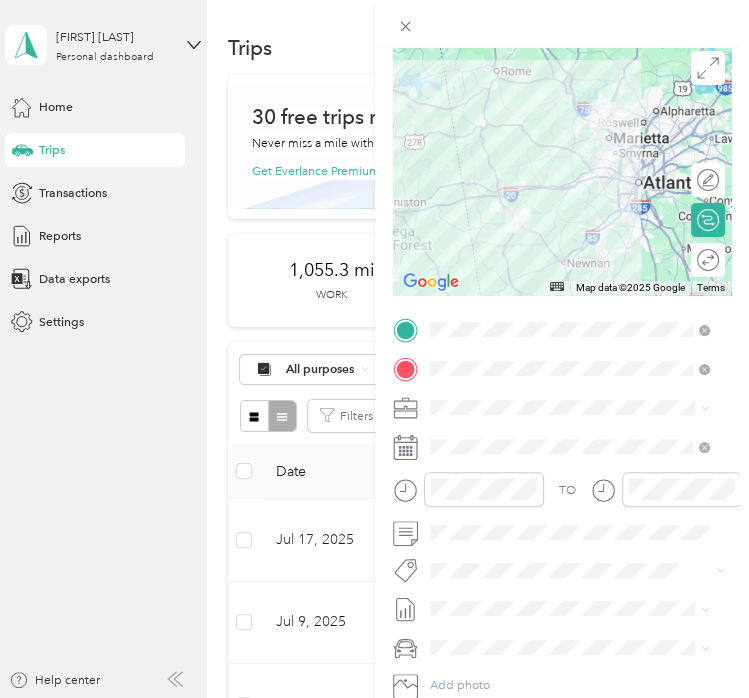 click on "TO Add photo" at bounding box center (562, 527) 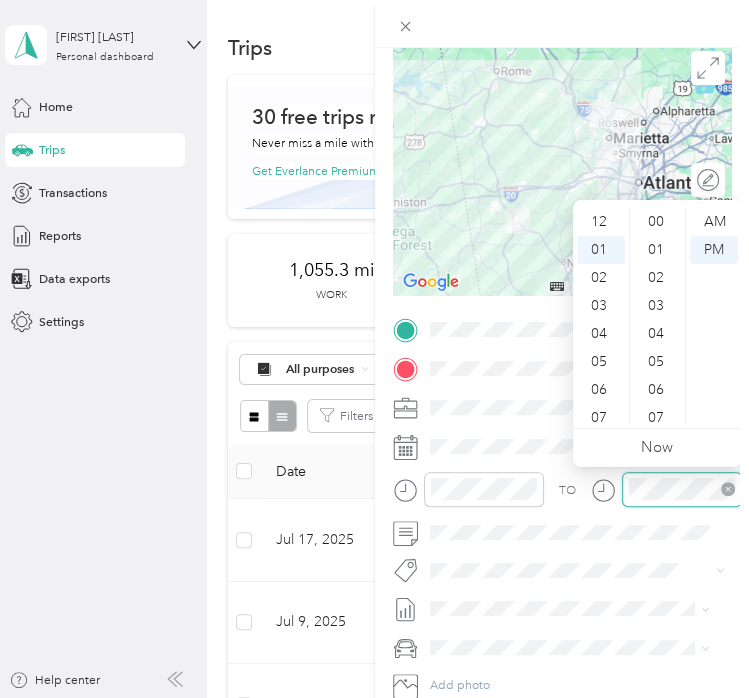 scroll, scrollTop: 1008, scrollLeft: 0, axis: vertical 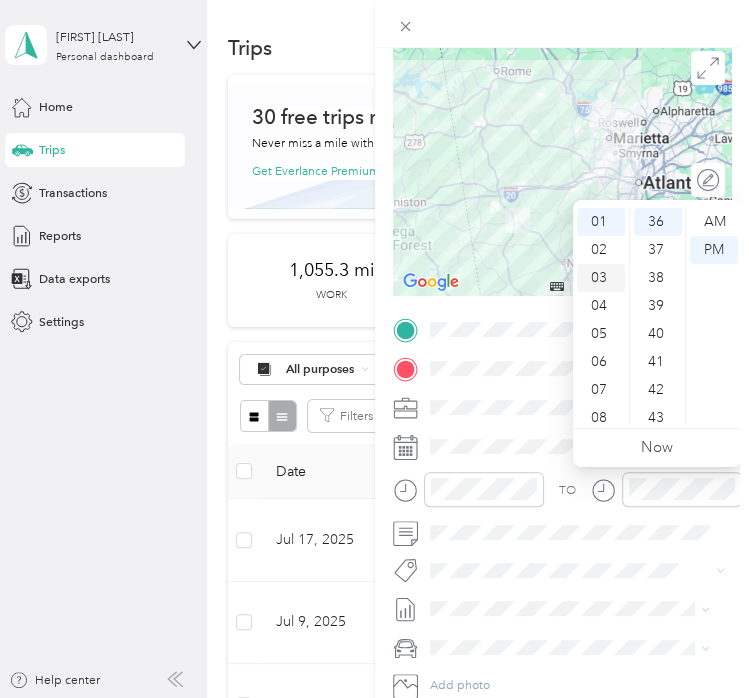 click on "03" at bounding box center (601, 278) 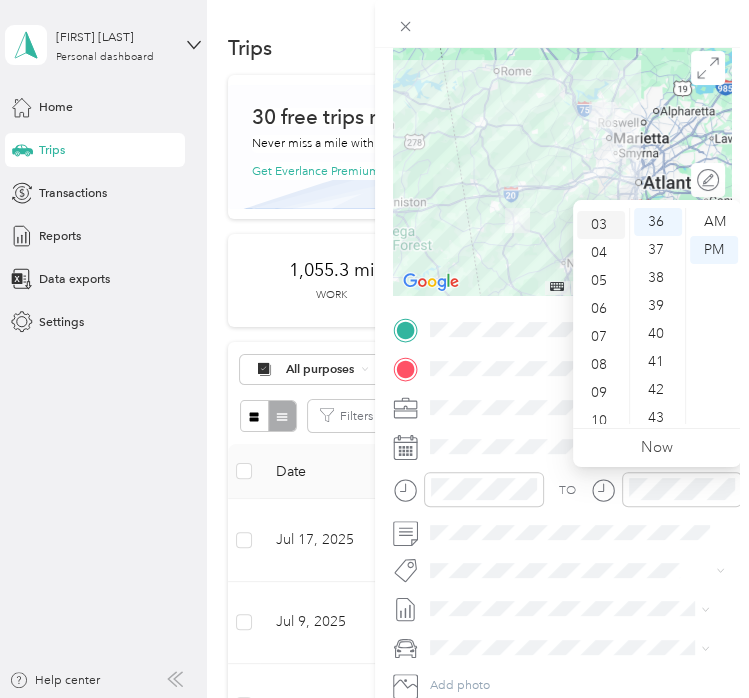 scroll, scrollTop: 84, scrollLeft: 0, axis: vertical 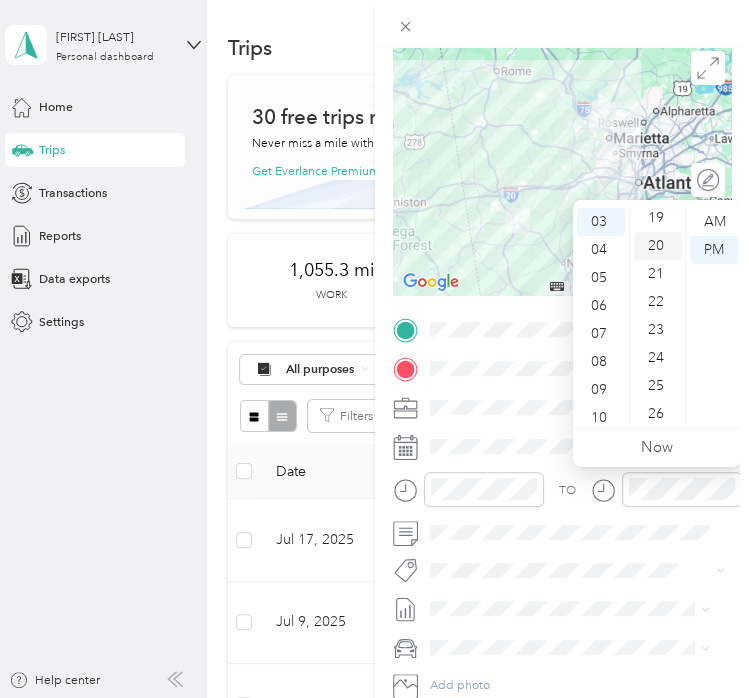 click on "20" at bounding box center [658, 246] 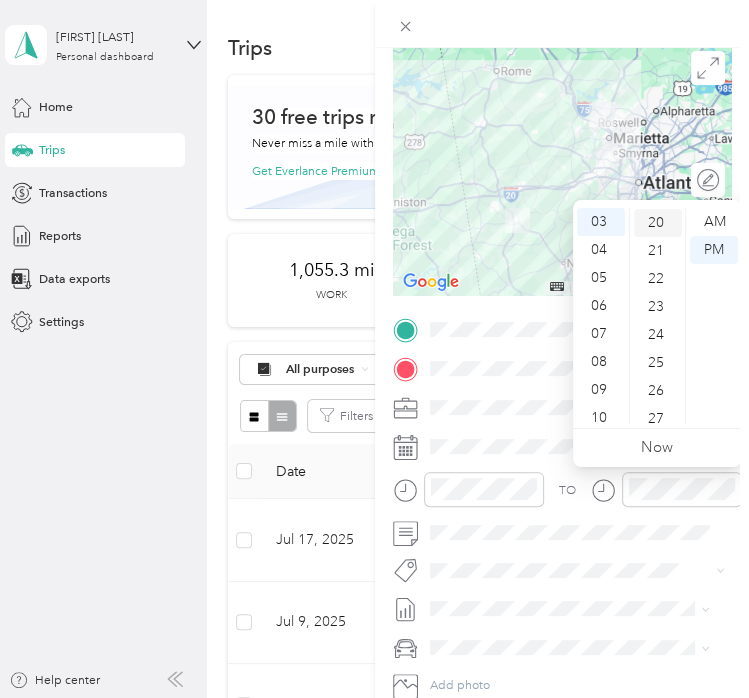 scroll, scrollTop: 560, scrollLeft: 0, axis: vertical 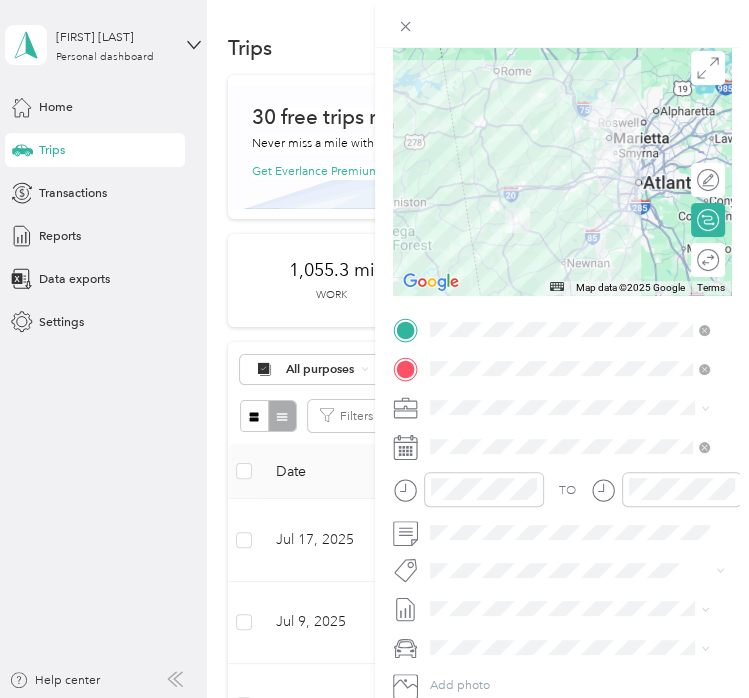 click at bounding box center (666, 495) 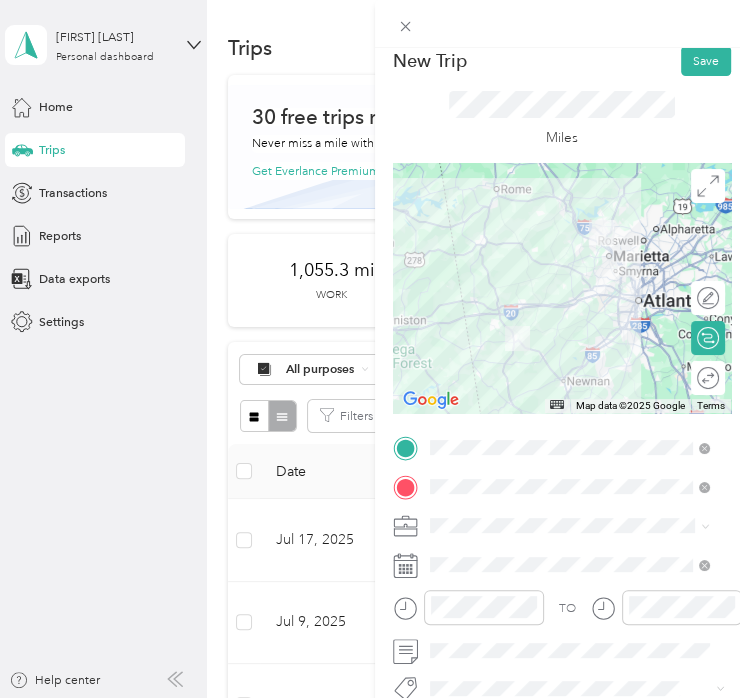 scroll, scrollTop: 12, scrollLeft: 0, axis: vertical 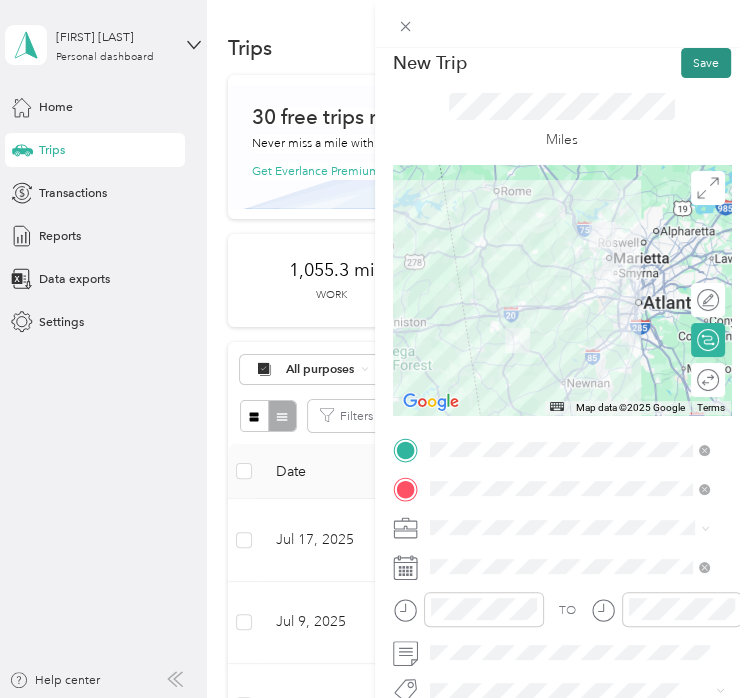 click on "Save" at bounding box center (706, 63) 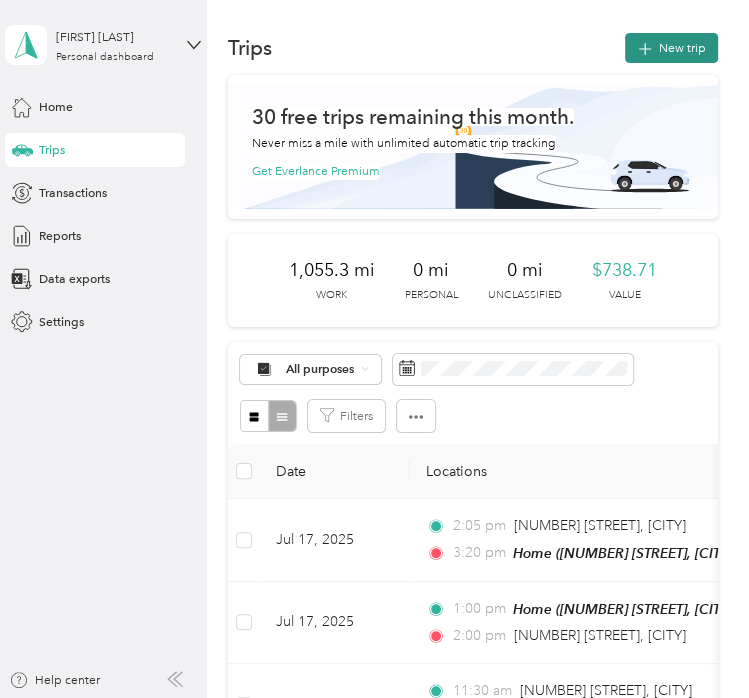 click on "New trip" at bounding box center [671, 48] 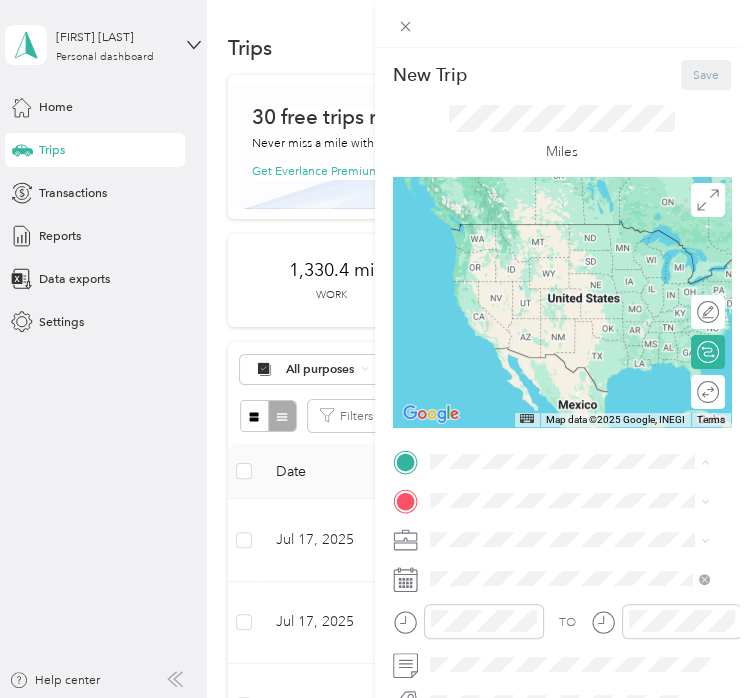 click on "[NUMBER] [STREET_NAME], [POSTAL_CODE], [CITY], [STATE], [COUNTRY]" at bounding box center (556, 568) 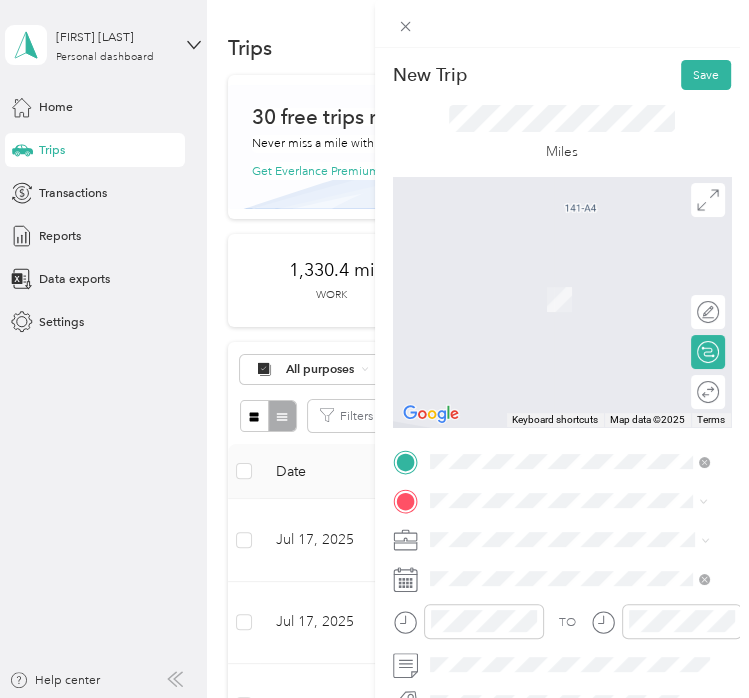 click on "[NUMBER] [STREET_NAME]
[CITY], [STATE] [POSTAL_CODE], [COUNTRY]" at bounding box center [583, 306] 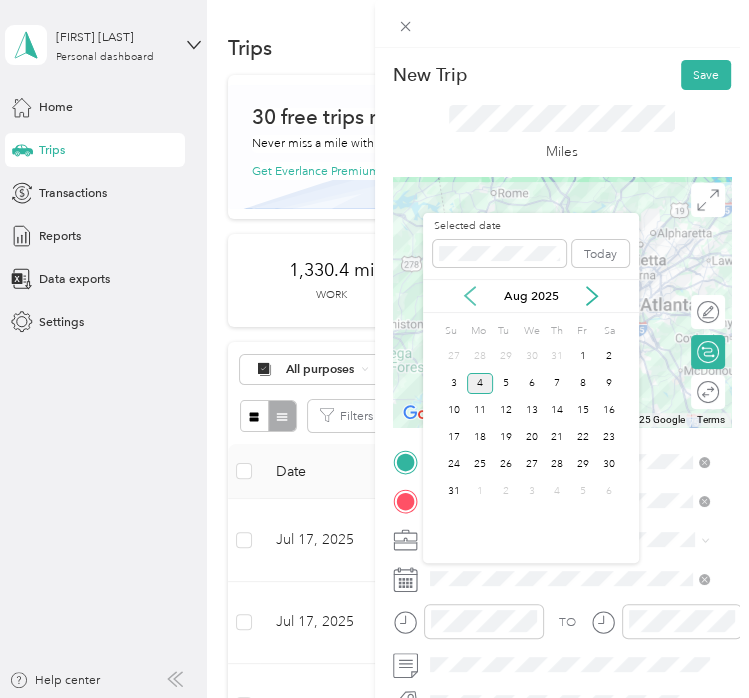 click 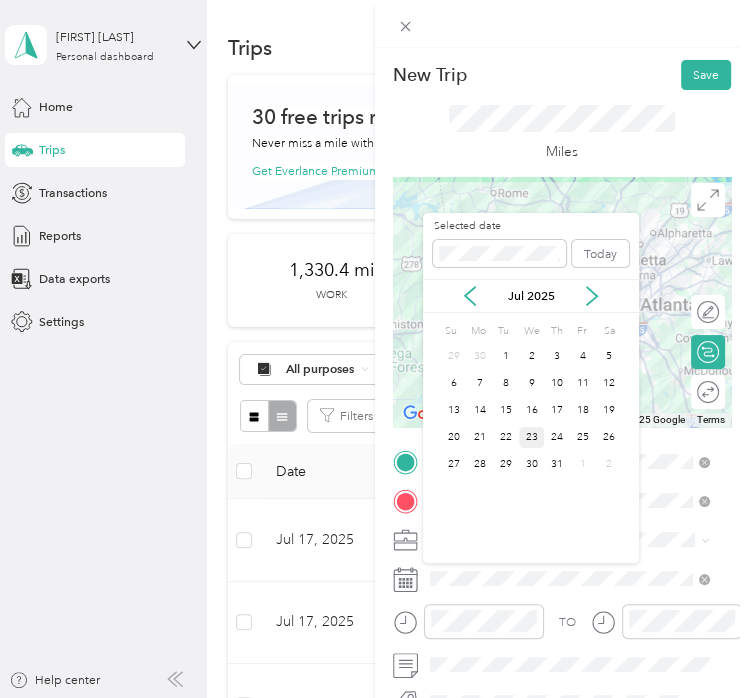click on "23" at bounding box center [532, 437] 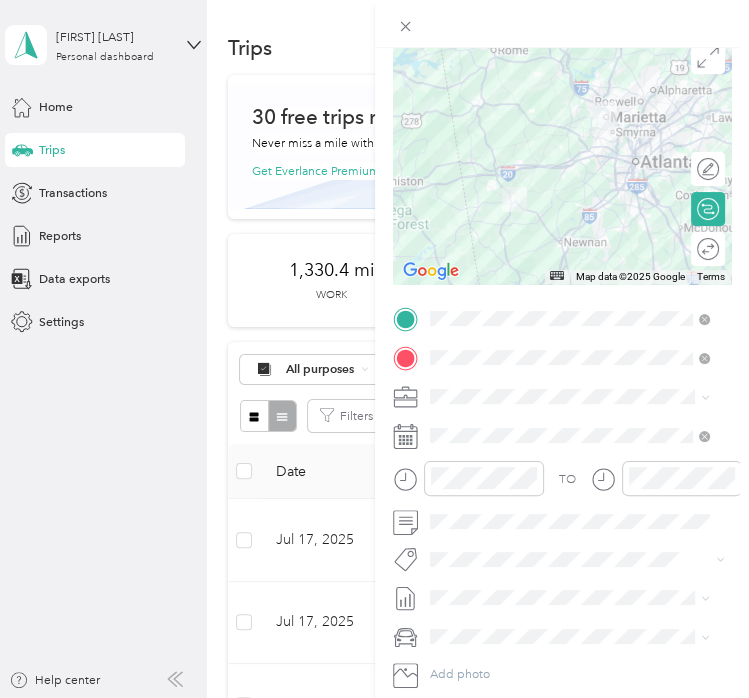 scroll, scrollTop: 144, scrollLeft: 0, axis: vertical 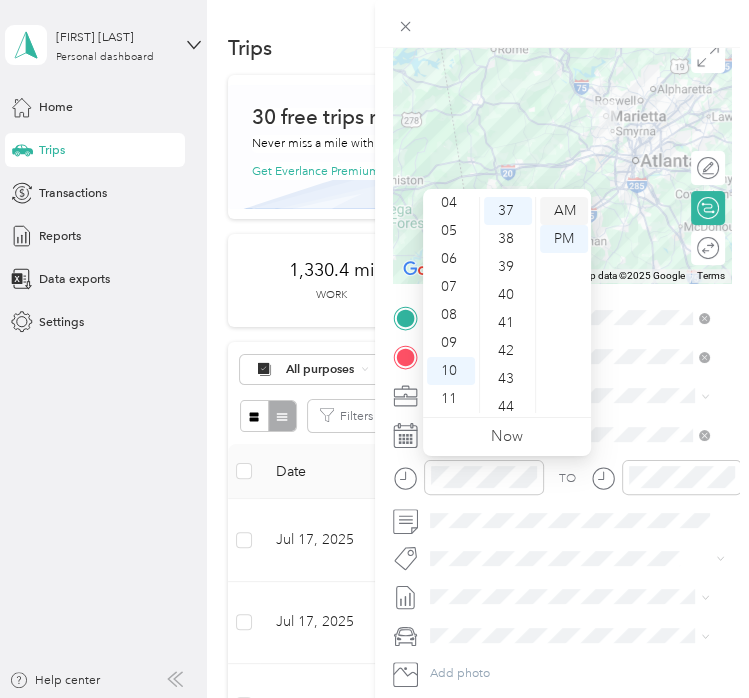 click on "AM" at bounding box center (564, 211) 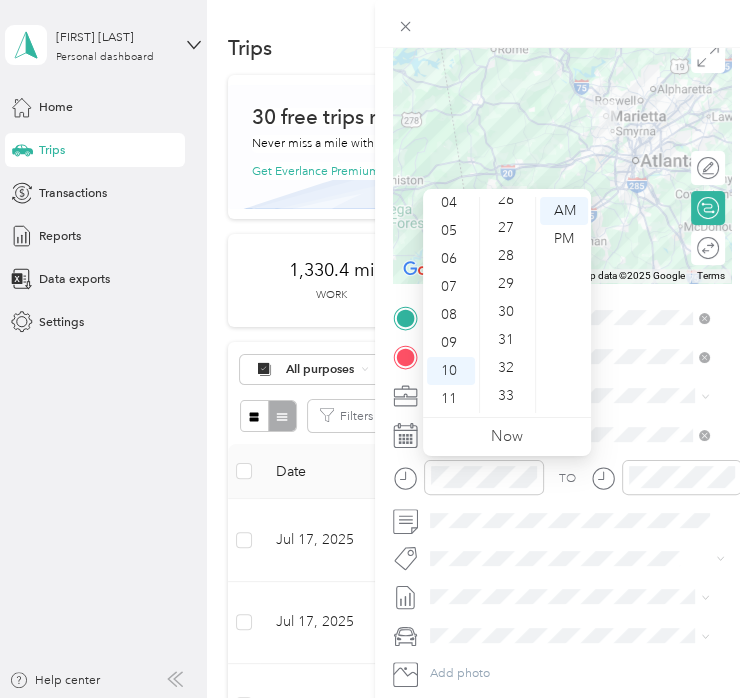 scroll, scrollTop: 735, scrollLeft: 0, axis: vertical 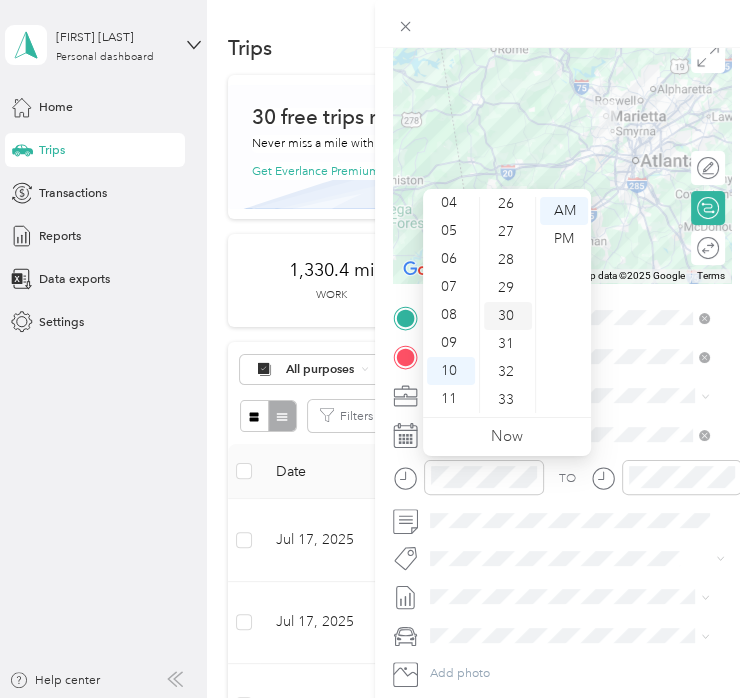 click on "30" at bounding box center [508, 316] 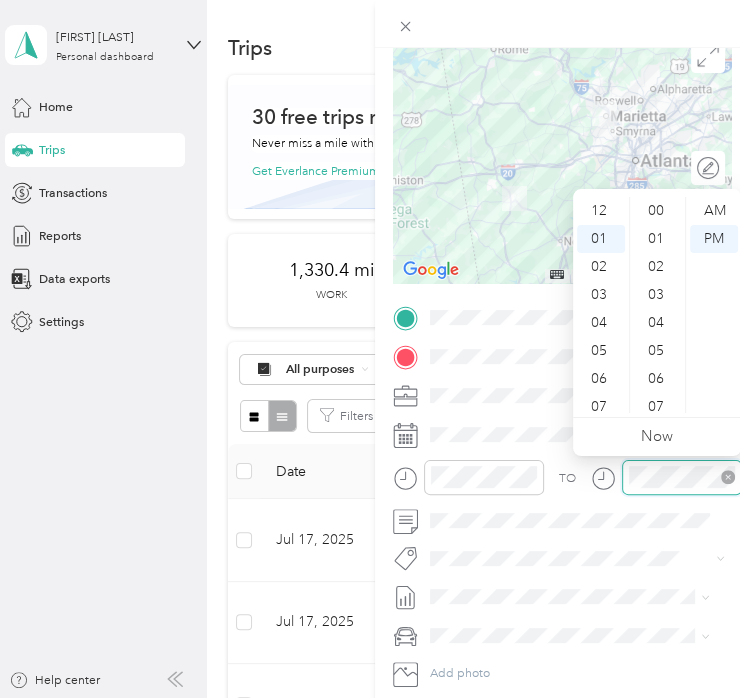 scroll, scrollTop: 1036, scrollLeft: 0, axis: vertical 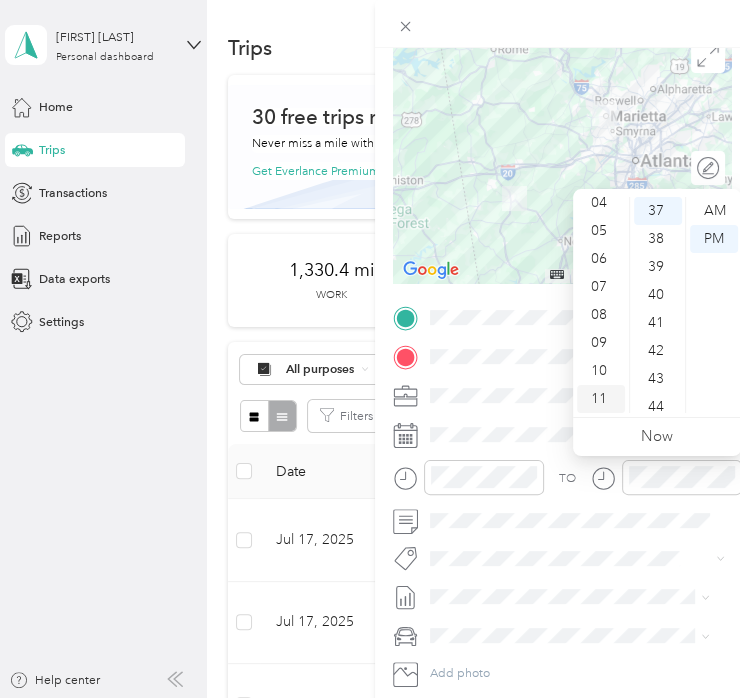 click on "11" at bounding box center (601, 399) 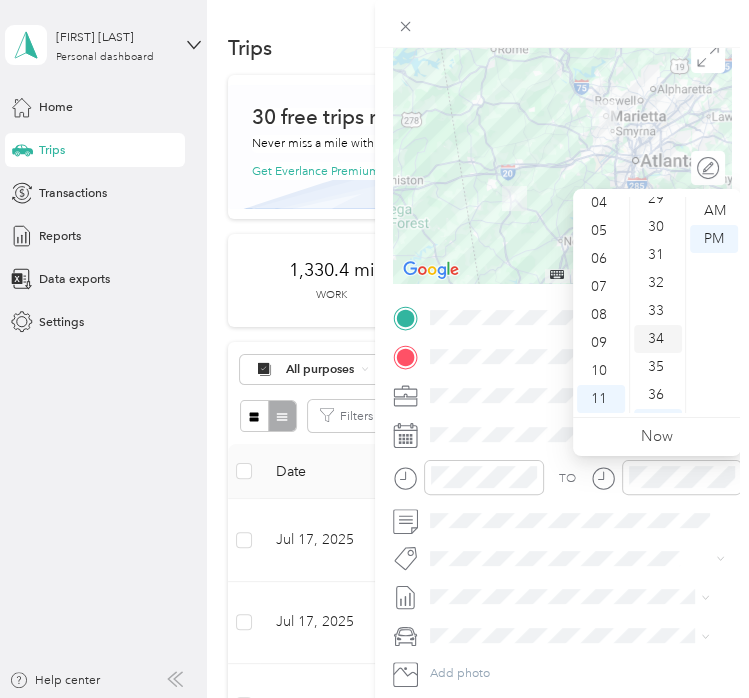scroll, scrollTop: 824, scrollLeft: 0, axis: vertical 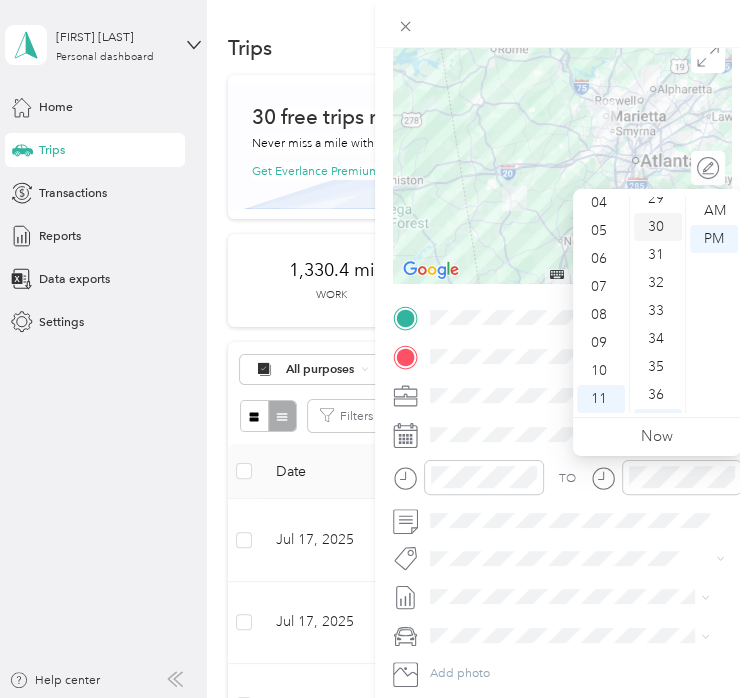 click on "30" at bounding box center (658, 227) 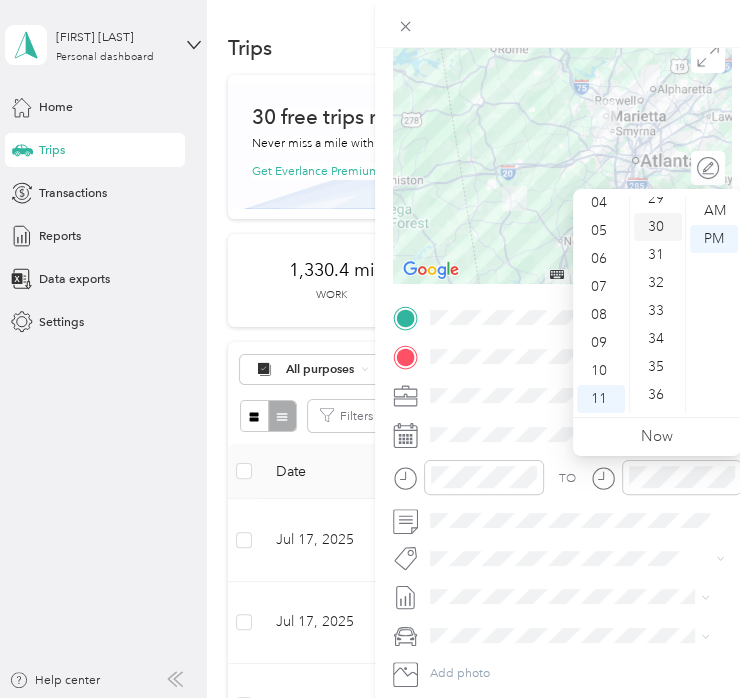scroll, scrollTop: 840, scrollLeft: 0, axis: vertical 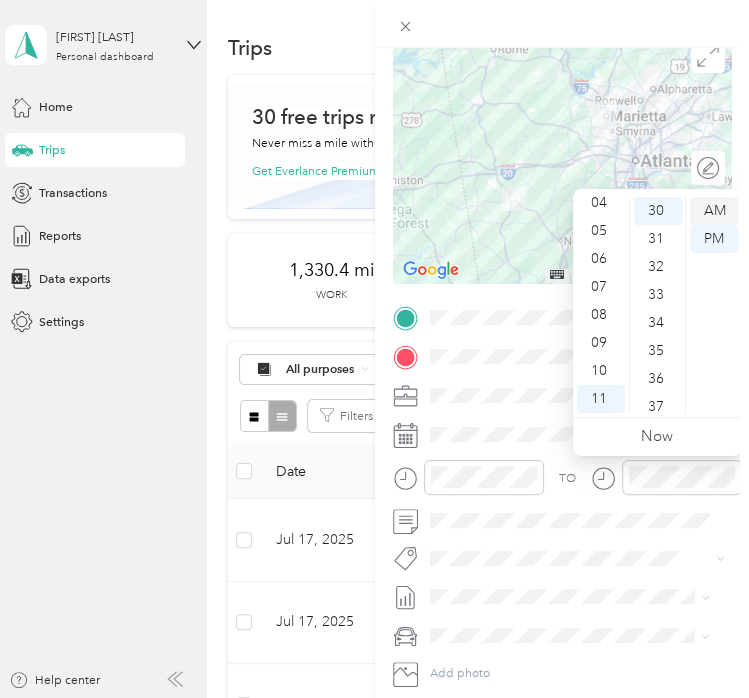 click on "AM" at bounding box center [714, 211] 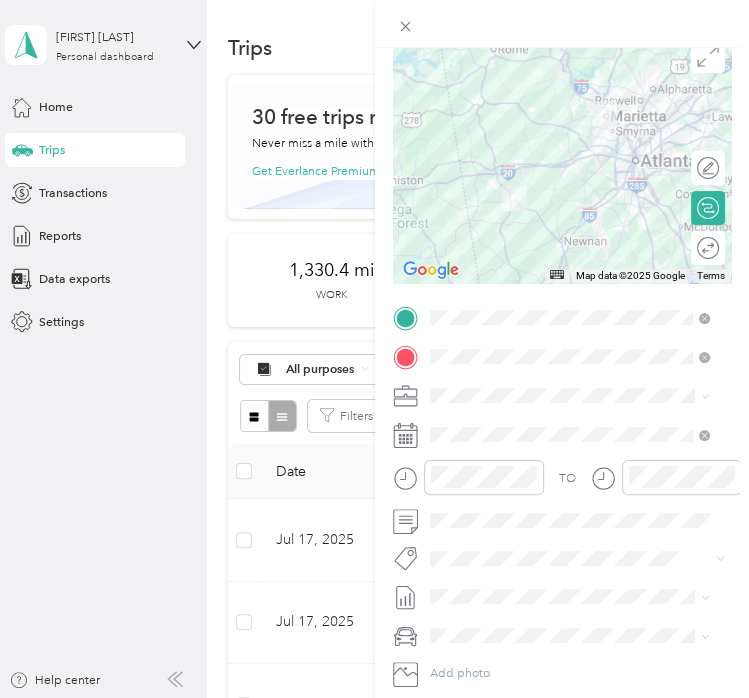 click on "TO" at bounding box center (562, 483) 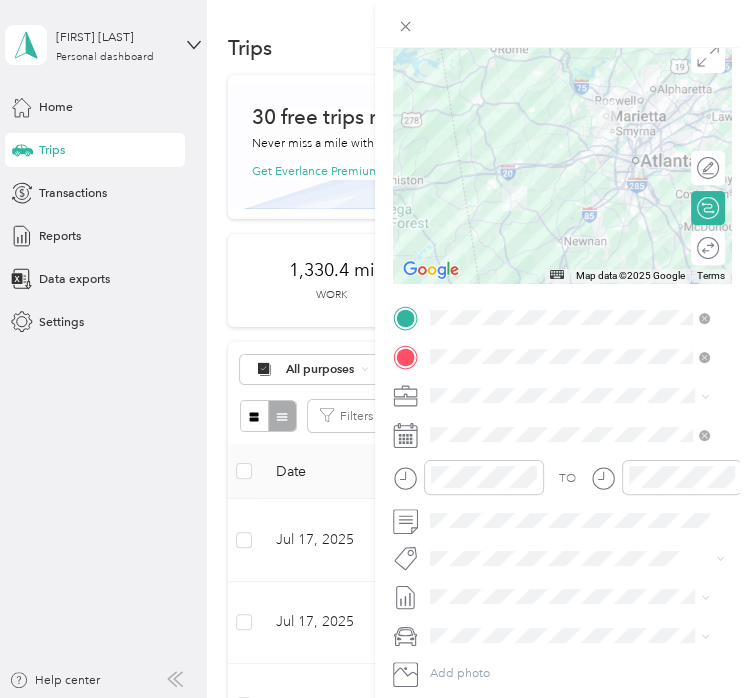 click on "TO Add photo" at bounding box center [562, 515] 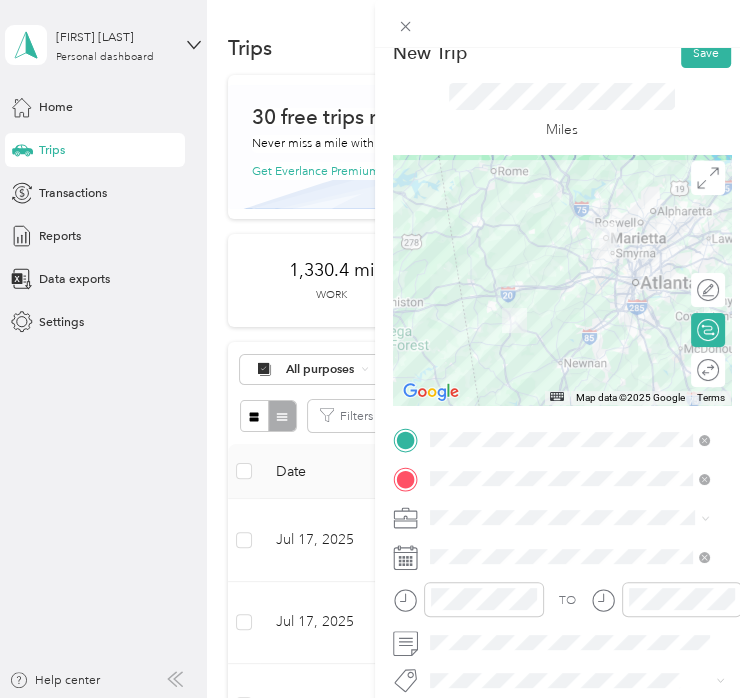 scroll, scrollTop: 0, scrollLeft: 0, axis: both 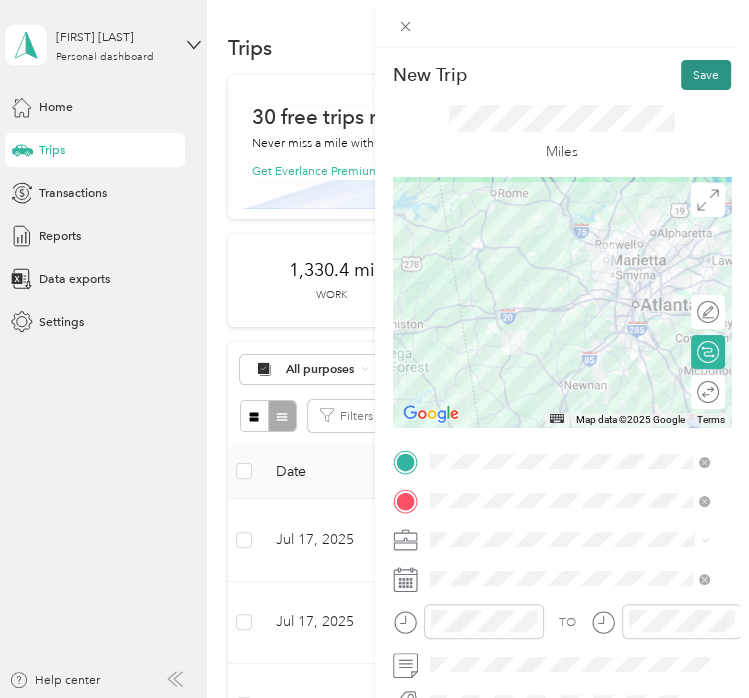 click on "Save" at bounding box center [706, 75] 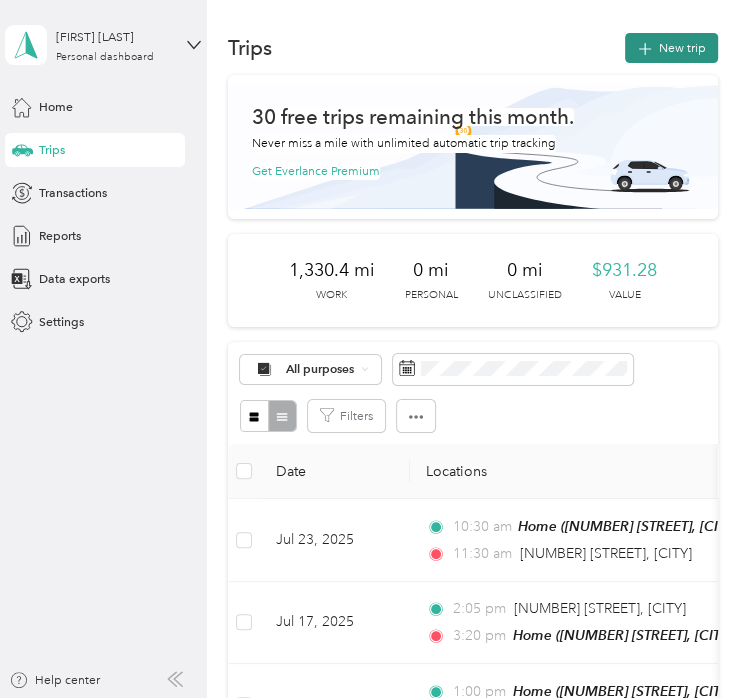 click on "New trip" at bounding box center [671, 48] 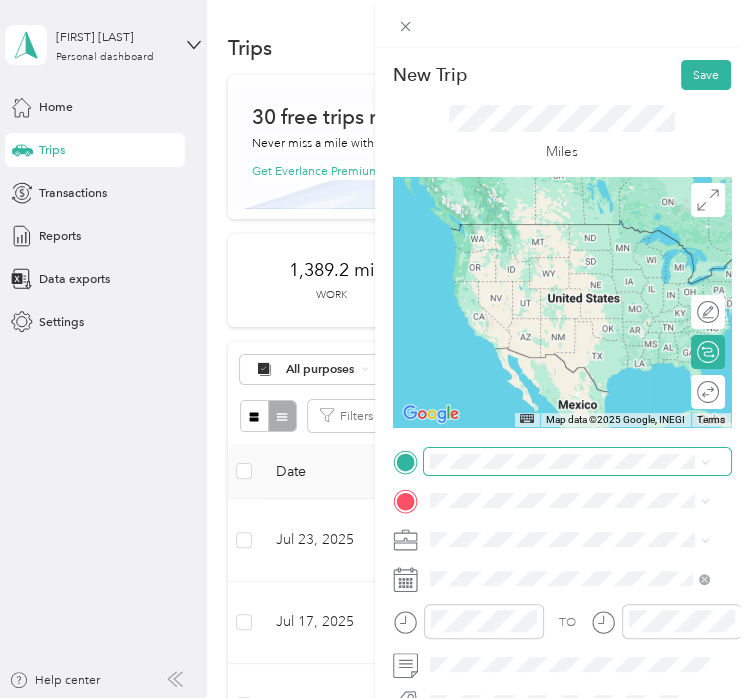 click at bounding box center (578, 461) 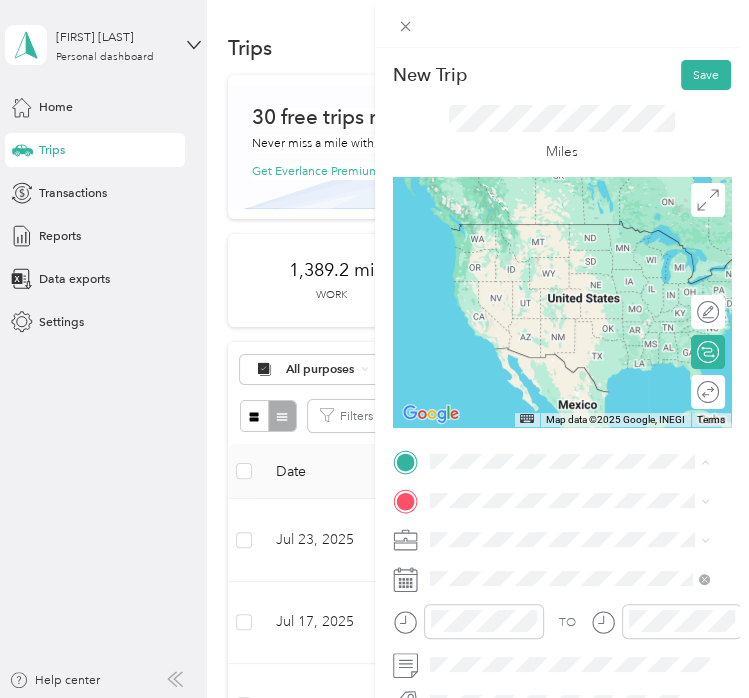 click on "[NUMBER] [STREET_NAME]
[CITY], [STATE] [POSTAL_CODE], [COUNTRY]" at bounding box center [583, 267] 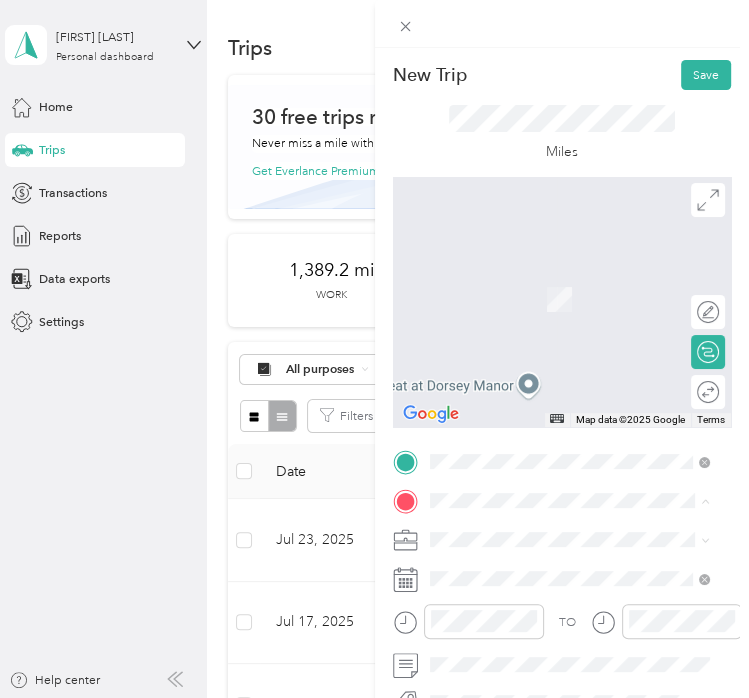 click on "[NUMBER] [STREET_NAME], [POSTAL_CODE], [CITY], [STATE], [COUNTRY]" at bounding box center (556, 607) 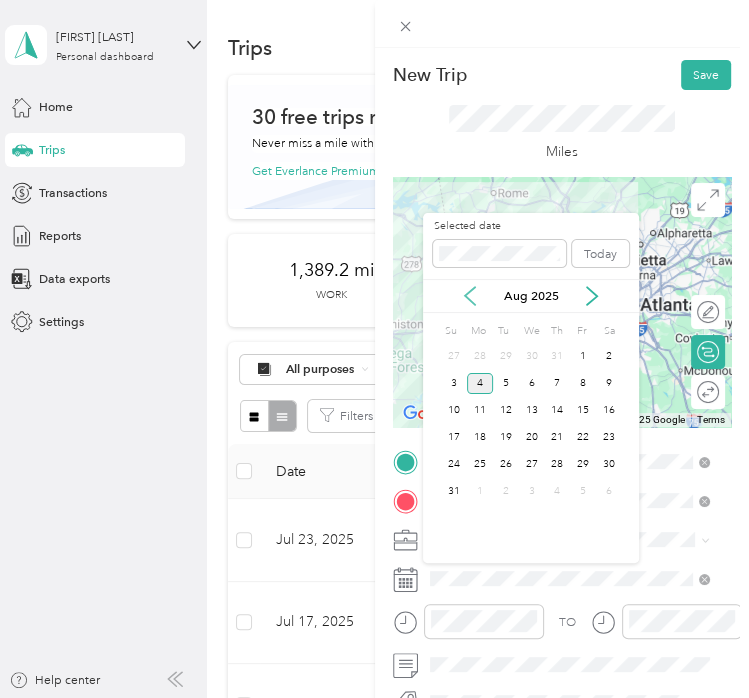 click 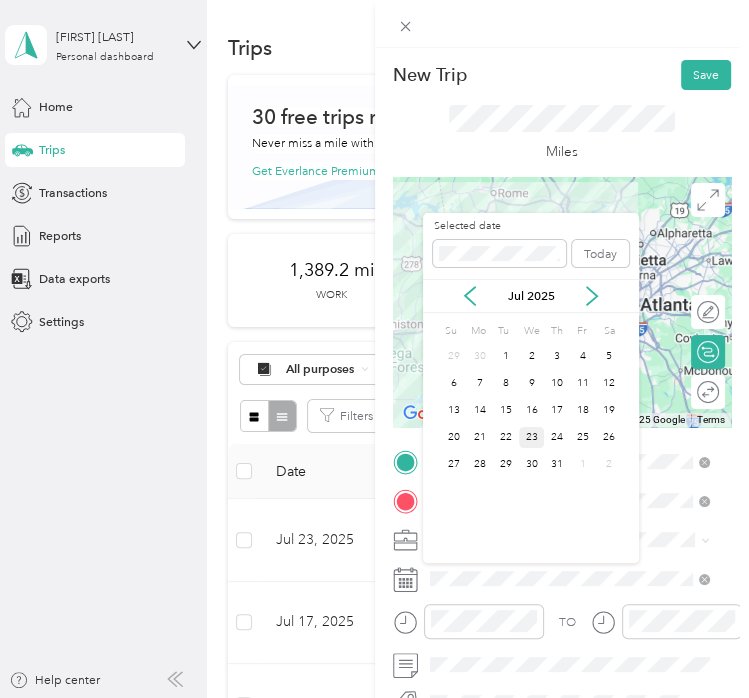 click on "23" at bounding box center (532, 437) 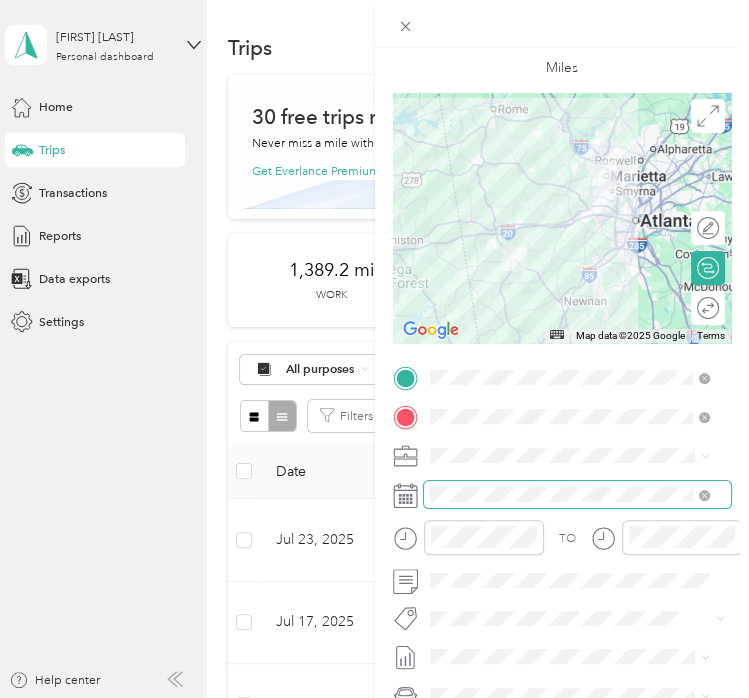 scroll, scrollTop: 88, scrollLeft: 0, axis: vertical 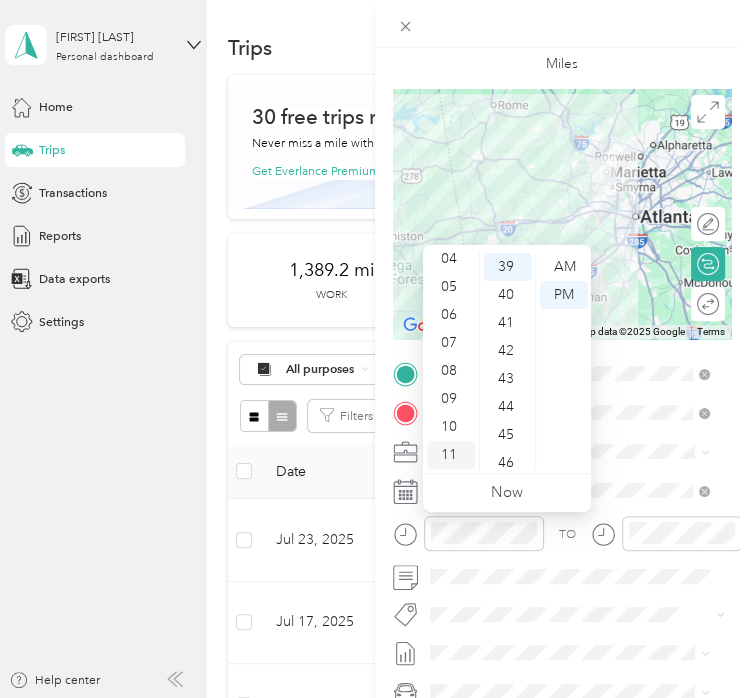 click on "11" at bounding box center (451, 455) 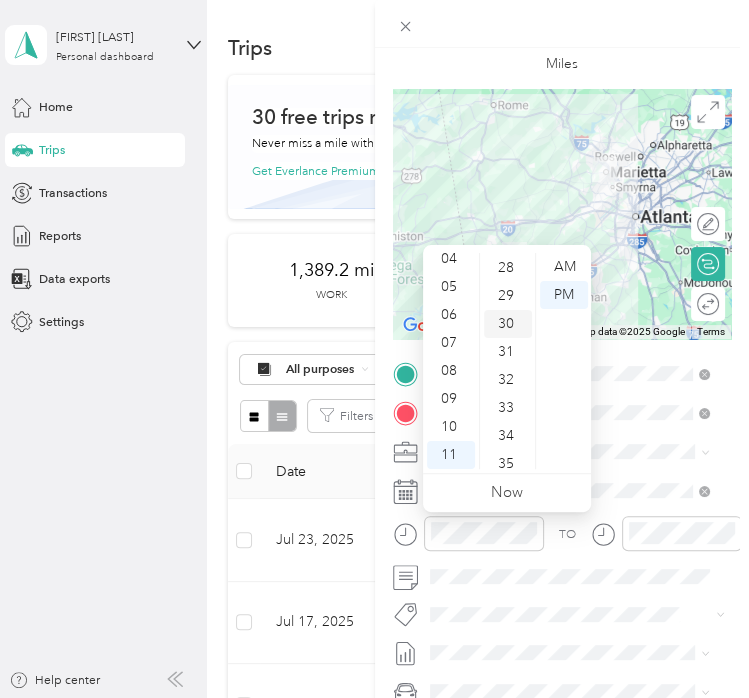 click on "30" at bounding box center [508, 324] 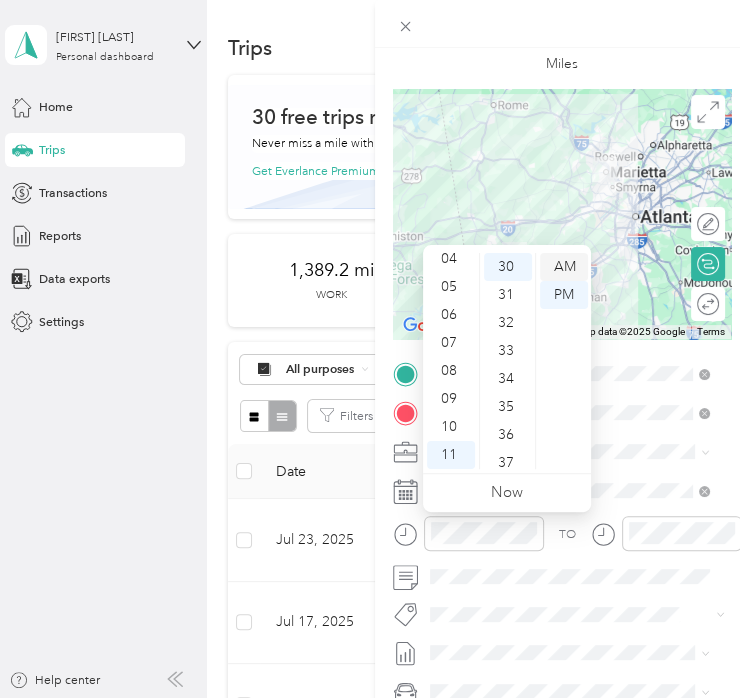 click on "AM" at bounding box center (564, 267) 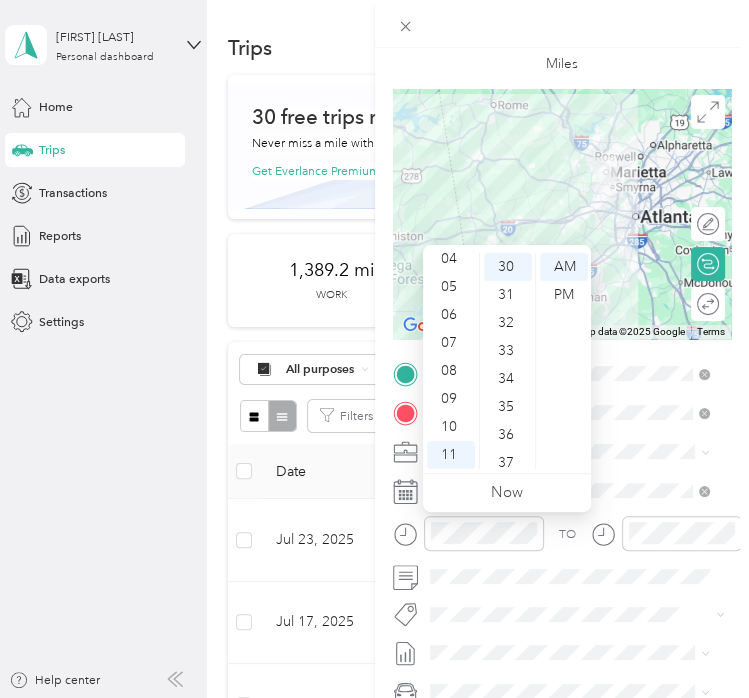 click on "TO" at bounding box center (562, 539) 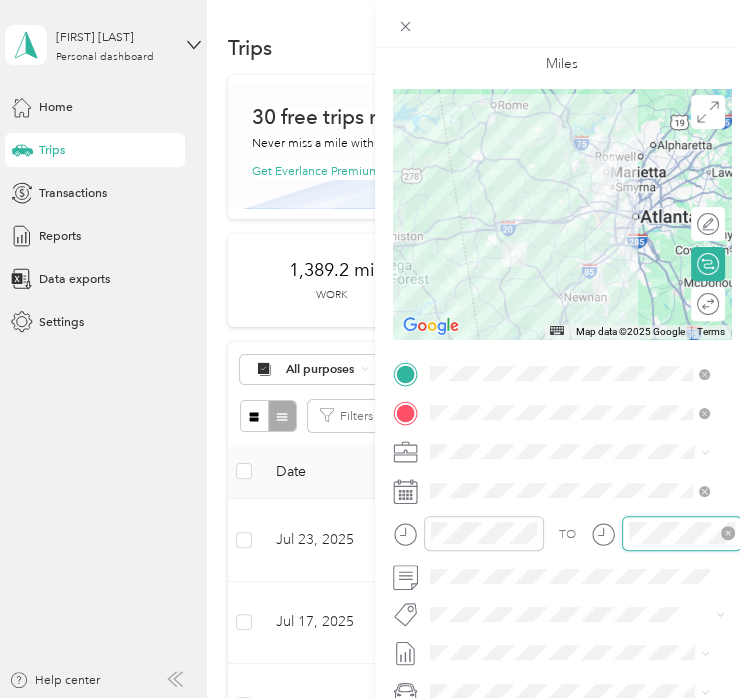 scroll, scrollTop: 28, scrollLeft: 0, axis: vertical 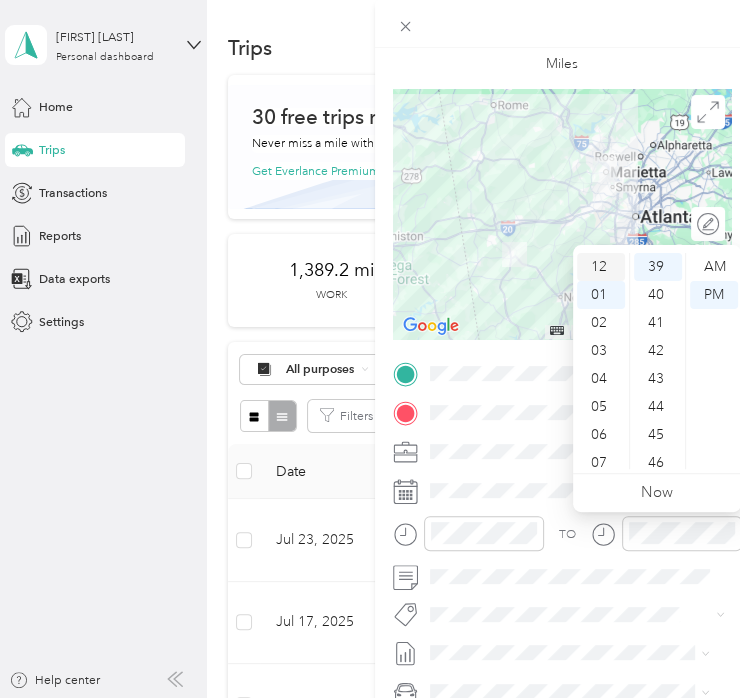 click on "12" at bounding box center [601, 267] 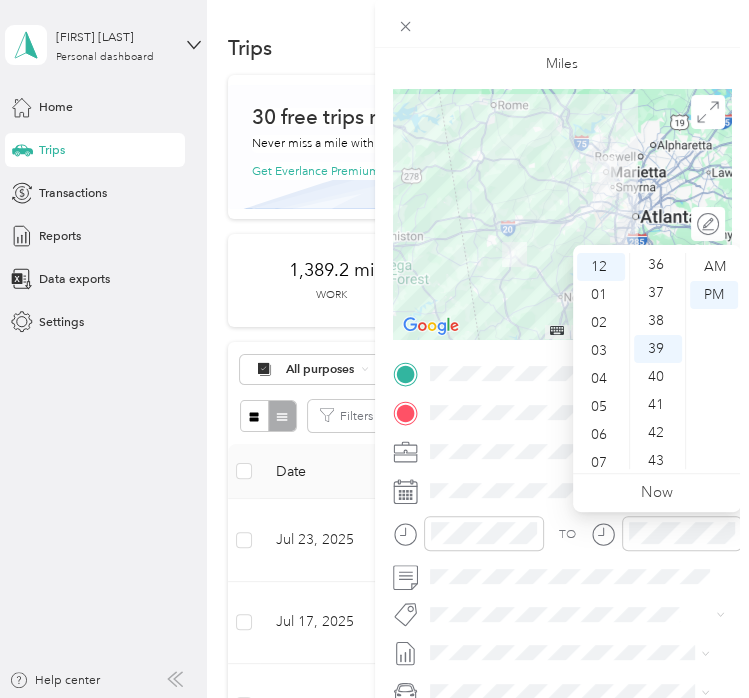 scroll, scrollTop: 1012, scrollLeft: 0, axis: vertical 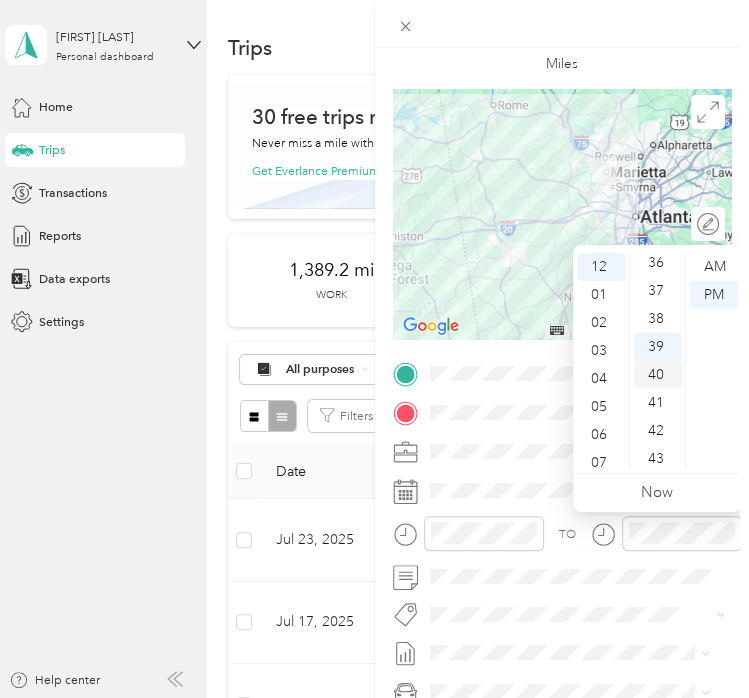 click on "40" at bounding box center [658, 375] 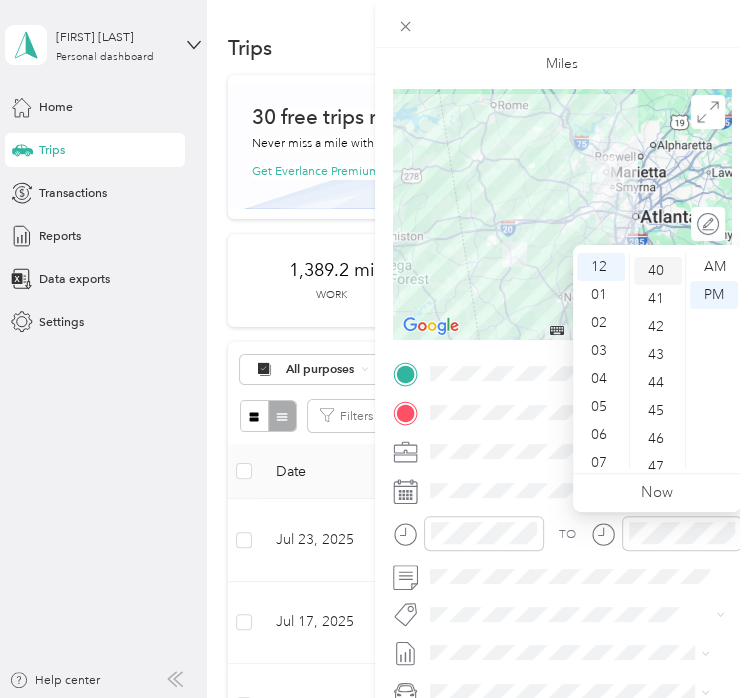 scroll, scrollTop: 1120, scrollLeft: 0, axis: vertical 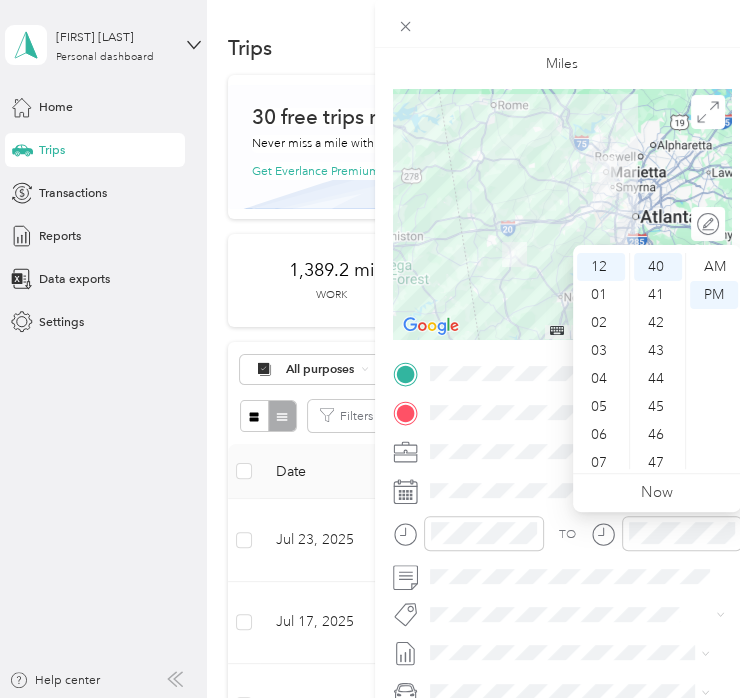 click on "TO" at bounding box center (562, 539) 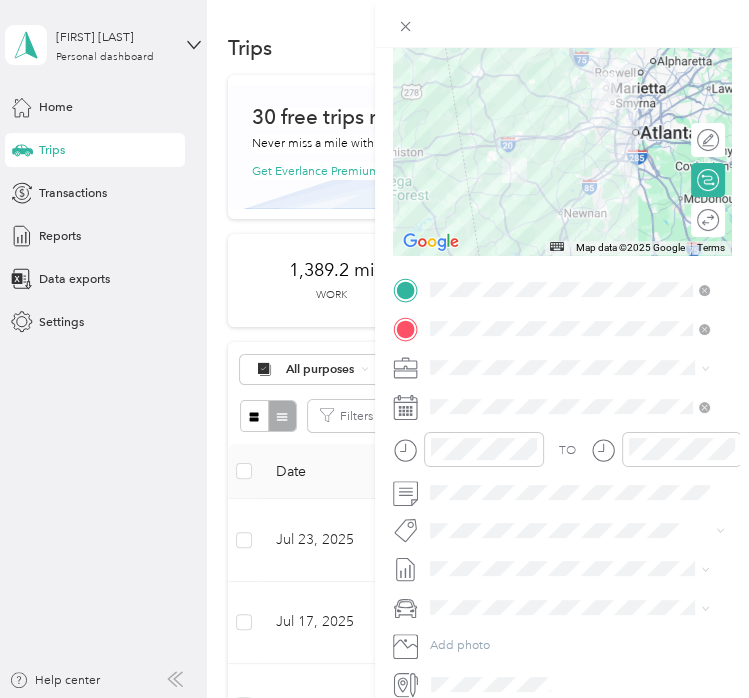 scroll, scrollTop: 0, scrollLeft: 0, axis: both 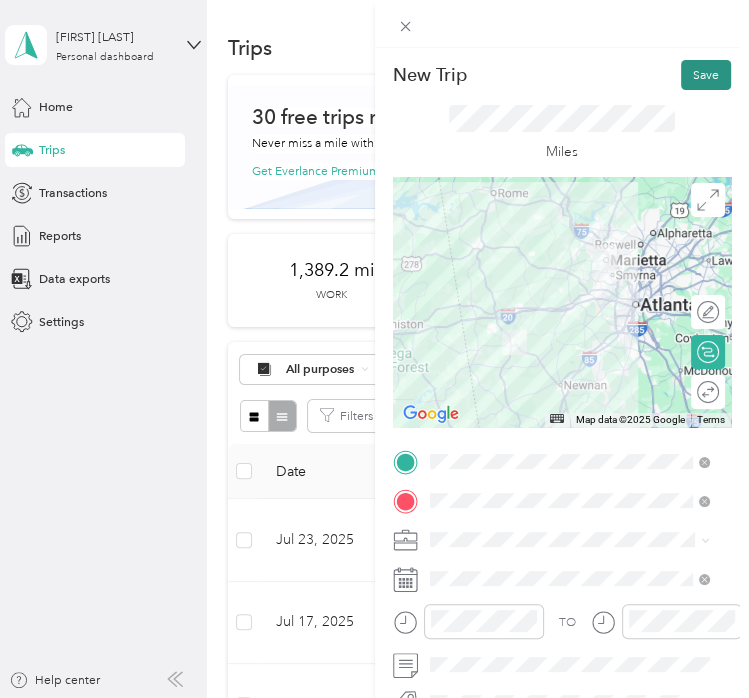 click on "Save" at bounding box center (706, 75) 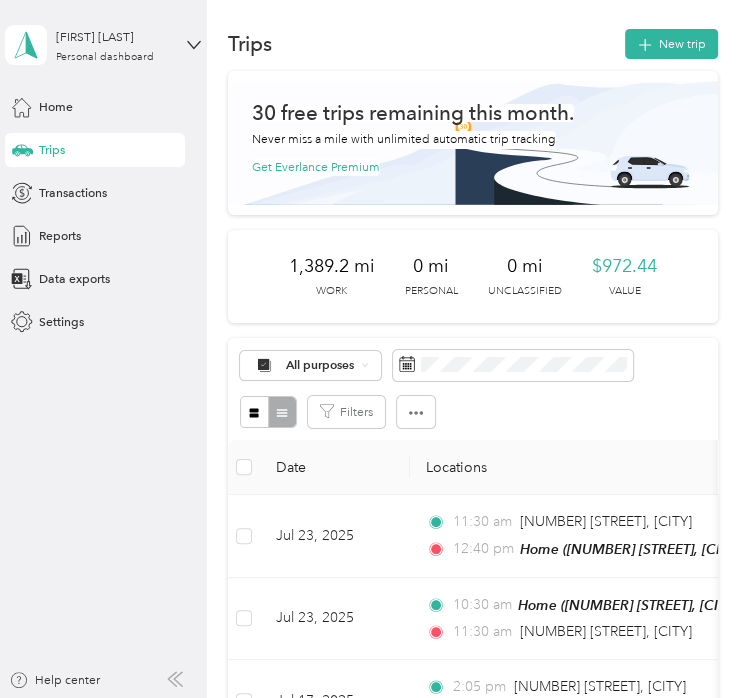 scroll, scrollTop: 0, scrollLeft: 0, axis: both 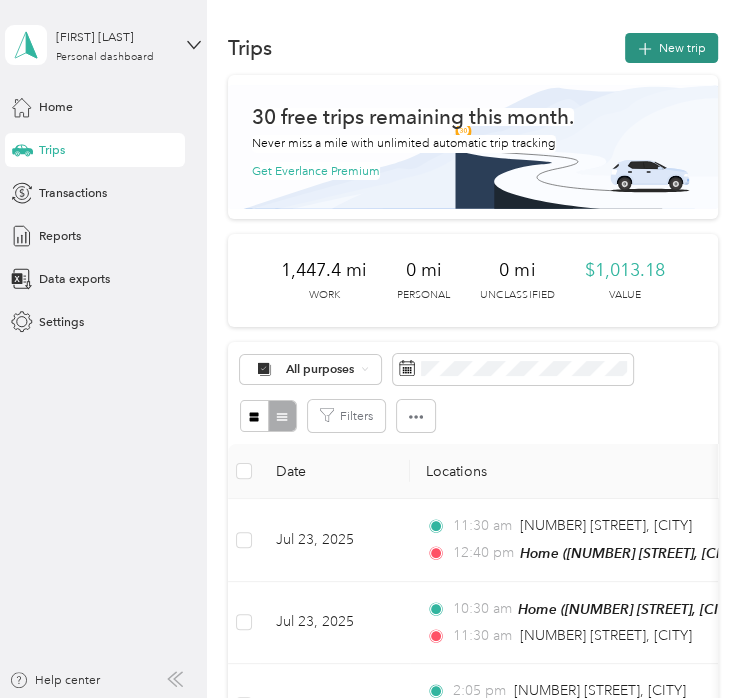 click on "New trip" at bounding box center [671, 48] 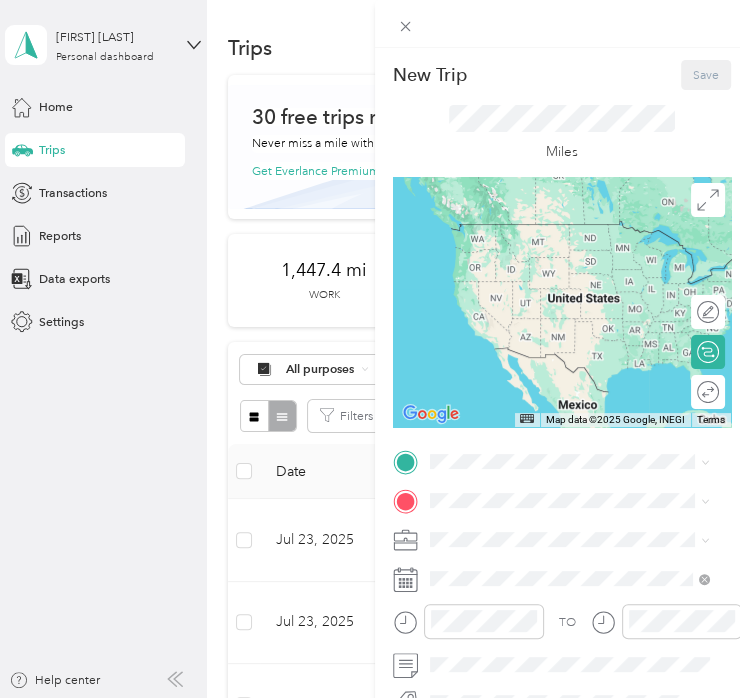 click on "Home [NUMBER] [STREET], [POSTAL_CODE], [CITY], [STATE], [COUNTRY]" at bounding box center (583, 558) 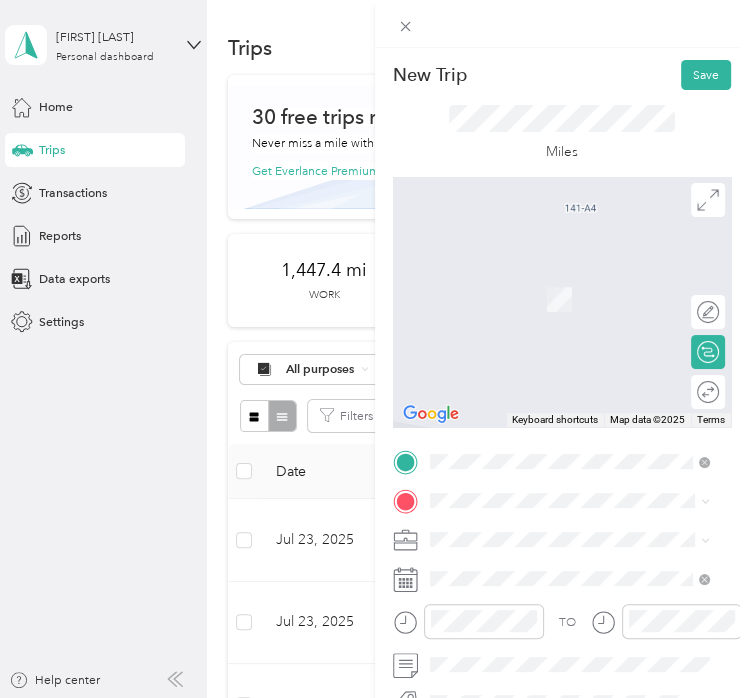 click on "[NUMBER] [STREET_NAME]
[CITY], [STATE] [POSTAL_CODE], [COUNTRY]" at bounding box center (583, 300) 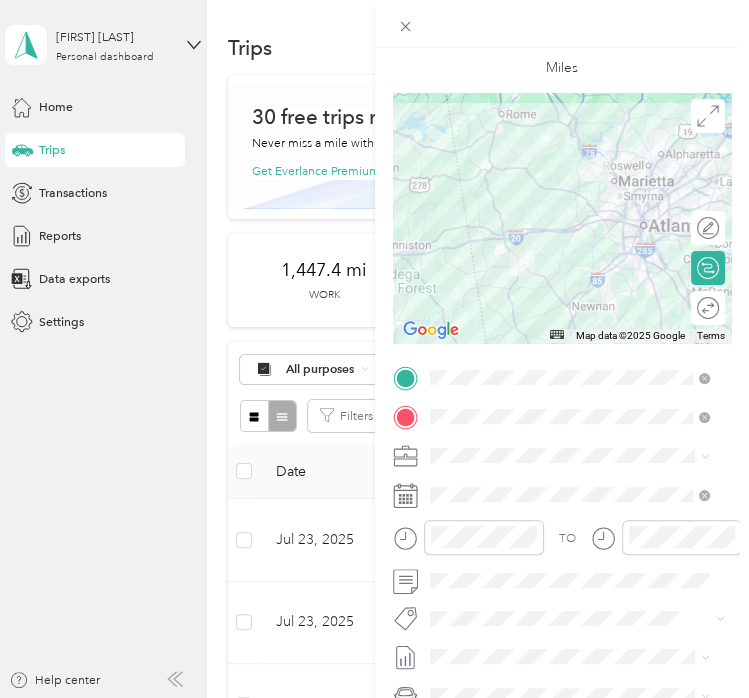 scroll, scrollTop: 92, scrollLeft: 0, axis: vertical 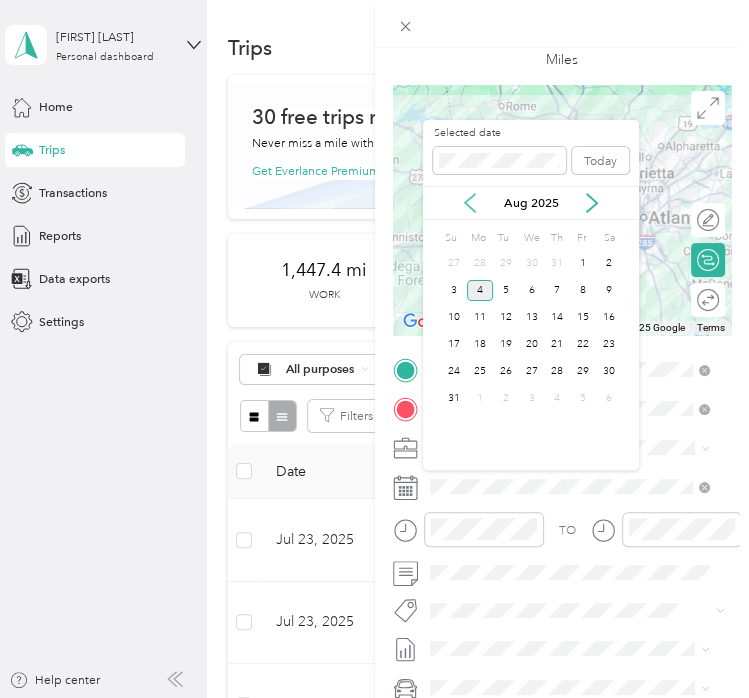 click 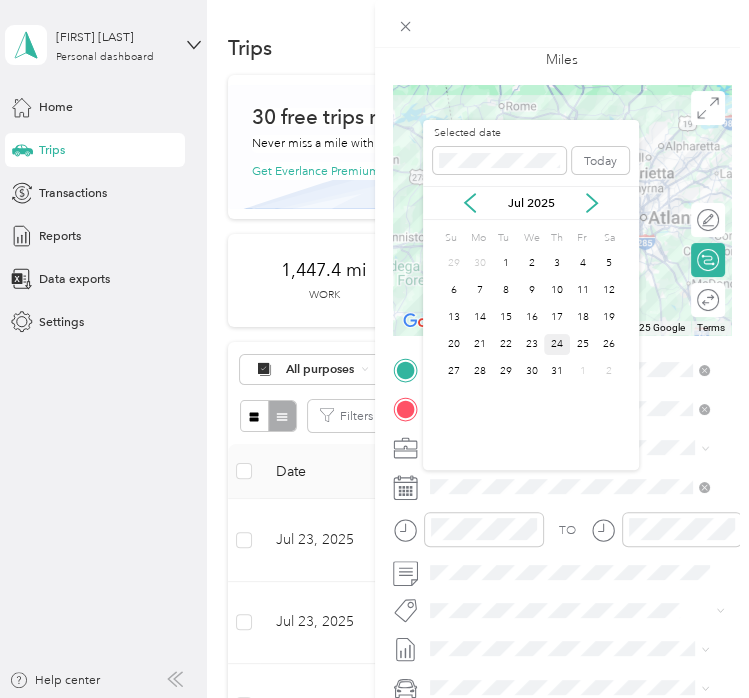 click on "24" at bounding box center [557, 344] 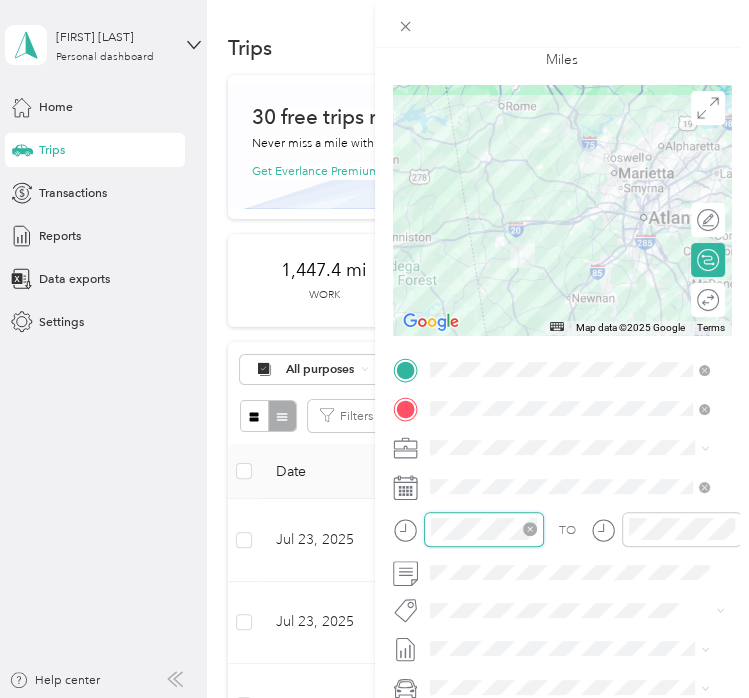 scroll, scrollTop: 28, scrollLeft: 0, axis: vertical 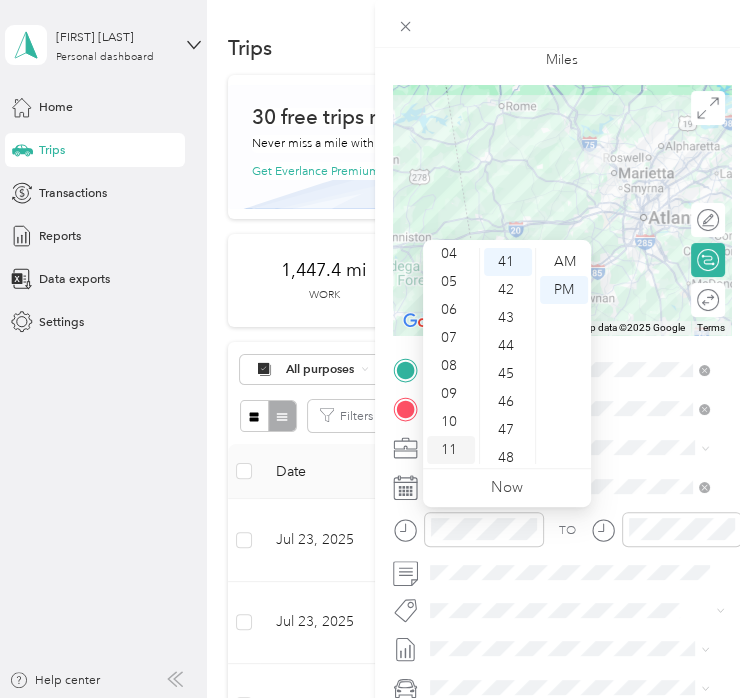 click on "11" at bounding box center (451, 450) 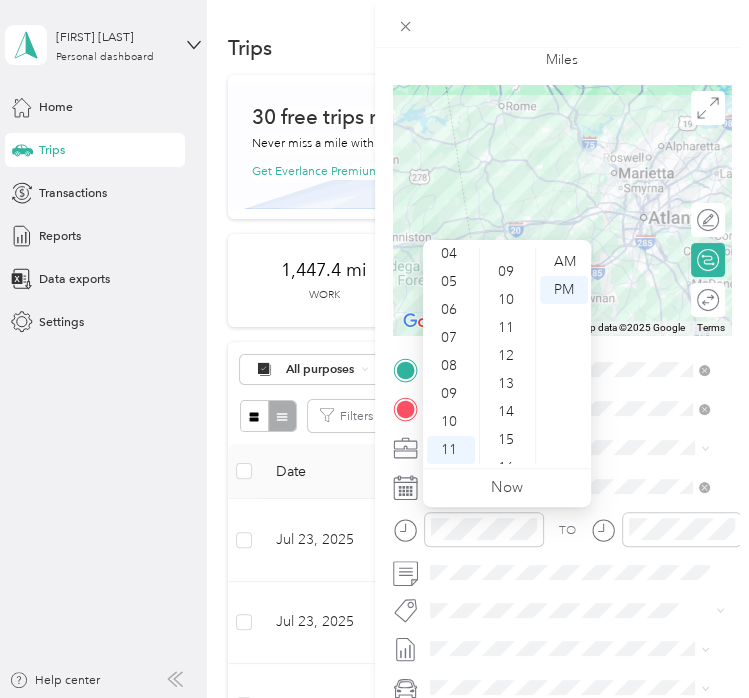 scroll, scrollTop: 0, scrollLeft: 0, axis: both 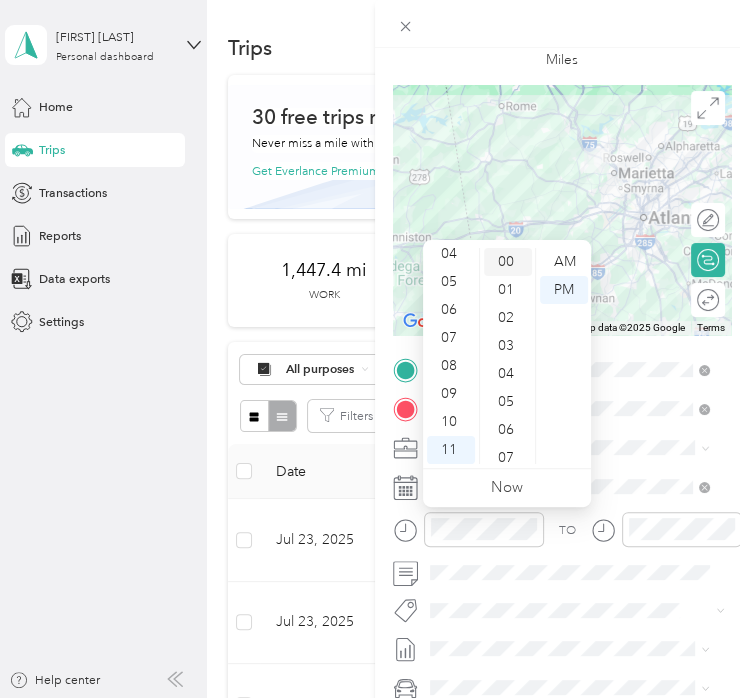 click on "00" at bounding box center [508, 262] 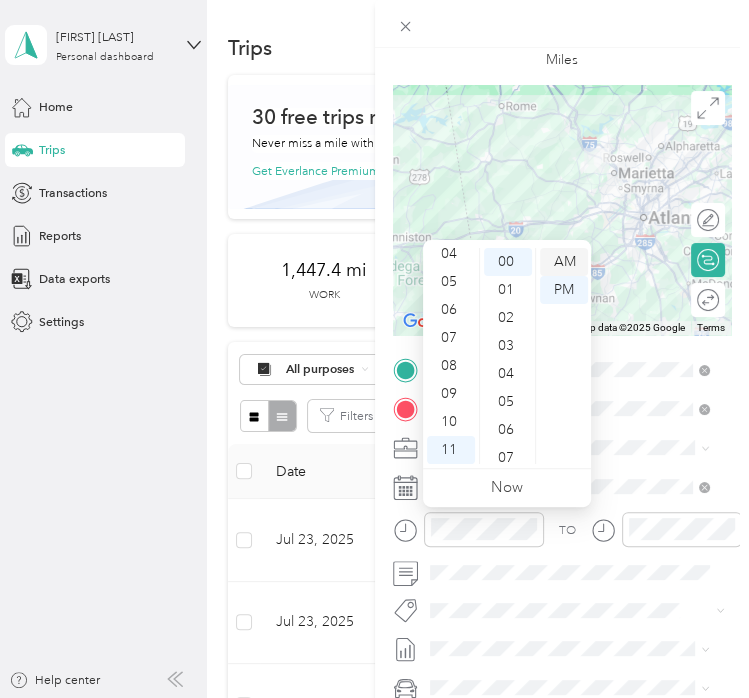 click on "AM" at bounding box center [564, 262] 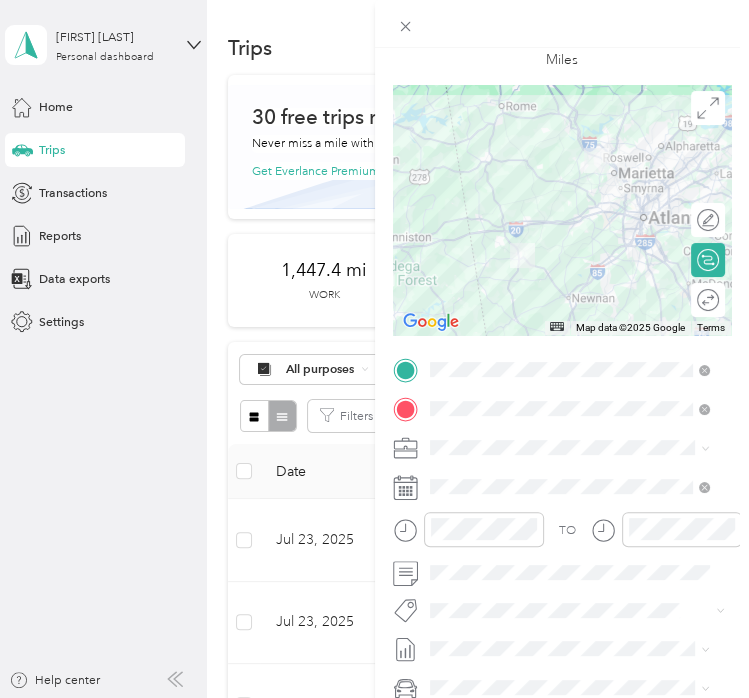 click on "TO" at bounding box center [562, 535] 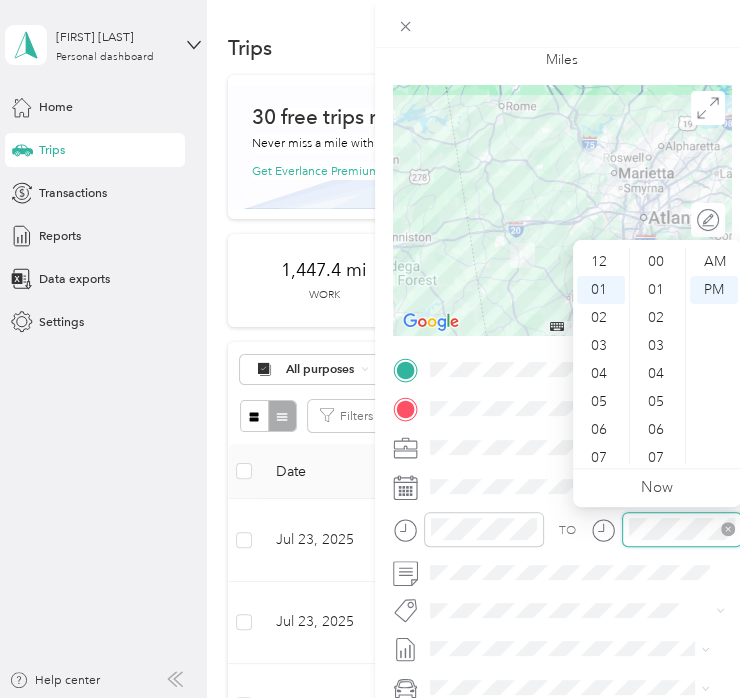 scroll, scrollTop: 28, scrollLeft: 0, axis: vertical 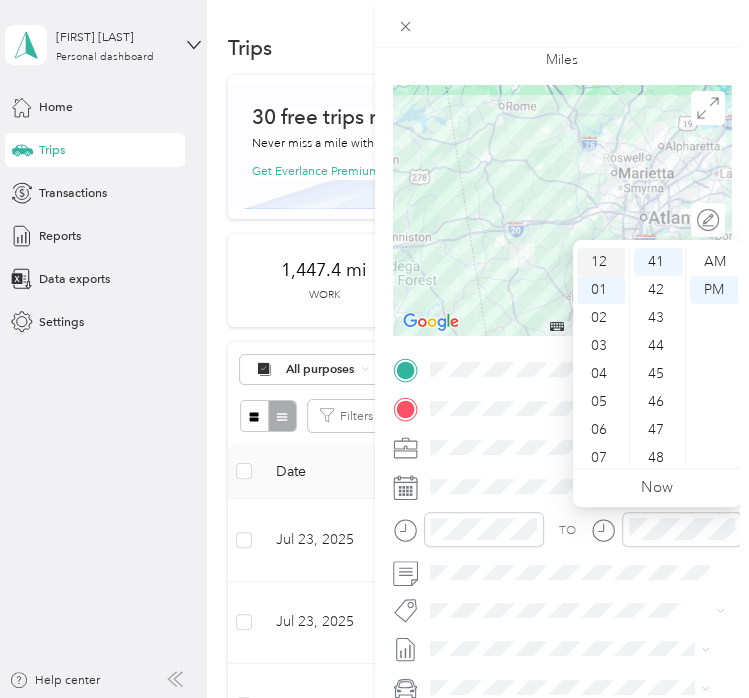 click on "12" at bounding box center (601, 262) 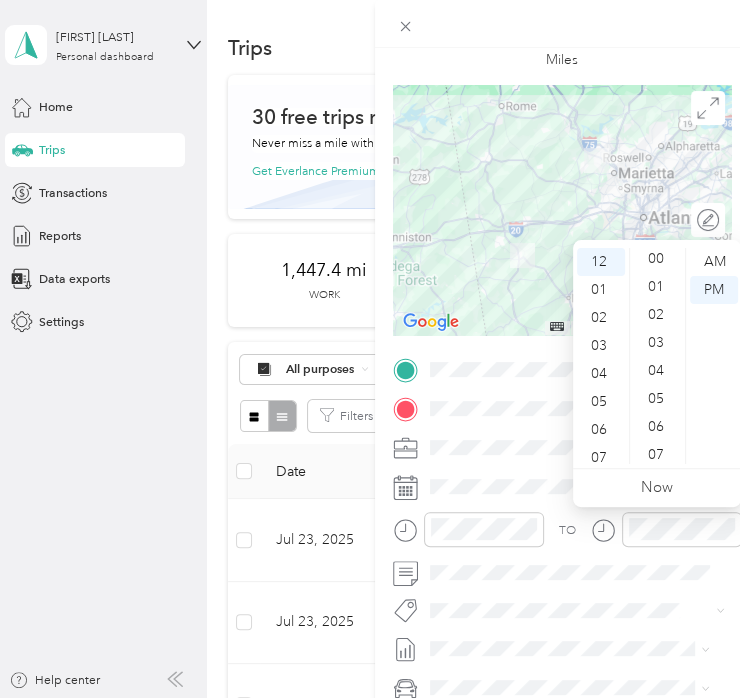 scroll, scrollTop: 0, scrollLeft: 0, axis: both 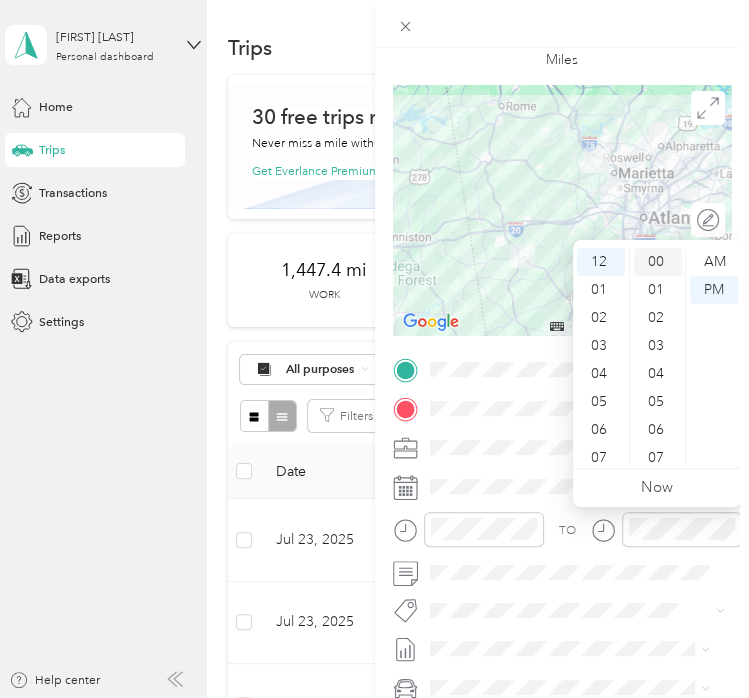click on "00" at bounding box center [658, 262] 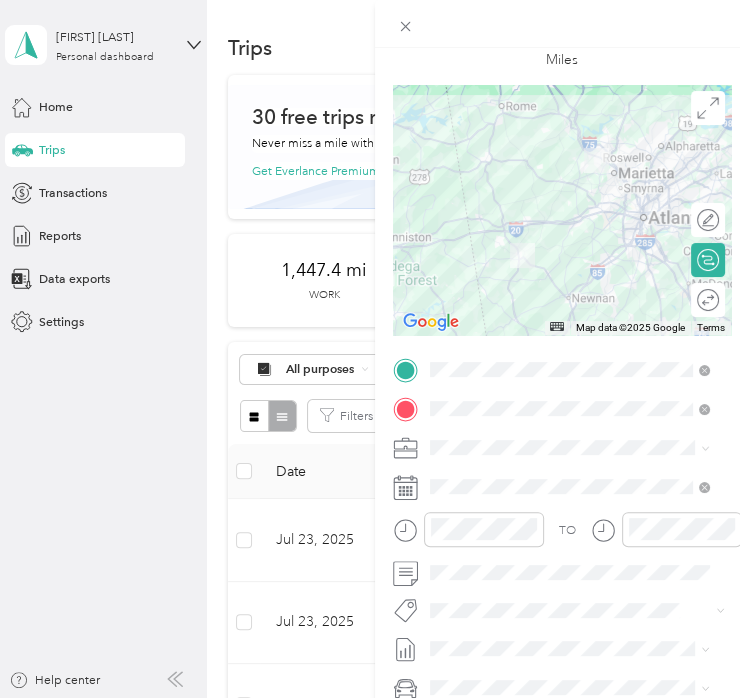 click at bounding box center [666, 535] 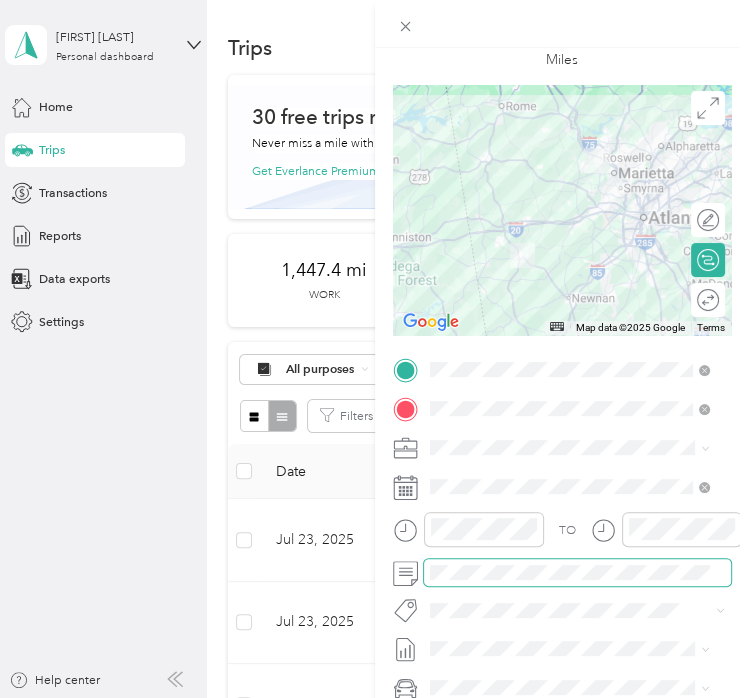 click at bounding box center (578, 572) 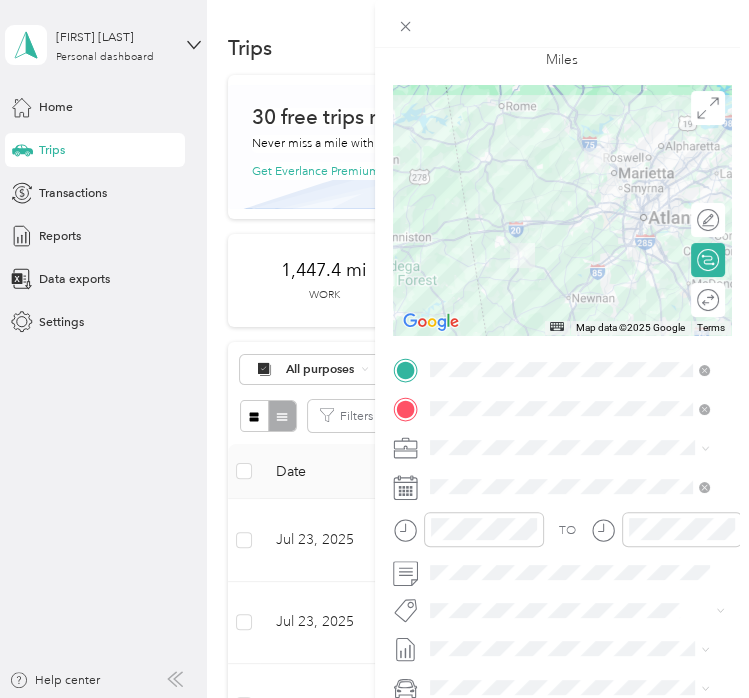 click on "TO" at bounding box center [562, 535] 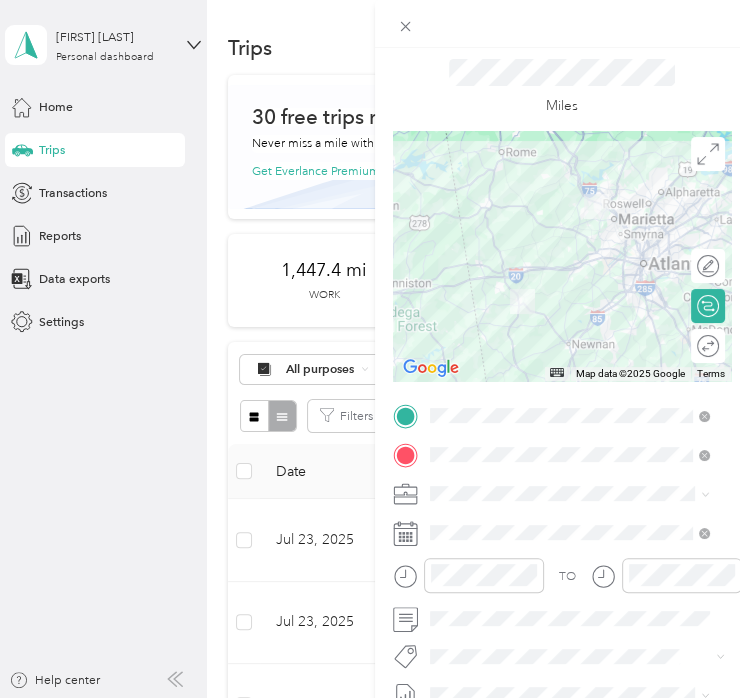 scroll, scrollTop: 0, scrollLeft: 0, axis: both 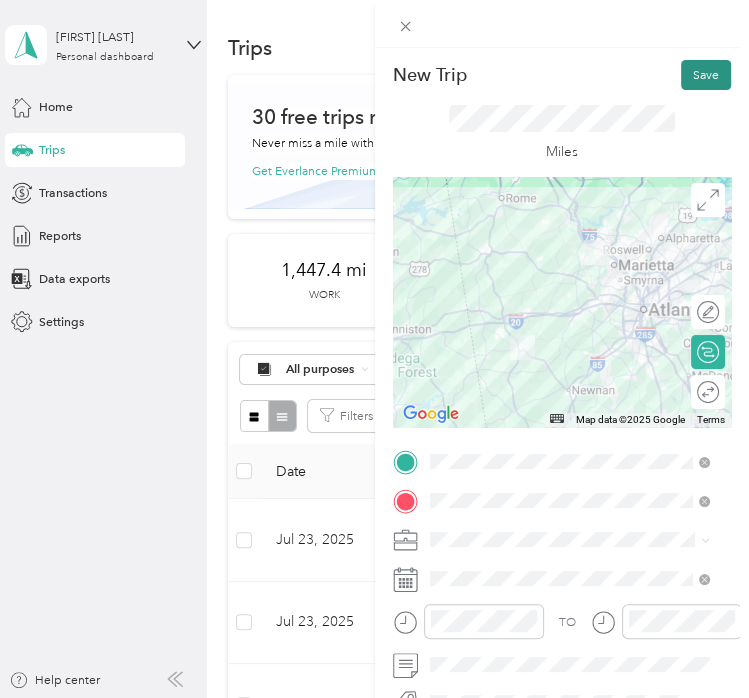 click on "Save" at bounding box center (706, 75) 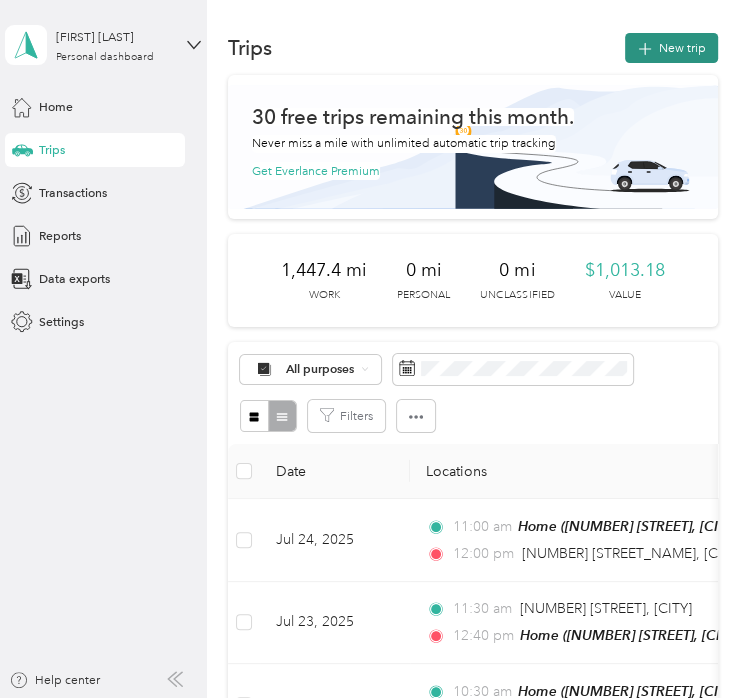 click on "New trip" at bounding box center (671, 48) 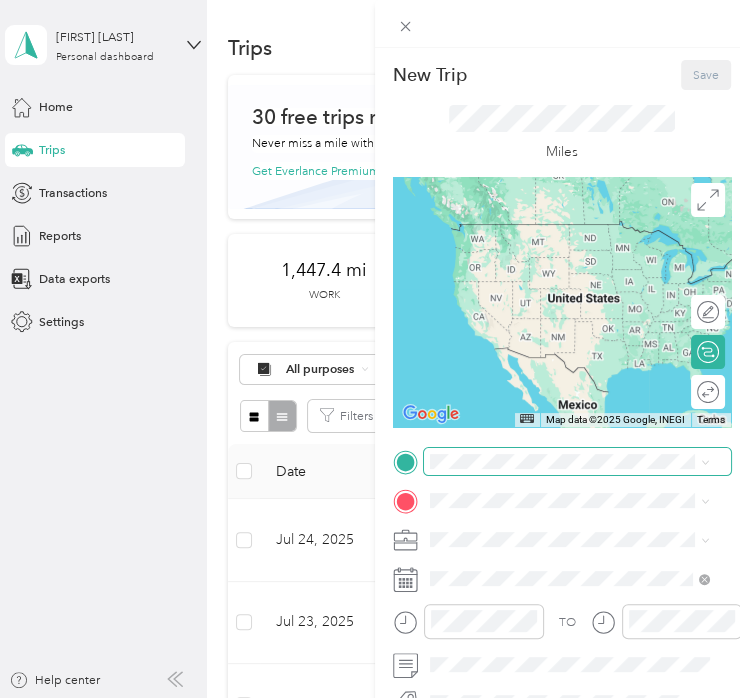 click at bounding box center (578, 461) 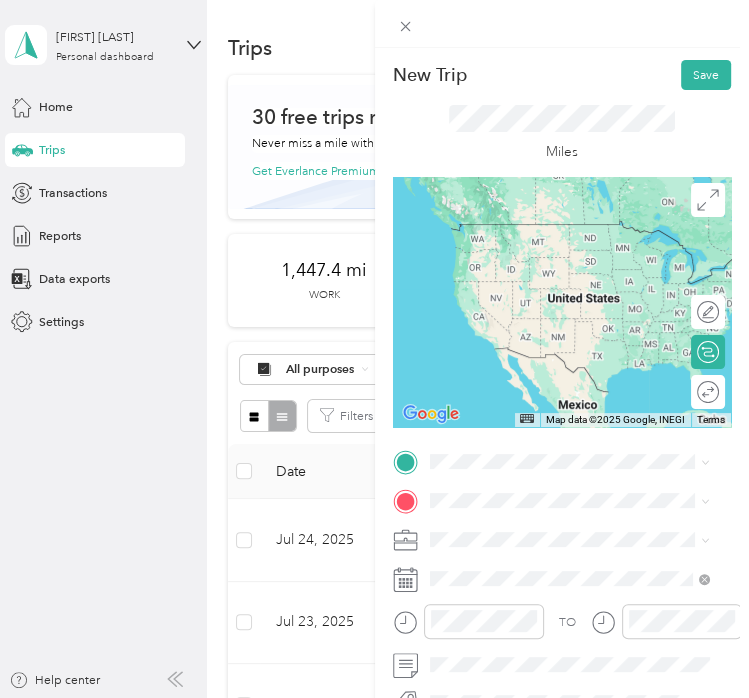 click on "[NUMBER] [STREET_NAME]
[CITY], [STATE] [POSTAL_CODE], [COUNTRY]" at bounding box center (583, 265) 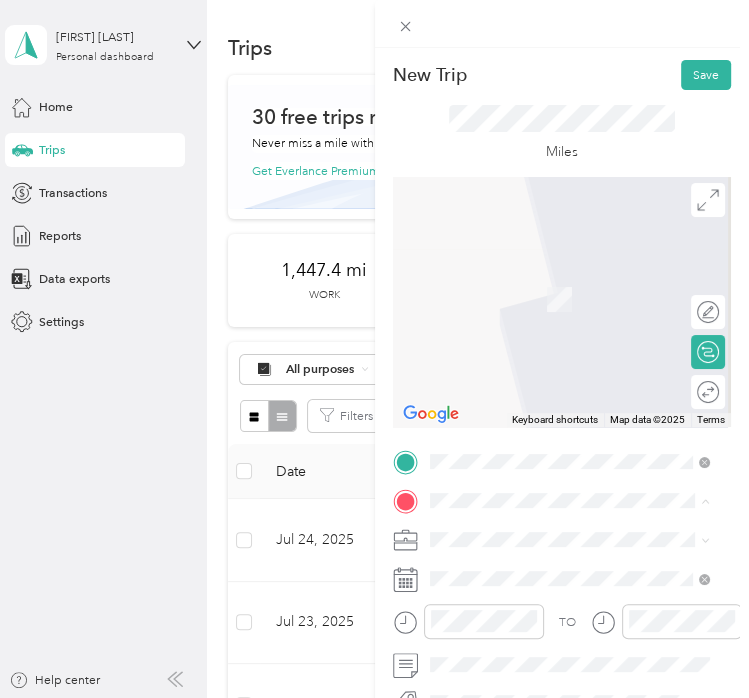 click on "[NUMBER] [STREET_NAME], [POSTAL_CODE], [CITY], [STATE], [COUNTRY]" at bounding box center (556, 607) 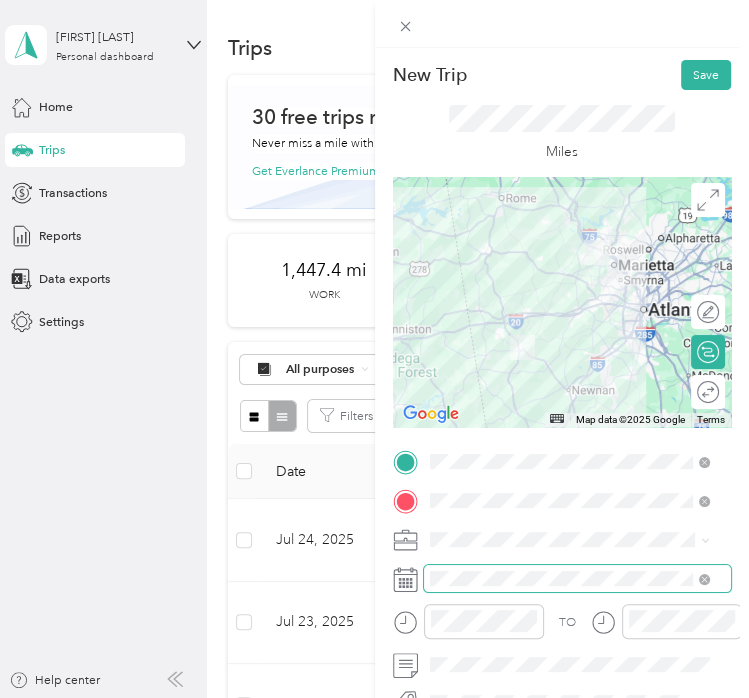 click at bounding box center [578, 578] 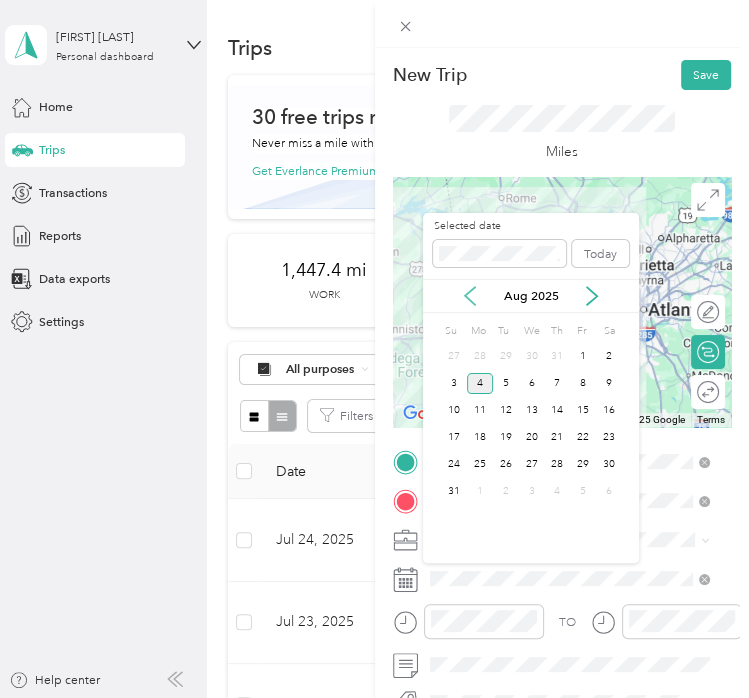 click 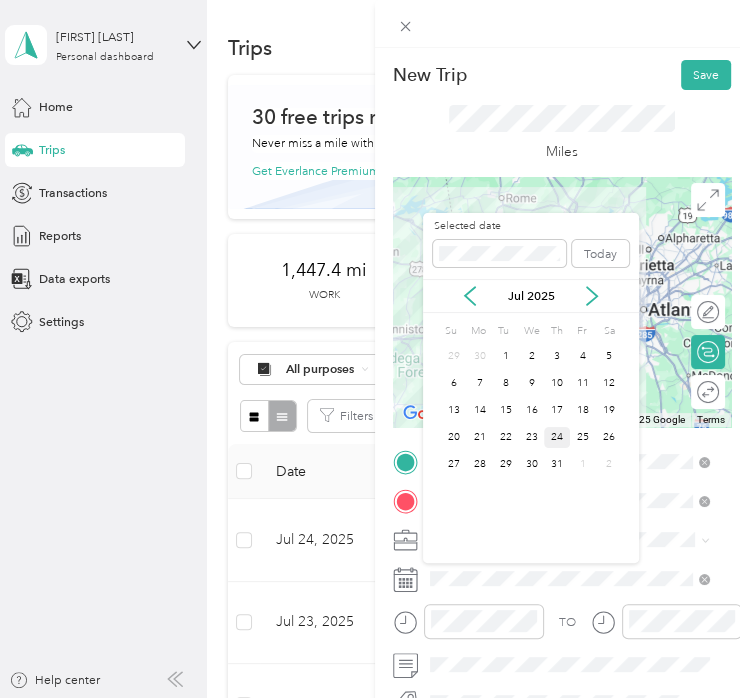 click on "24" at bounding box center [557, 437] 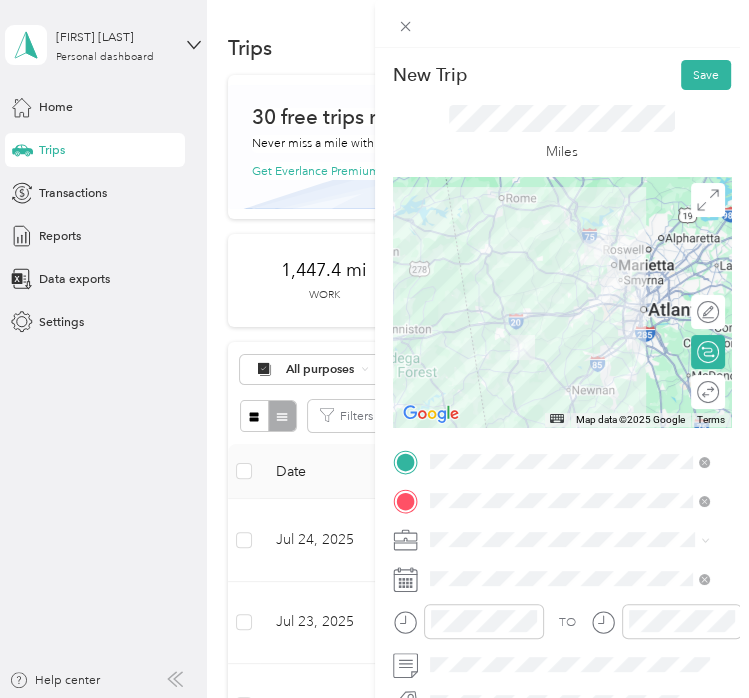 scroll, scrollTop: 62, scrollLeft: 0, axis: vertical 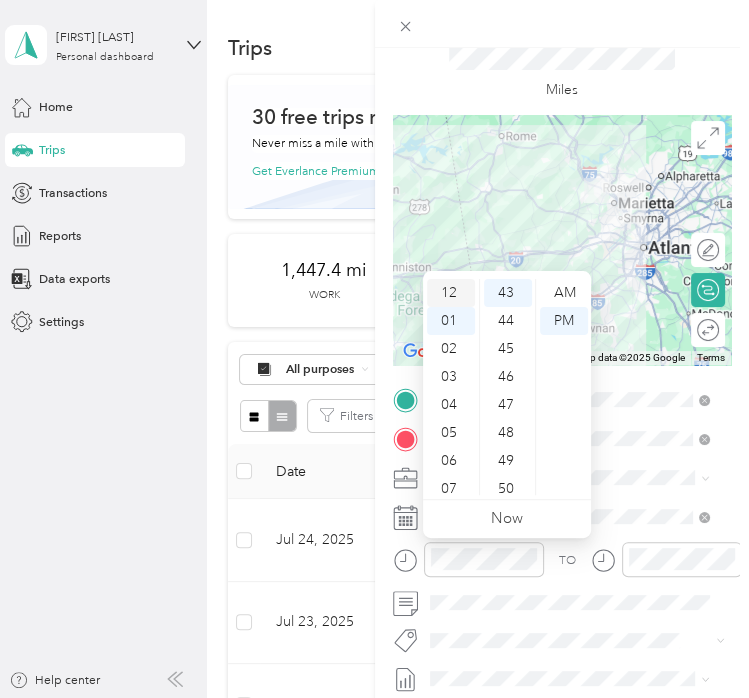 click on "12" at bounding box center (451, 293) 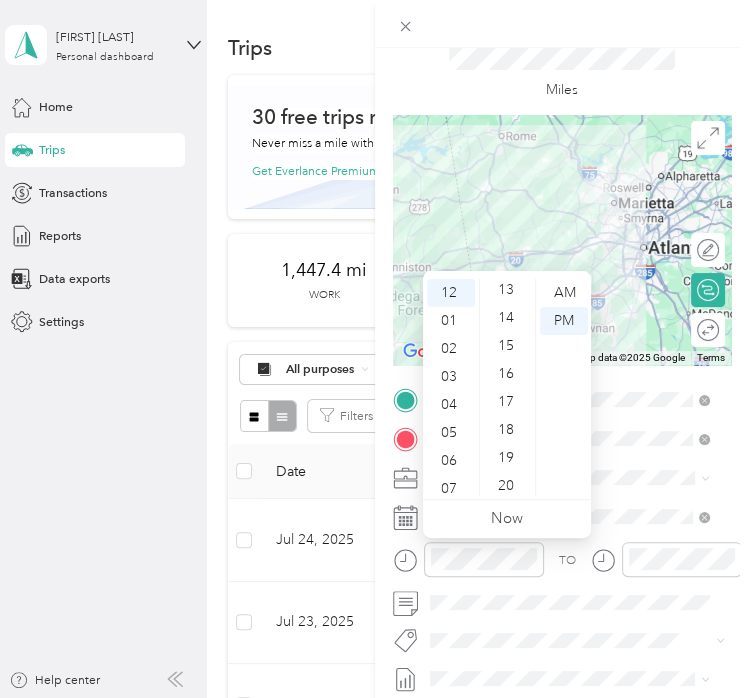 scroll, scrollTop: 0, scrollLeft: 0, axis: both 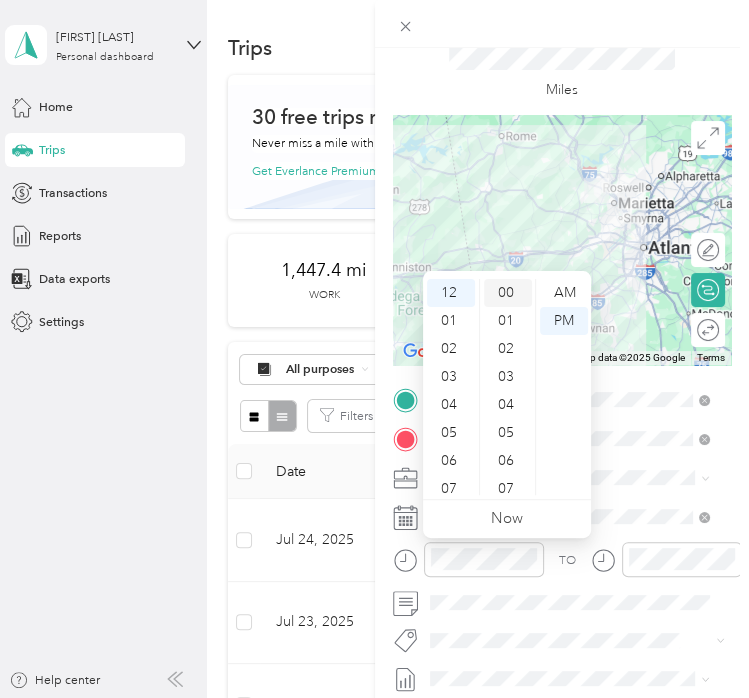 click on "00" at bounding box center [508, 293] 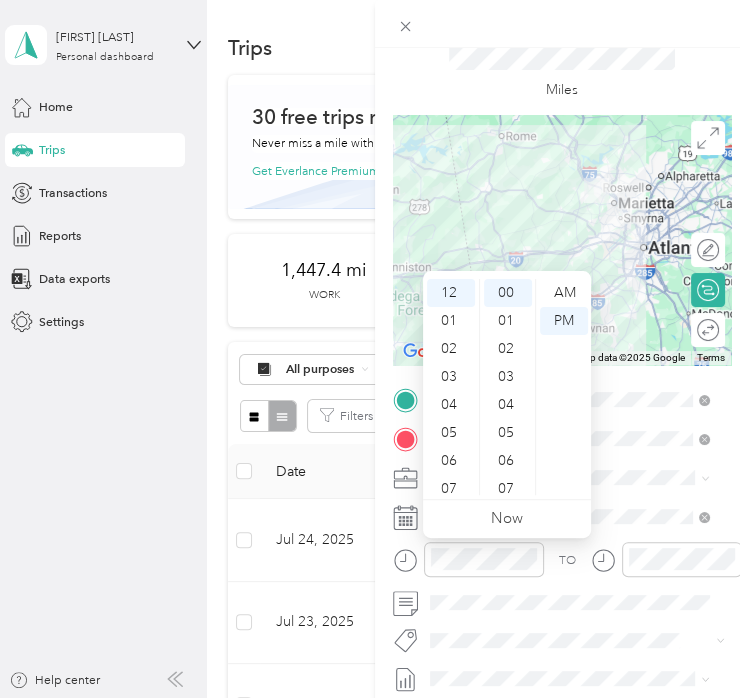 click on "TO" at bounding box center [562, 565] 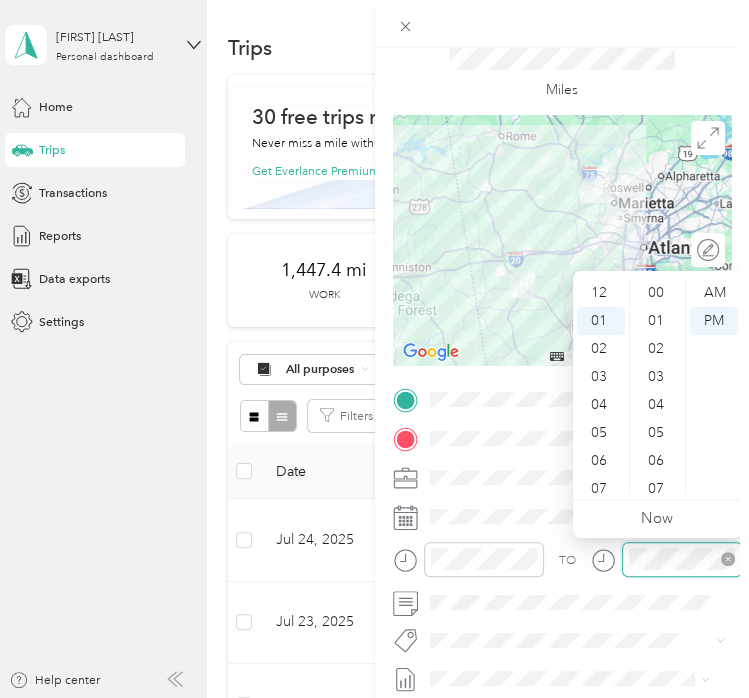 scroll, scrollTop: 28, scrollLeft: 0, axis: vertical 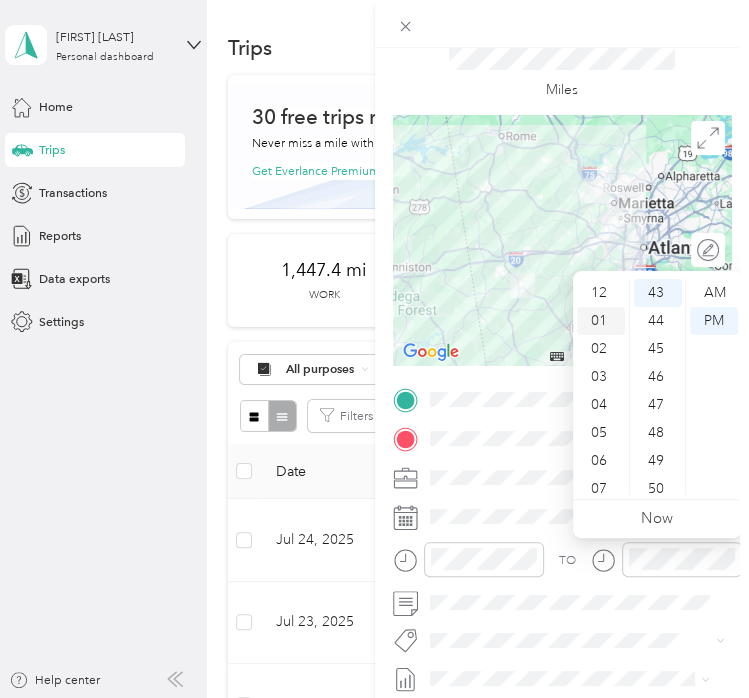 click on "01" at bounding box center [601, 321] 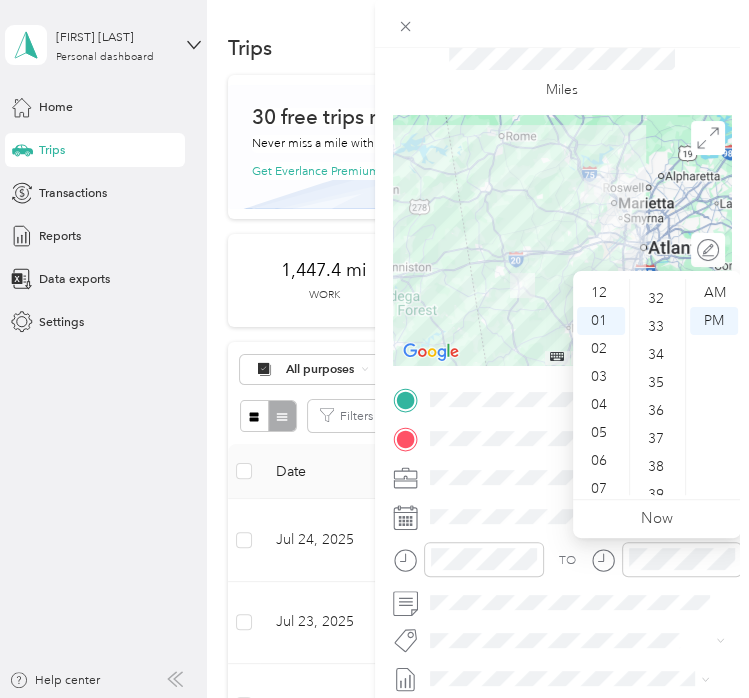 scroll, scrollTop: 888, scrollLeft: 0, axis: vertical 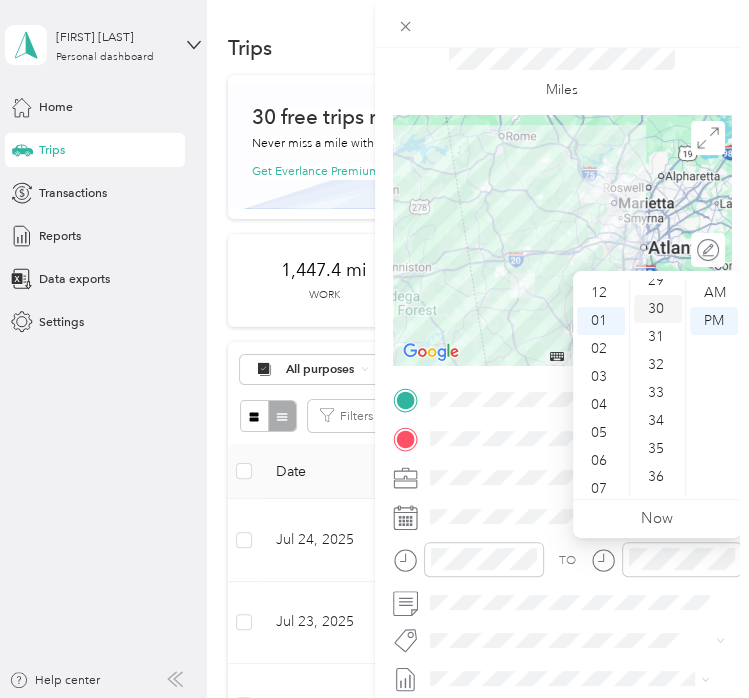 click on "30" at bounding box center [658, 309] 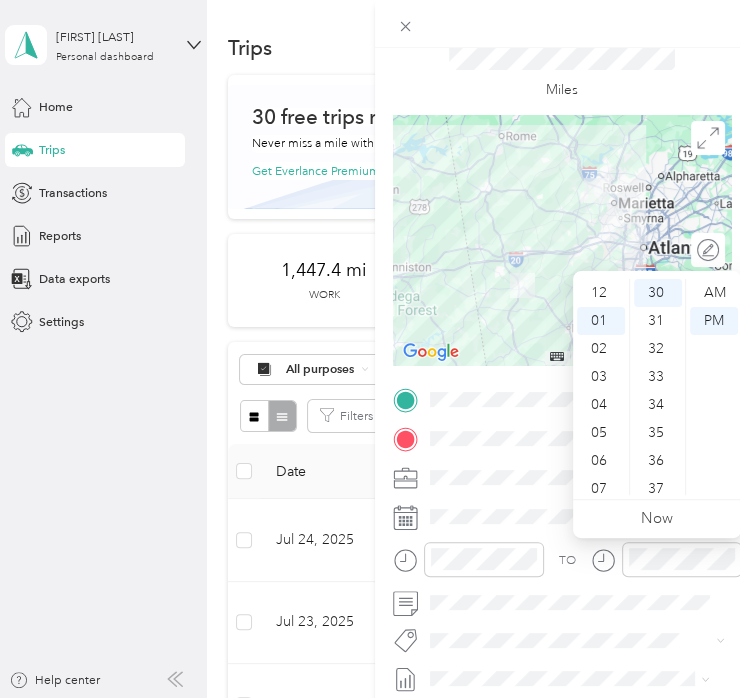 click at bounding box center (666, 565) 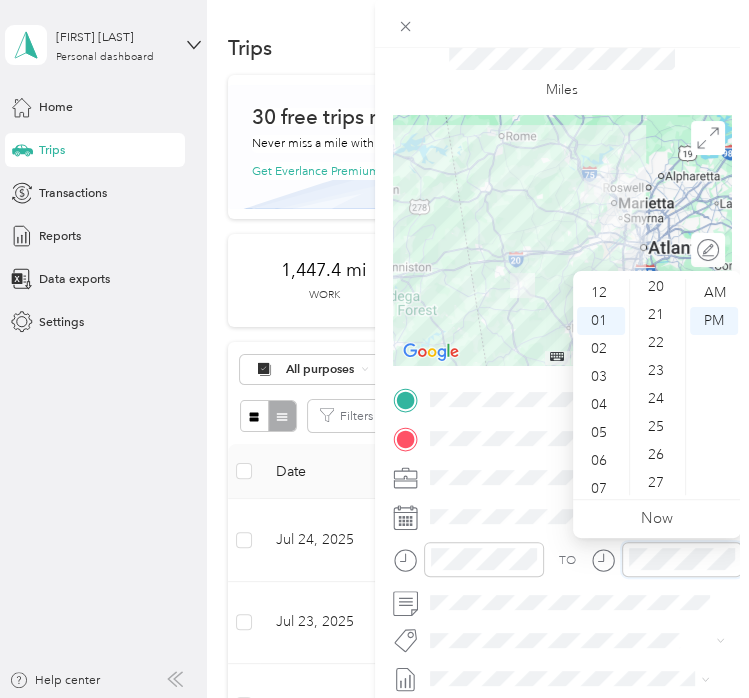 scroll, scrollTop: 560, scrollLeft: 0, axis: vertical 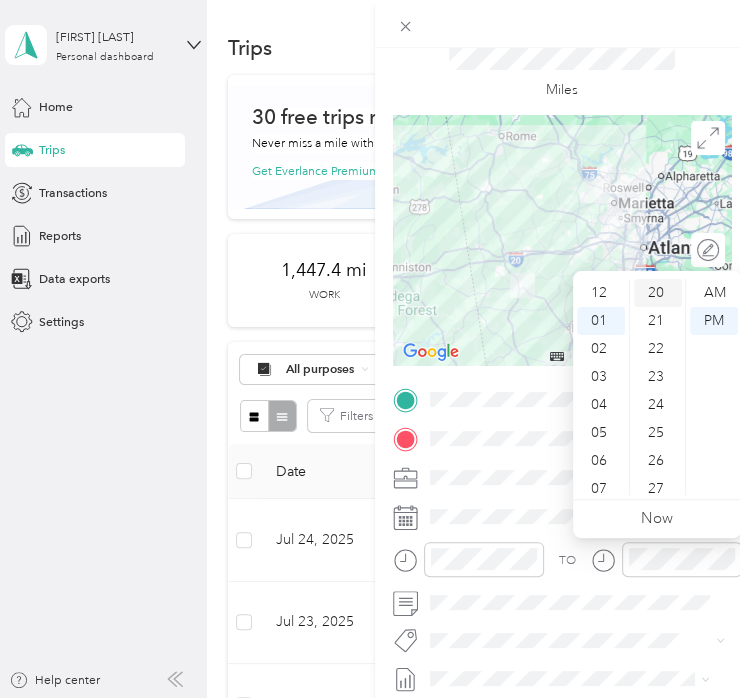 click on "20" at bounding box center [658, 293] 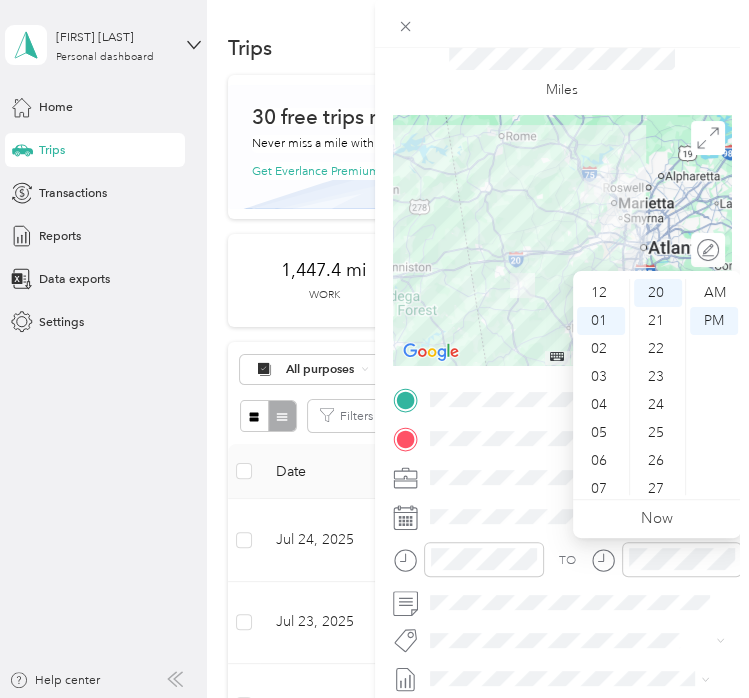 click at bounding box center (666, 565) 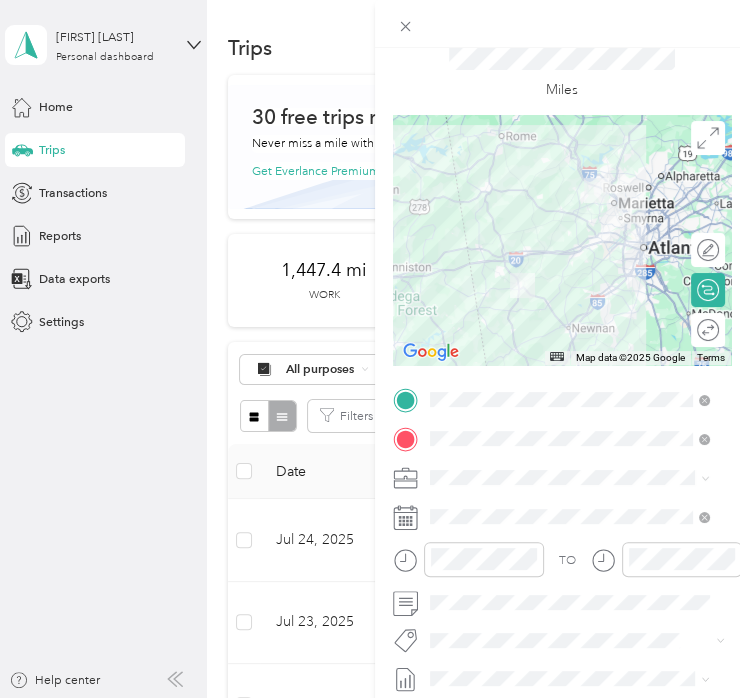 scroll, scrollTop: 0, scrollLeft: 0, axis: both 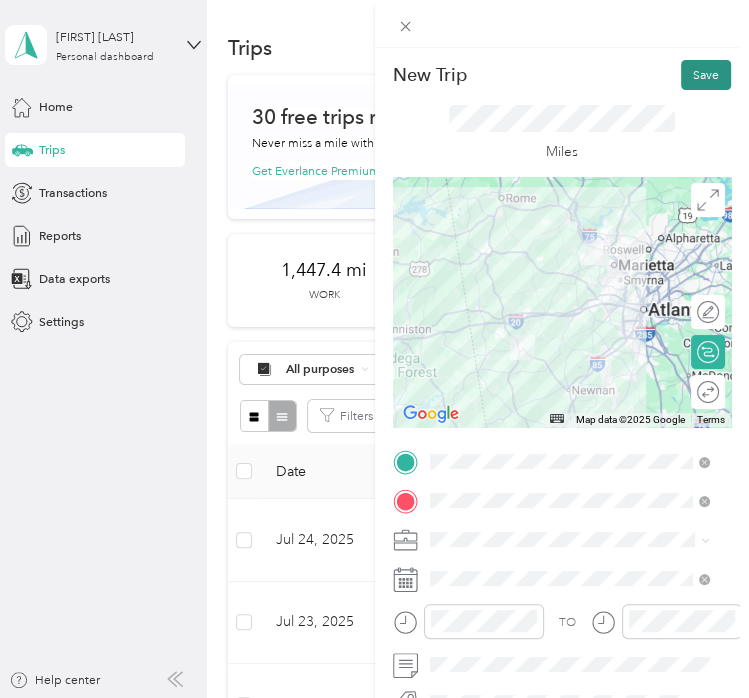 click on "Save" at bounding box center (706, 75) 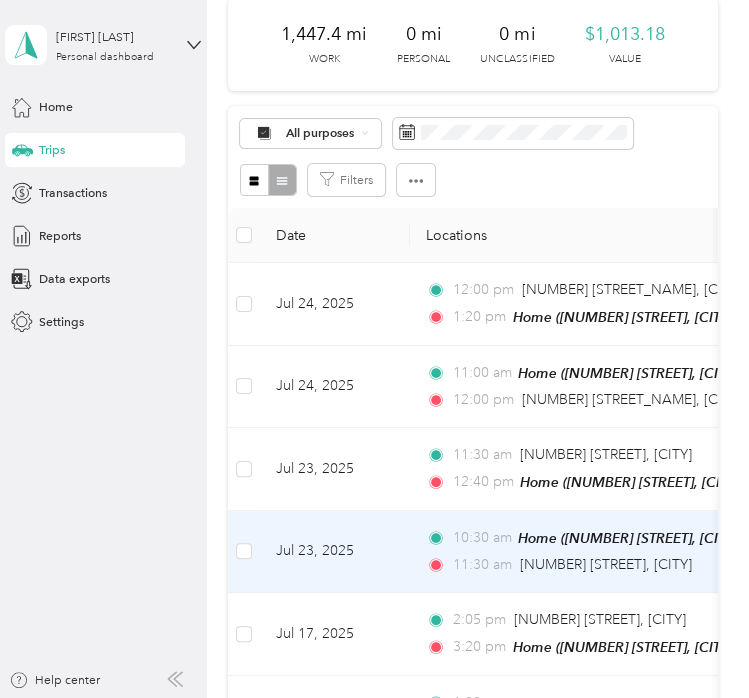scroll, scrollTop: 0, scrollLeft: 0, axis: both 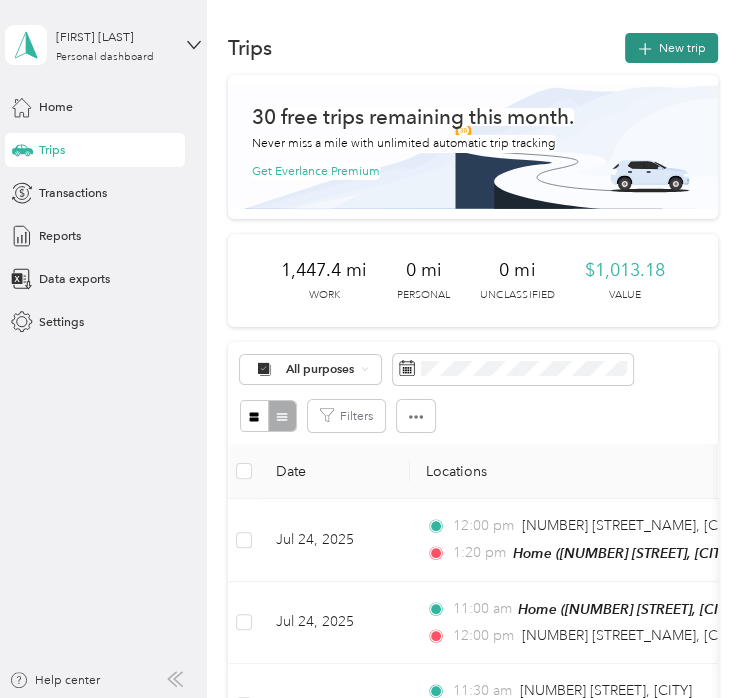 click on "New trip" at bounding box center (671, 48) 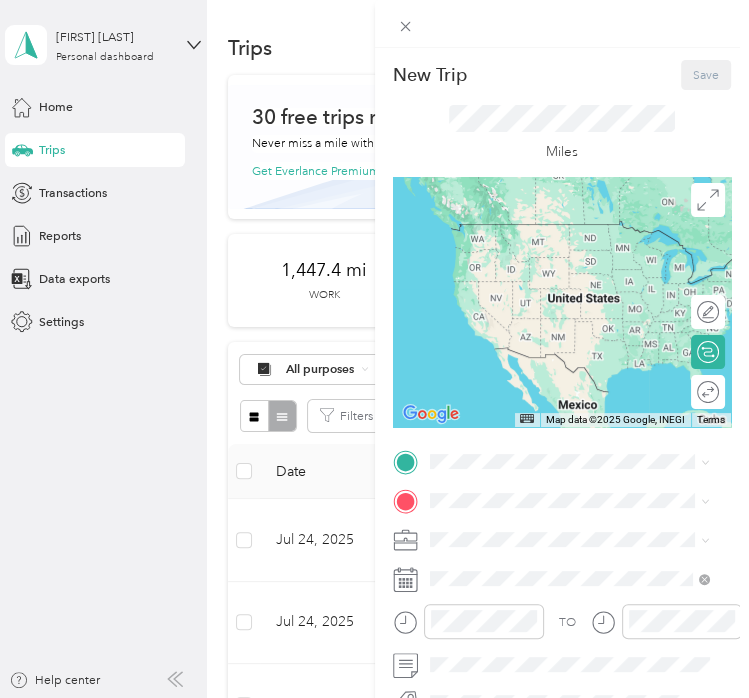 click on "[NUMBER] [STREET_NAME], [POSTAL_CODE], [CITY], [STATE], [COUNTRY]" at bounding box center [556, 568] 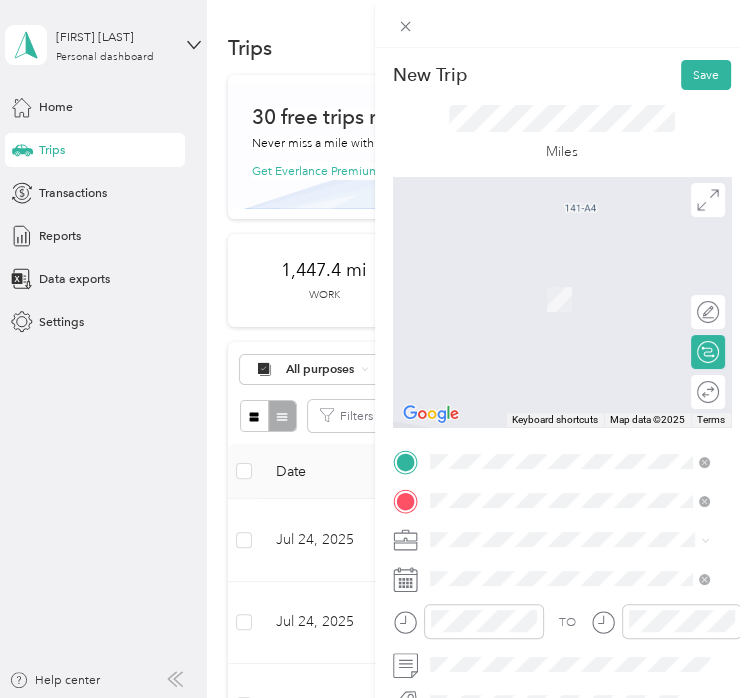 click on "[NUMBER] [STREET_NAME], [CITY], [STATE] [POSTAL_CODE], [COUNTRY]" at bounding box center (583, 299) 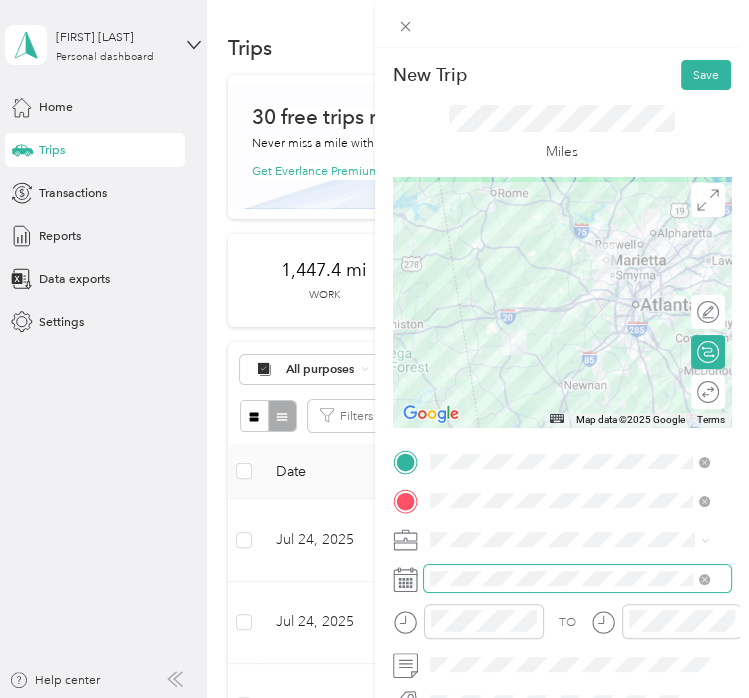 click at bounding box center (578, 578) 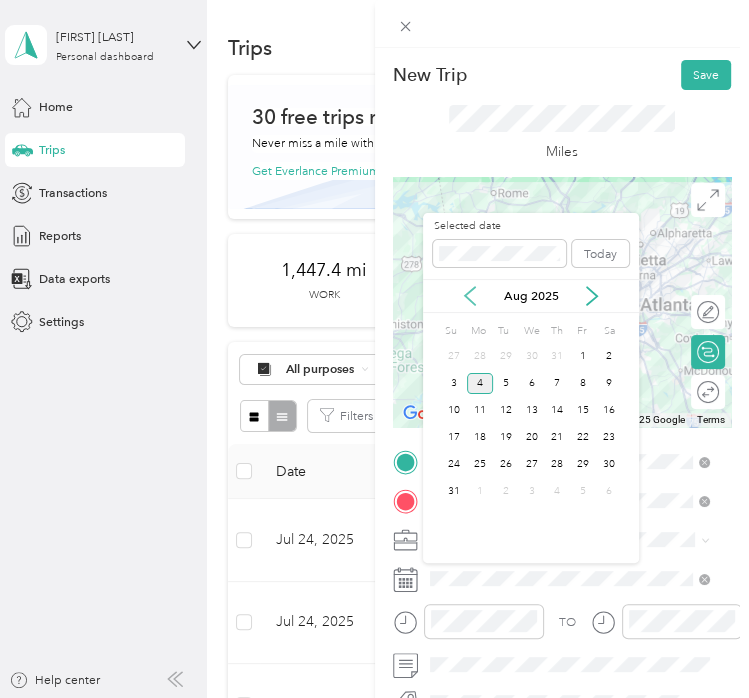 click 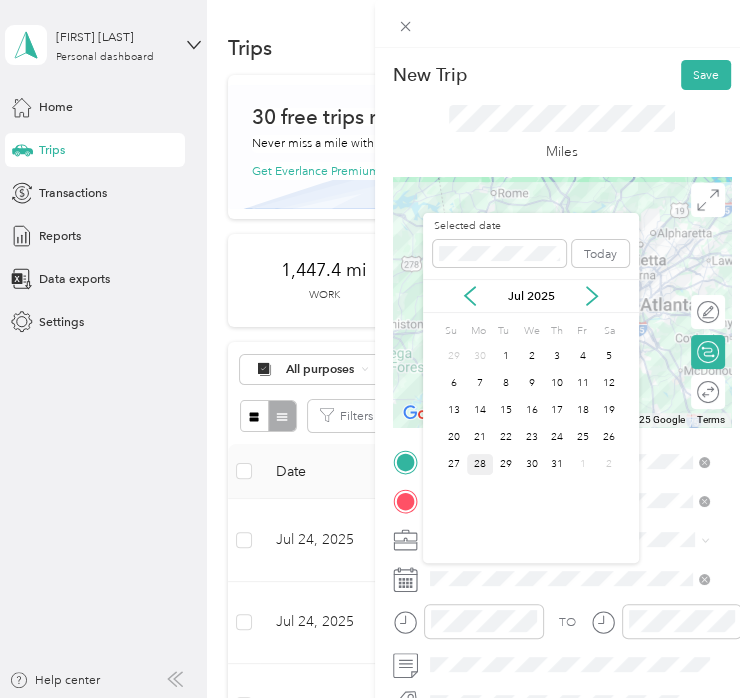 click on "28" at bounding box center [480, 464] 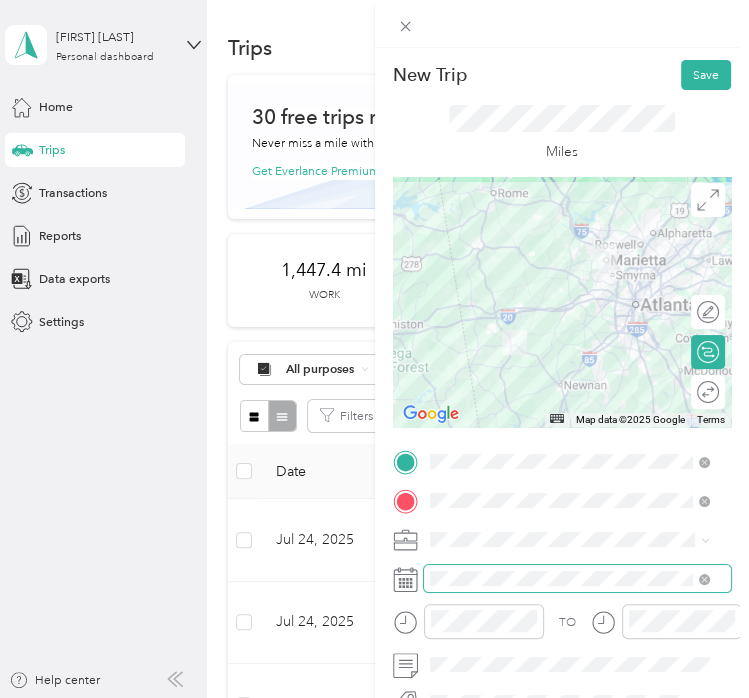 scroll, scrollTop: 92, scrollLeft: 0, axis: vertical 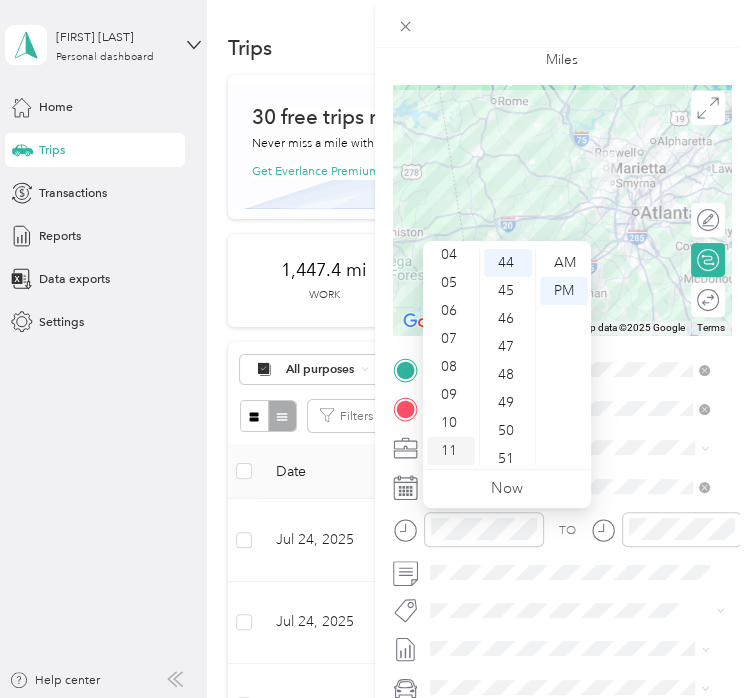 click on "11" at bounding box center (451, 451) 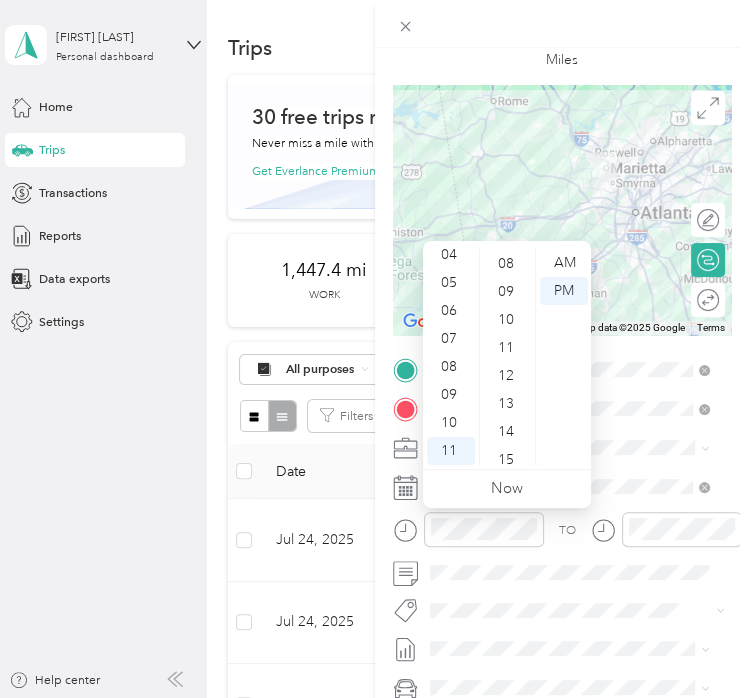 scroll, scrollTop: 0, scrollLeft: 0, axis: both 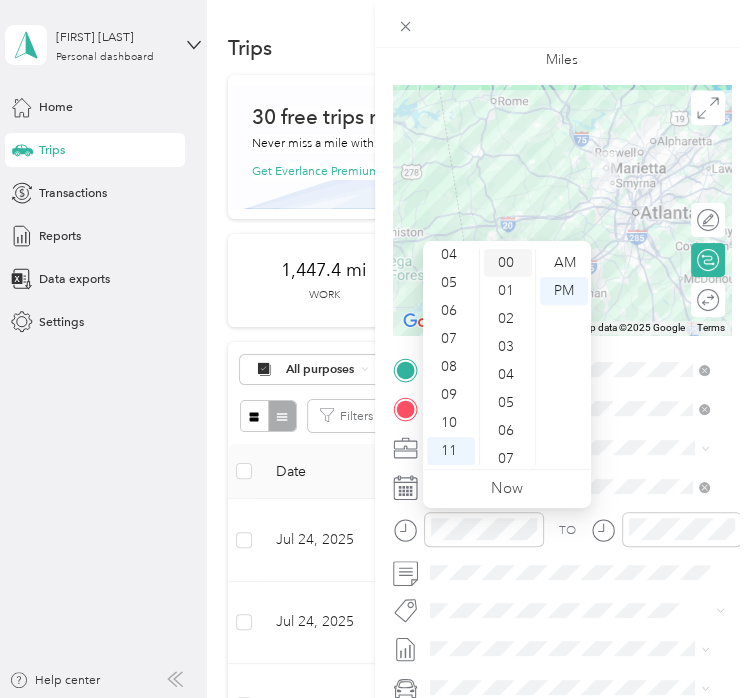 click on "00" at bounding box center [508, 263] 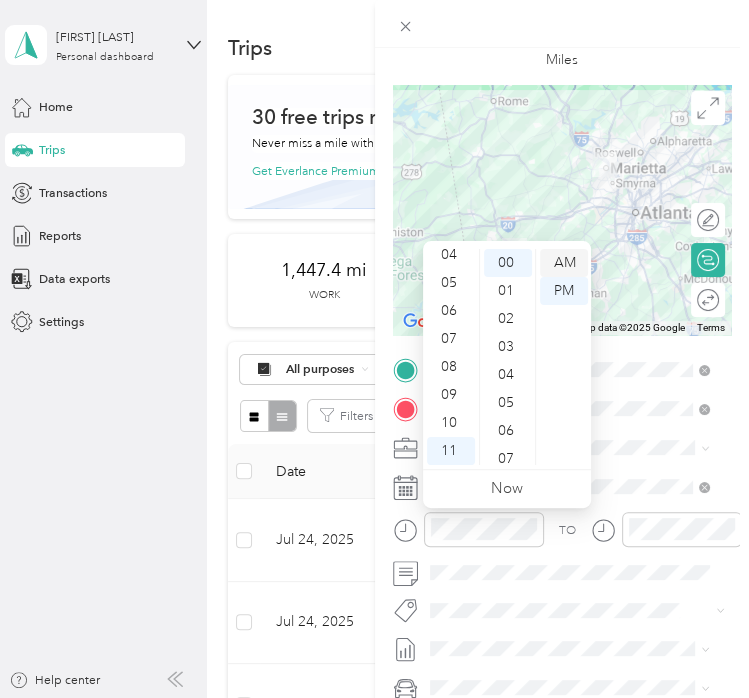 click on "AM" at bounding box center (564, 263) 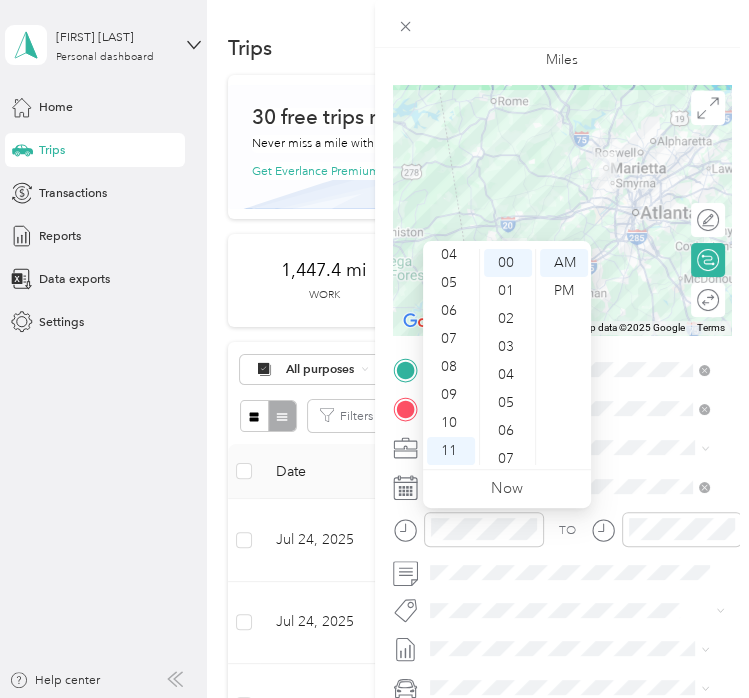 click on "TO" at bounding box center (562, 535) 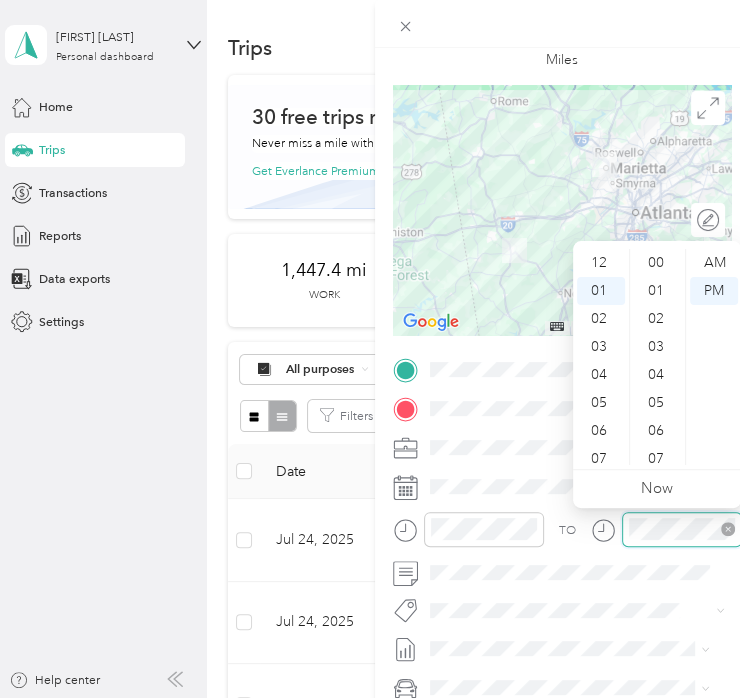 scroll, scrollTop: 28, scrollLeft: 0, axis: vertical 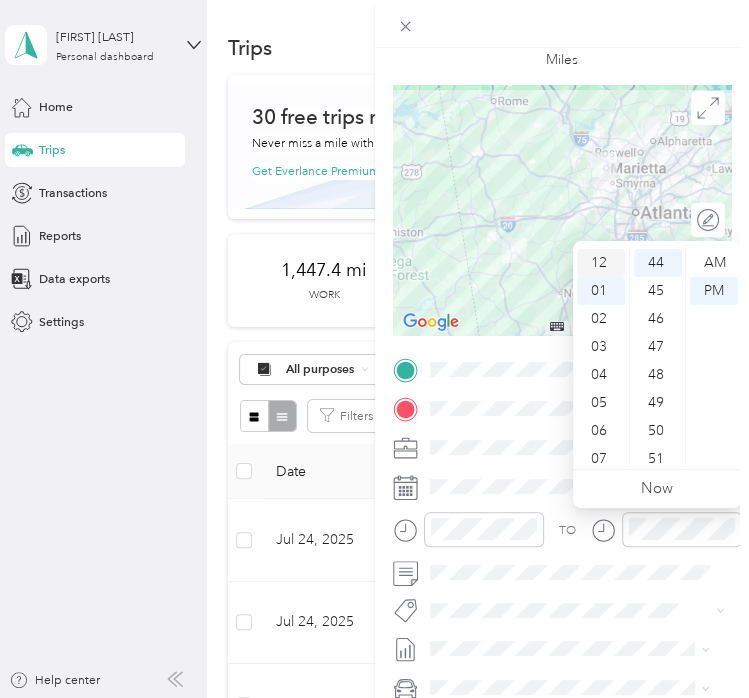 click on "12" at bounding box center [601, 263] 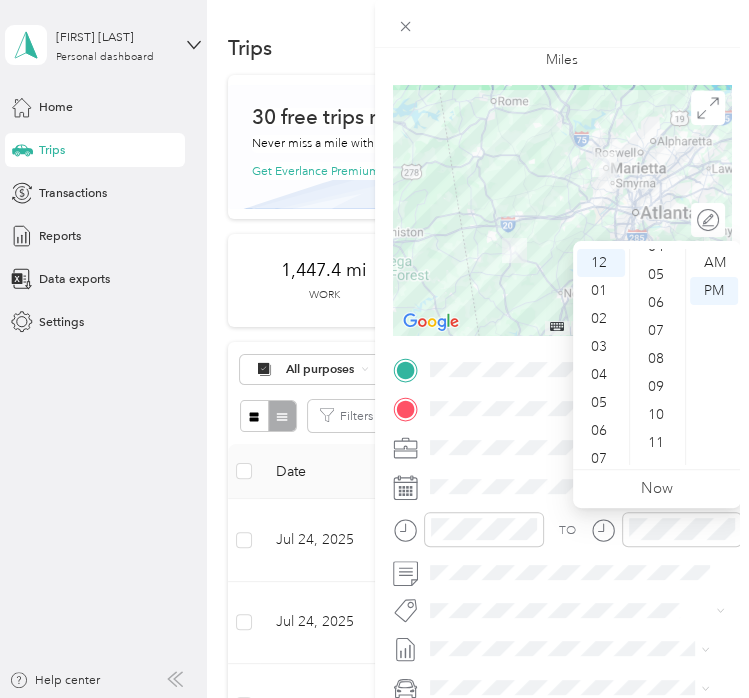 scroll, scrollTop: 0, scrollLeft: 0, axis: both 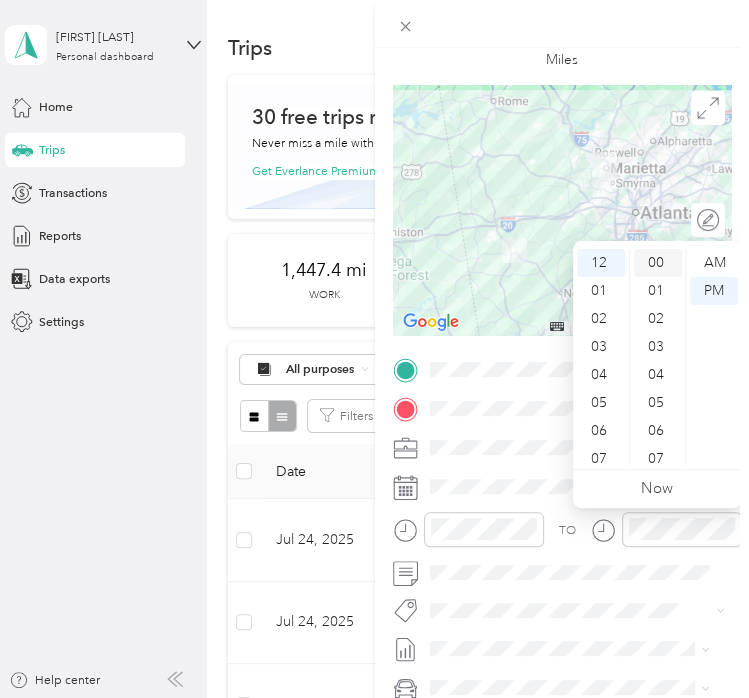 click on "00" at bounding box center (658, 263) 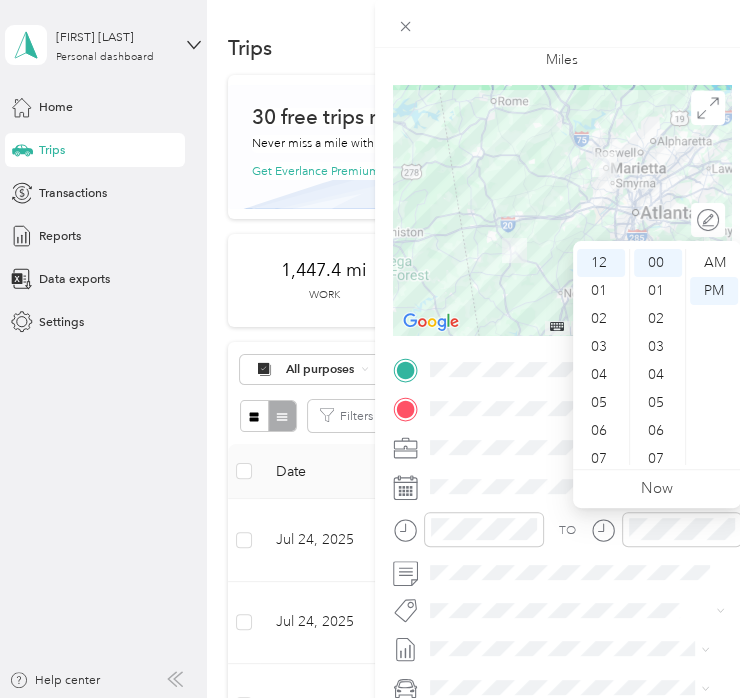 click at bounding box center [666, 529] 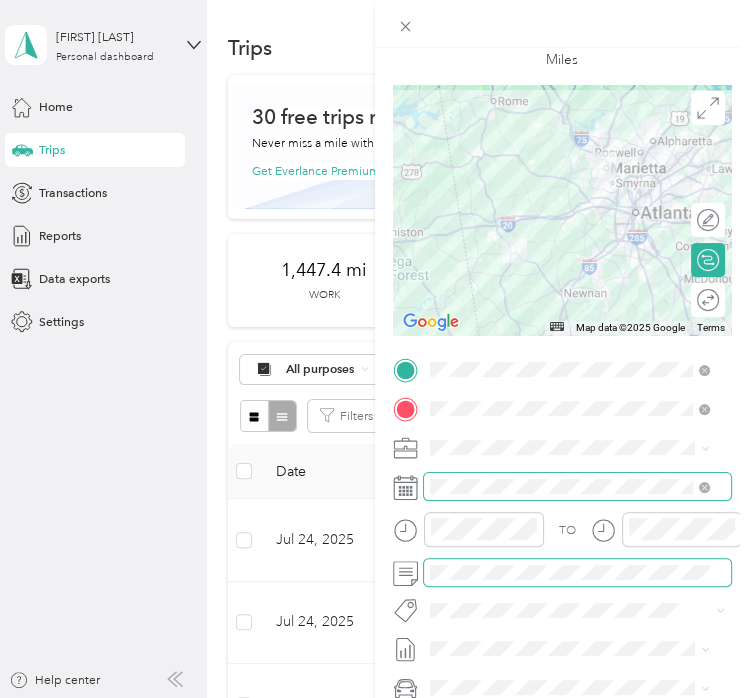 scroll, scrollTop: 0, scrollLeft: 0, axis: both 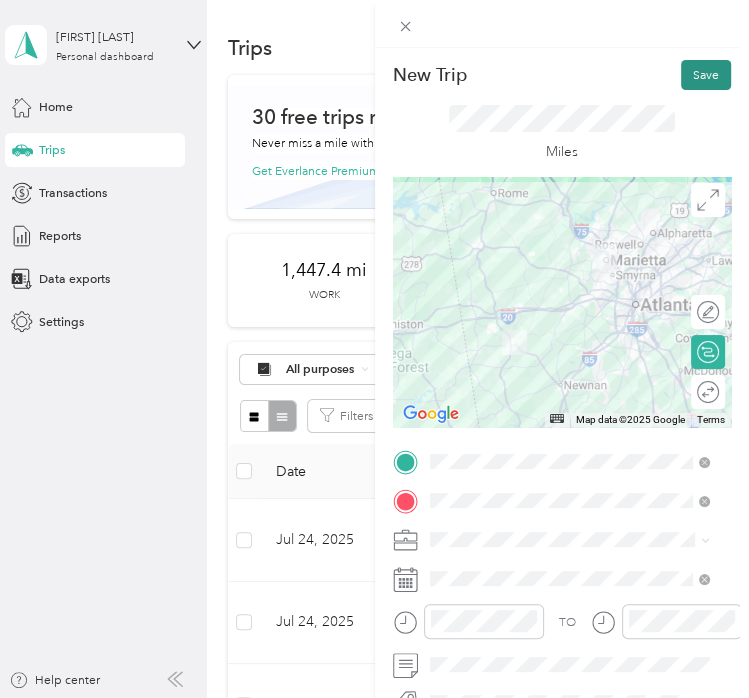 click on "Save" at bounding box center (706, 75) 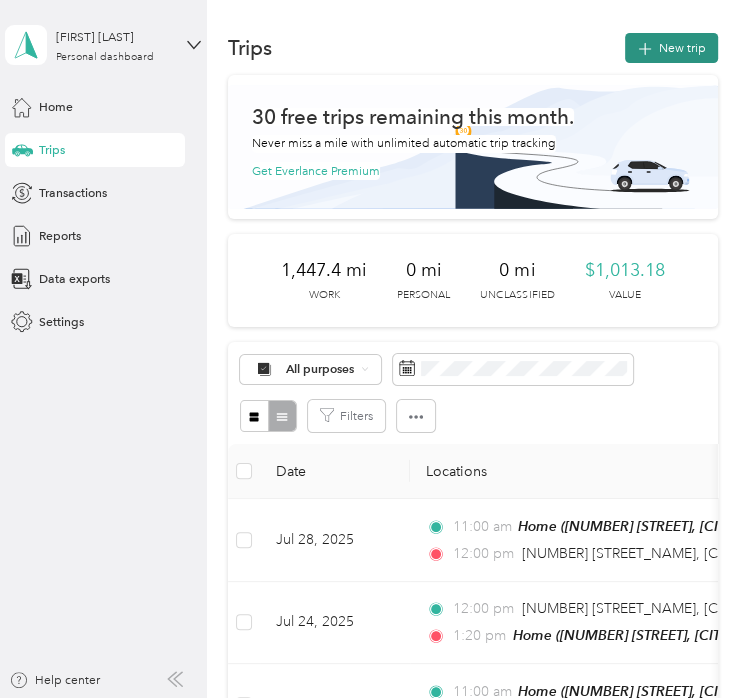 click on "New trip" at bounding box center (671, 48) 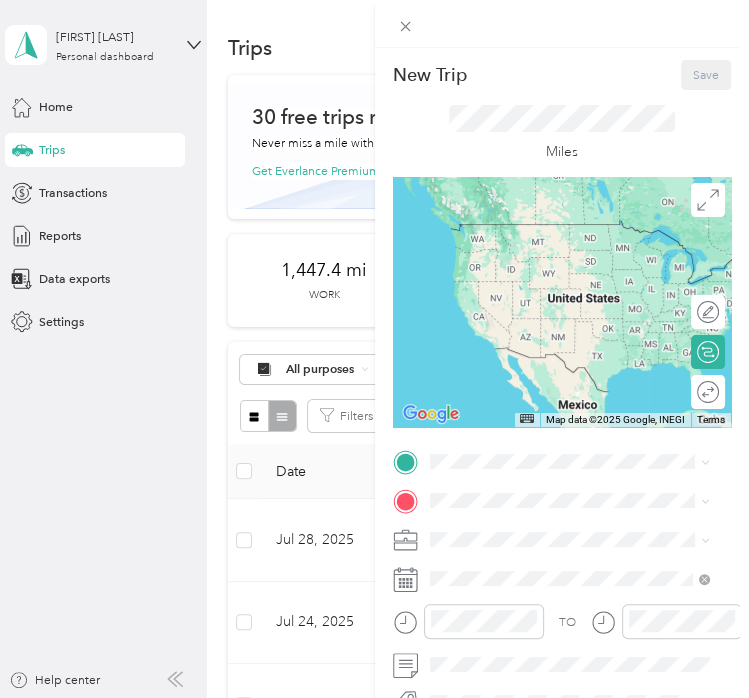 click on "TO Add photo" at bounding box center (562, 659) 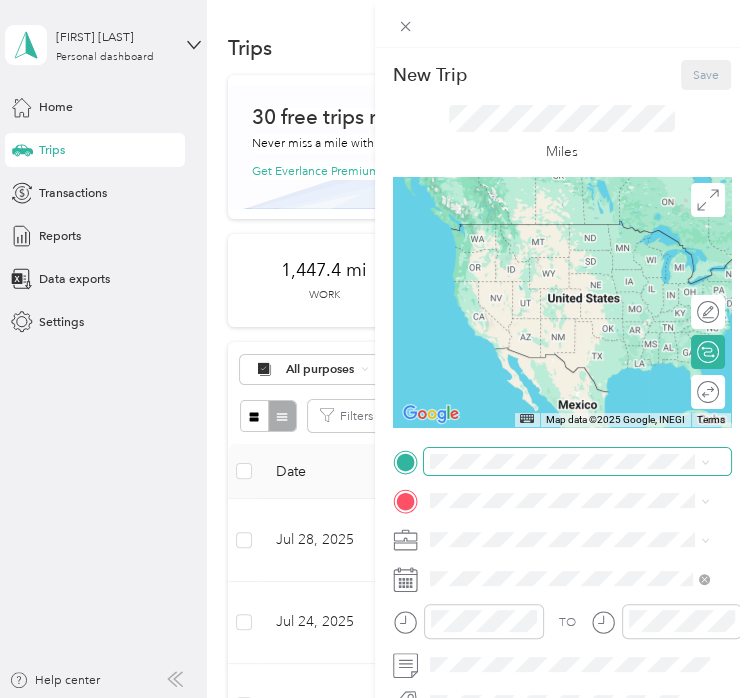 click at bounding box center [578, 461] 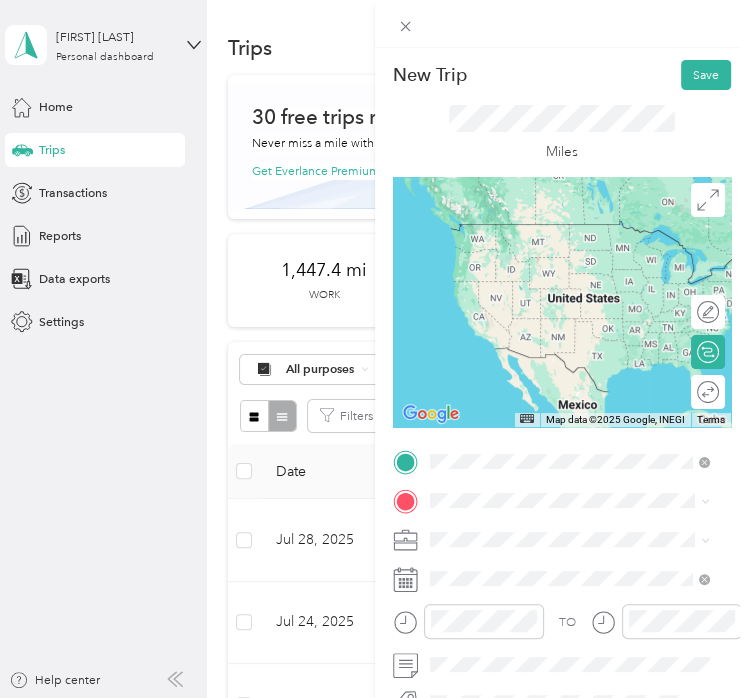 click on "[NUMBER] [STREET_NAME], [CITY], [STATE] [POSTAL_CODE], [COUNTRY]" at bounding box center (583, 260) 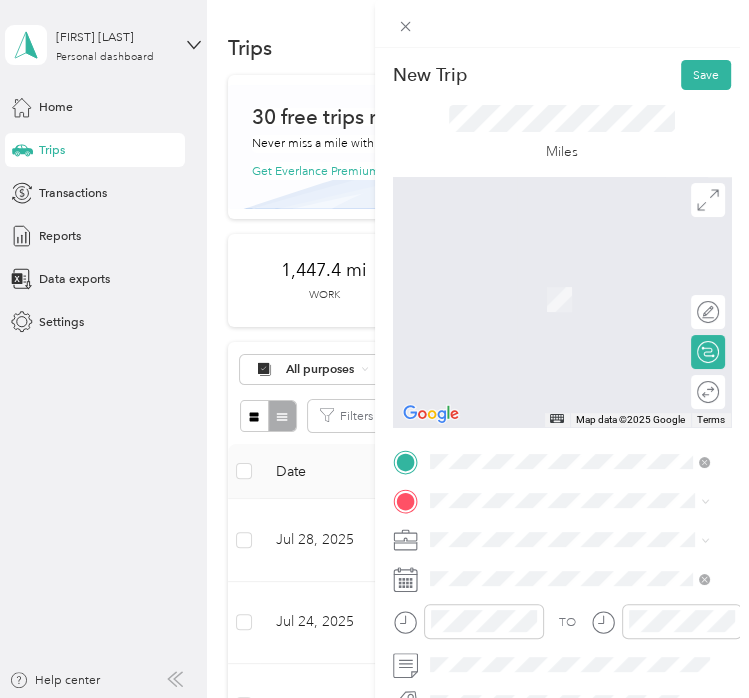 click on "[NUMBER] [STREET]
[CITY], [STATE] [POSTAL_CODE], [COUNTRY]" at bounding box center (583, 302) 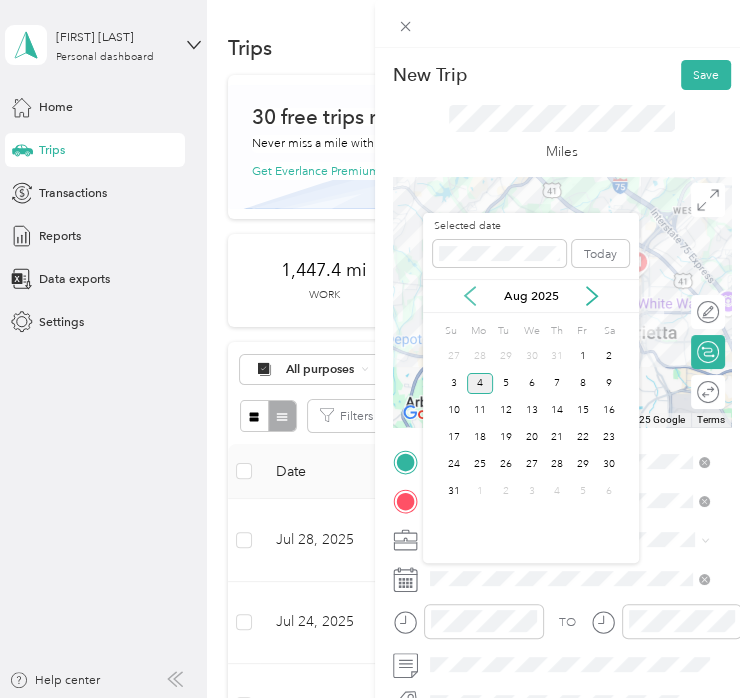 click 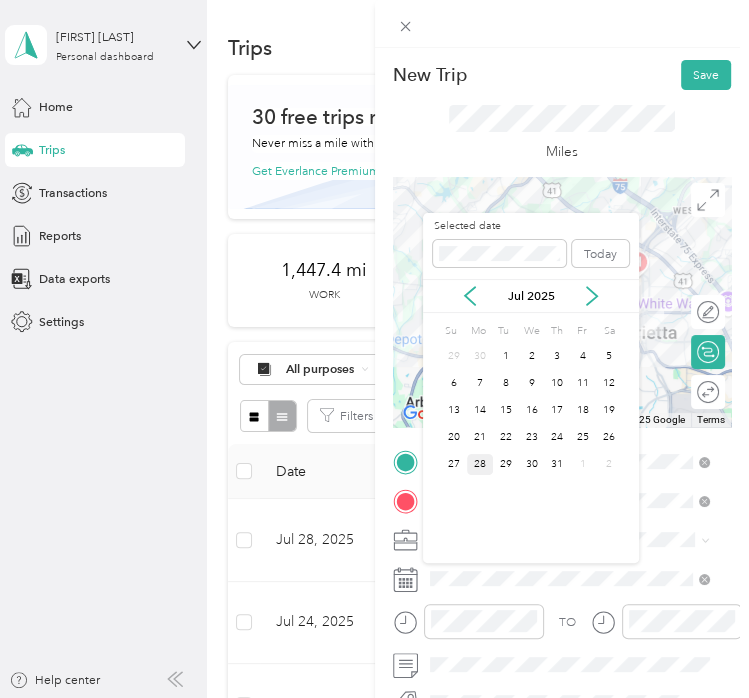 click on "28" at bounding box center (480, 464) 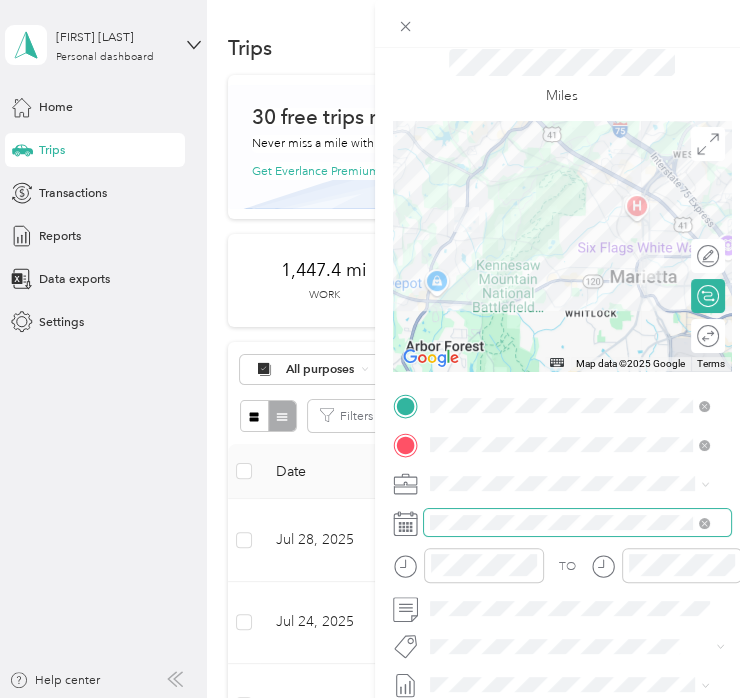 scroll, scrollTop: 60, scrollLeft: 0, axis: vertical 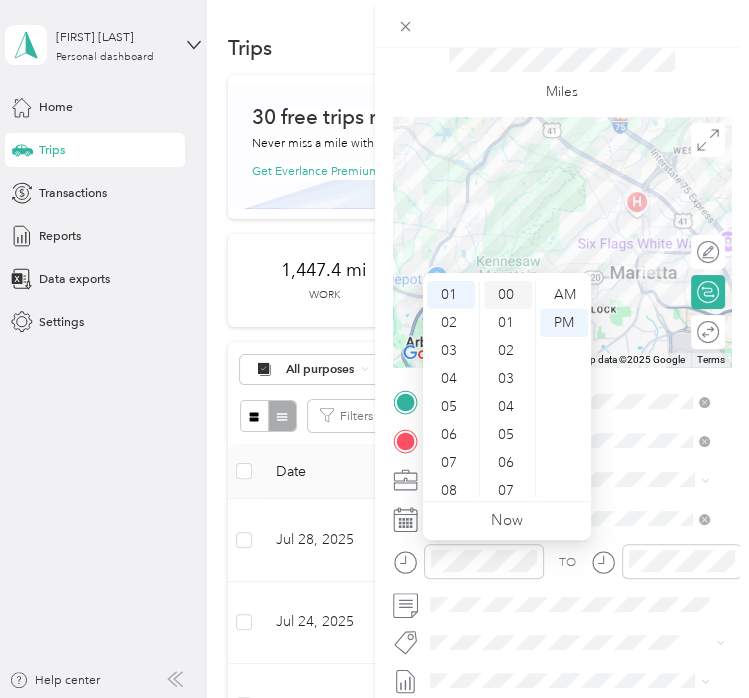 click on "00" at bounding box center (508, 295) 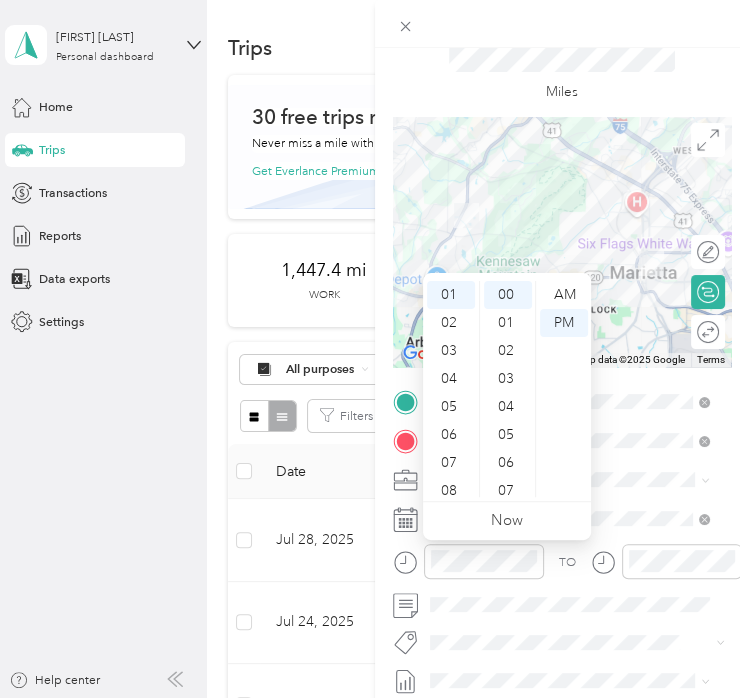 click on "TO" at bounding box center (562, 567) 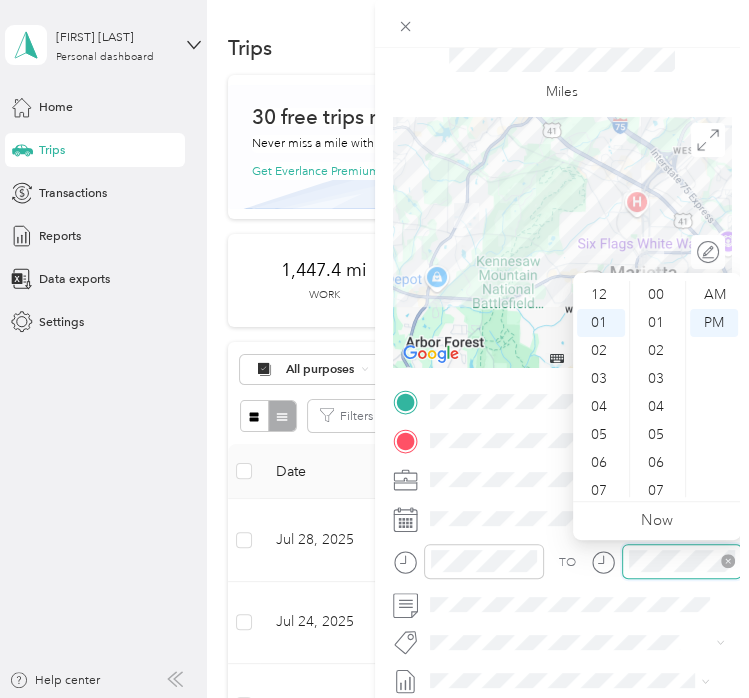 scroll, scrollTop: 1260, scrollLeft: 0, axis: vertical 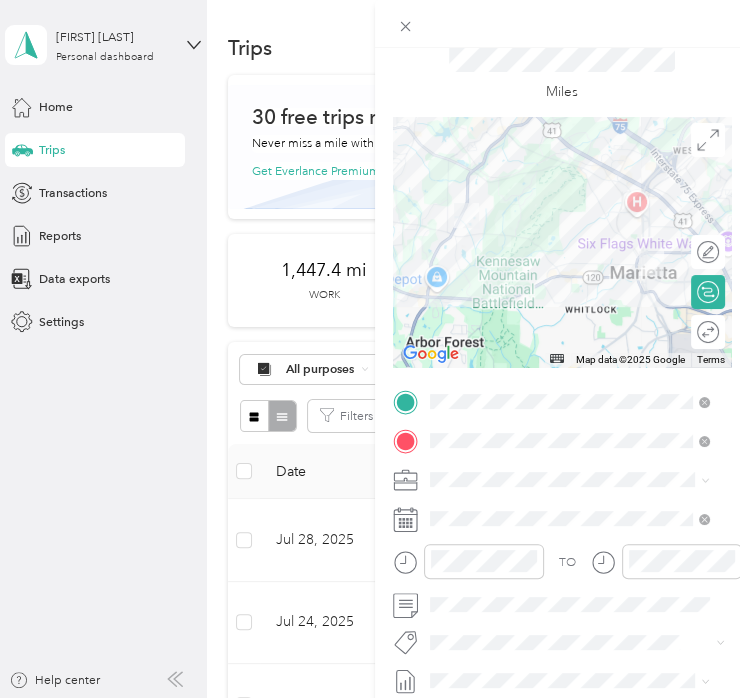 click on "TO" at bounding box center (562, 567) 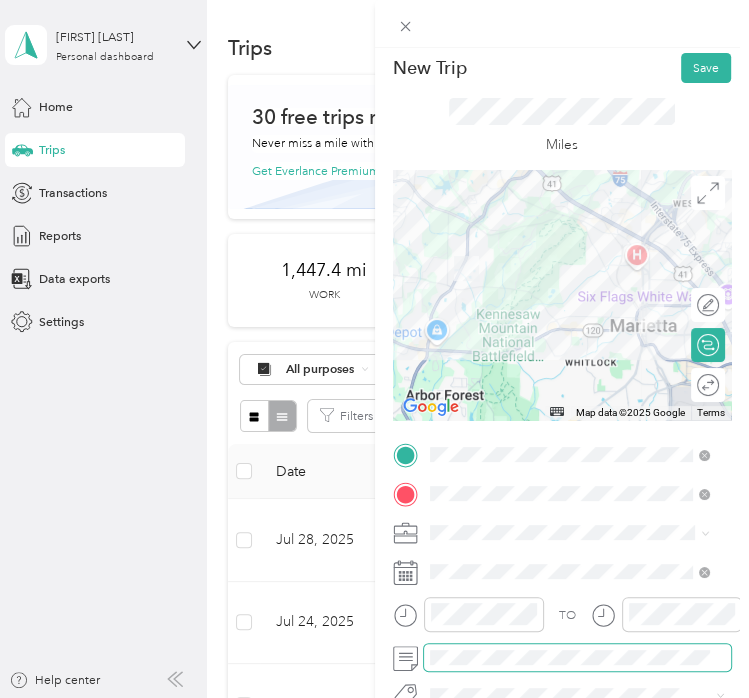scroll, scrollTop: 0, scrollLeft: 0, axis: both 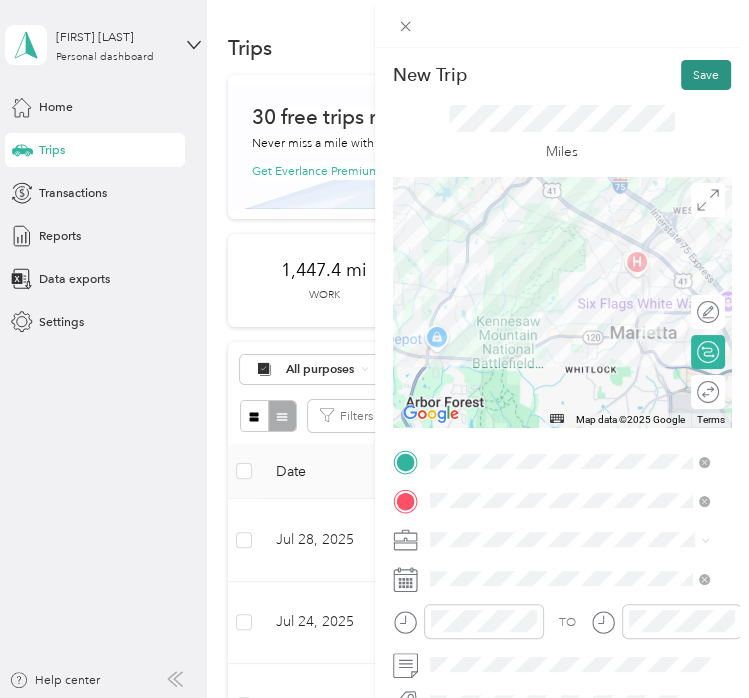 click on "Save" at bounding box center (706, 75) 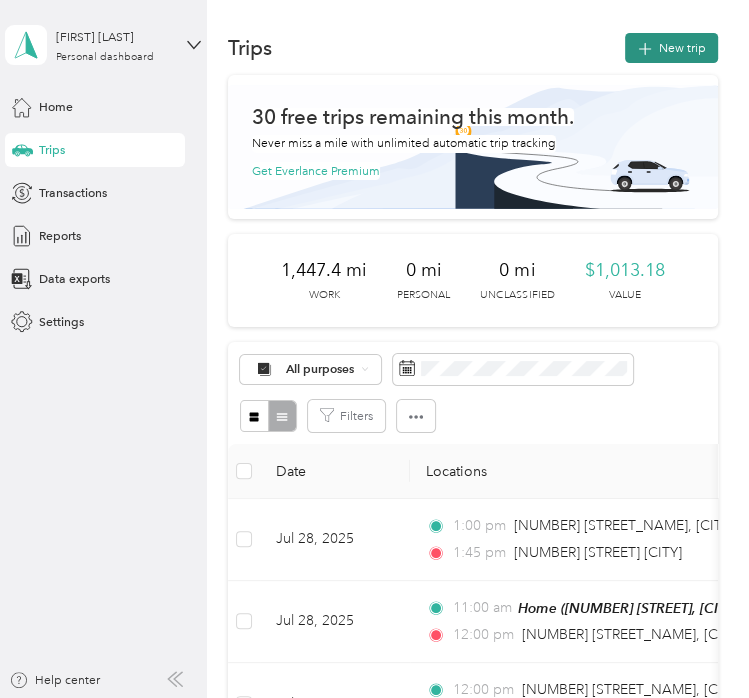 click on "New trip" at bounding box center [671, 48] 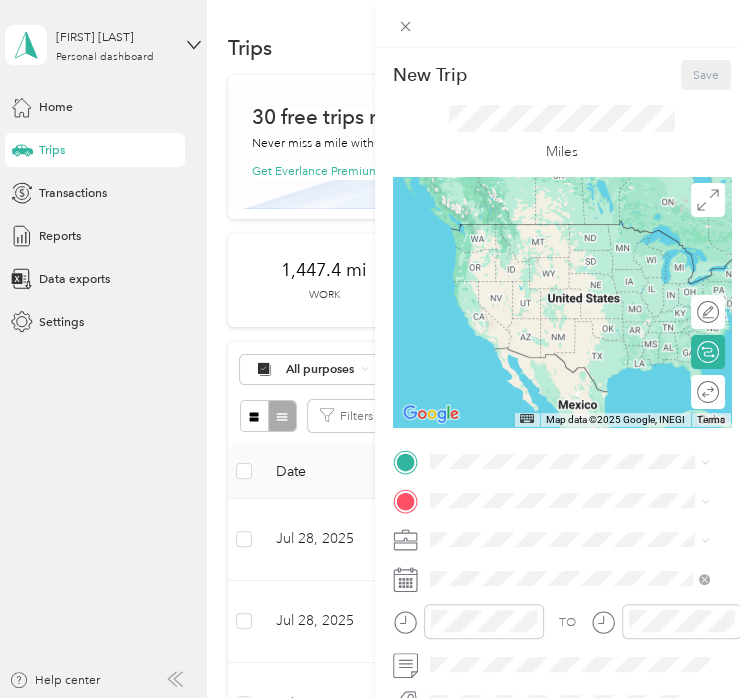 click on "TO Add photo" at bounding box center (562, 659) 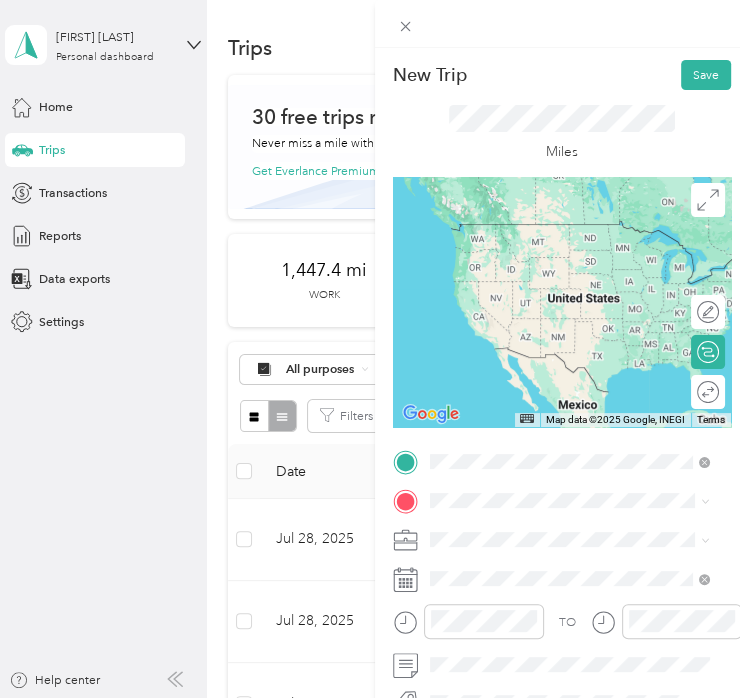click on "[NUMBER] [STREET]
[CITY], [STATE] [POSTAL_CODE], [COUNTRY]" at bounding box center [583, 267] 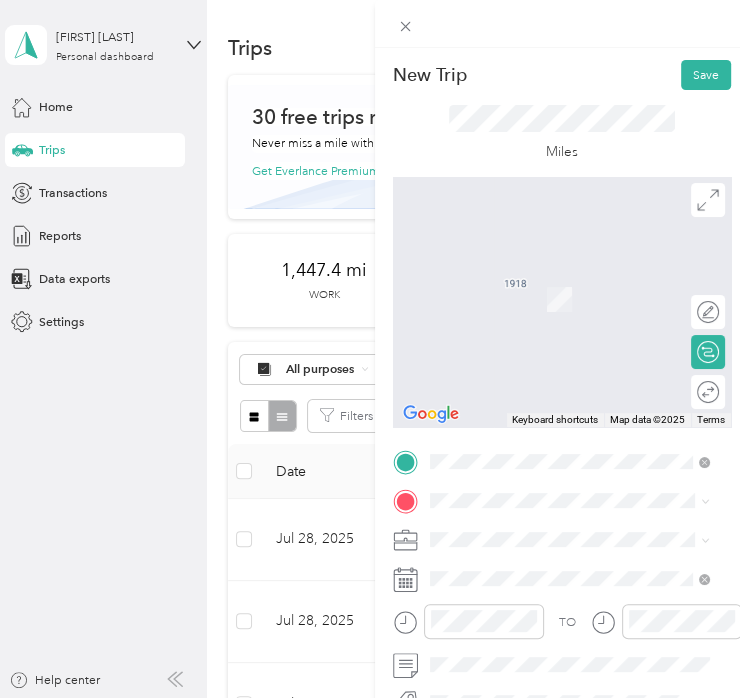 click on "Home" at bounding box center (481, 566) 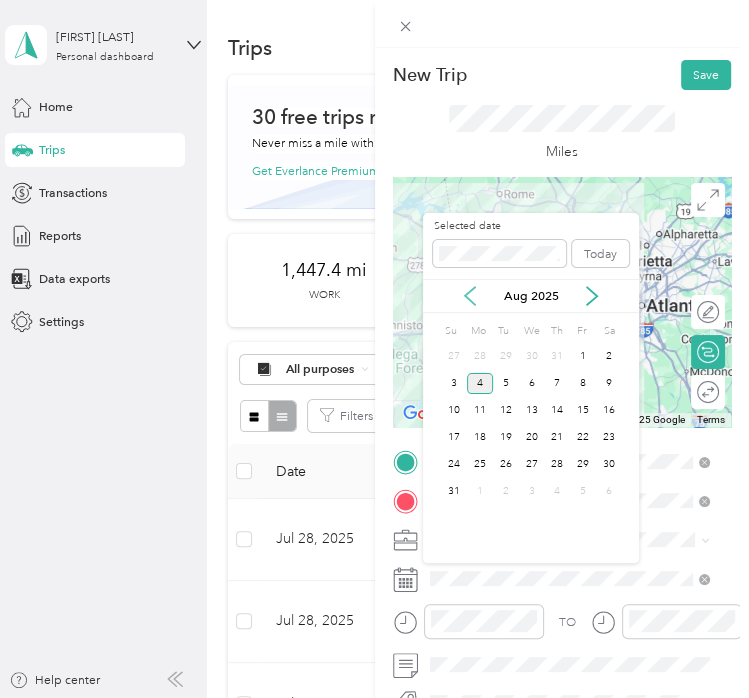 click 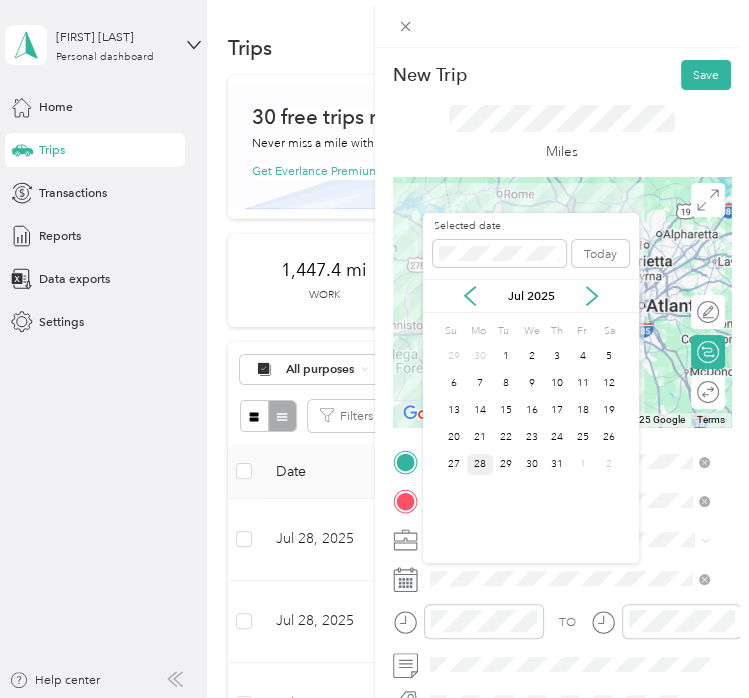 click on "28" at bounding box center [480, 464] 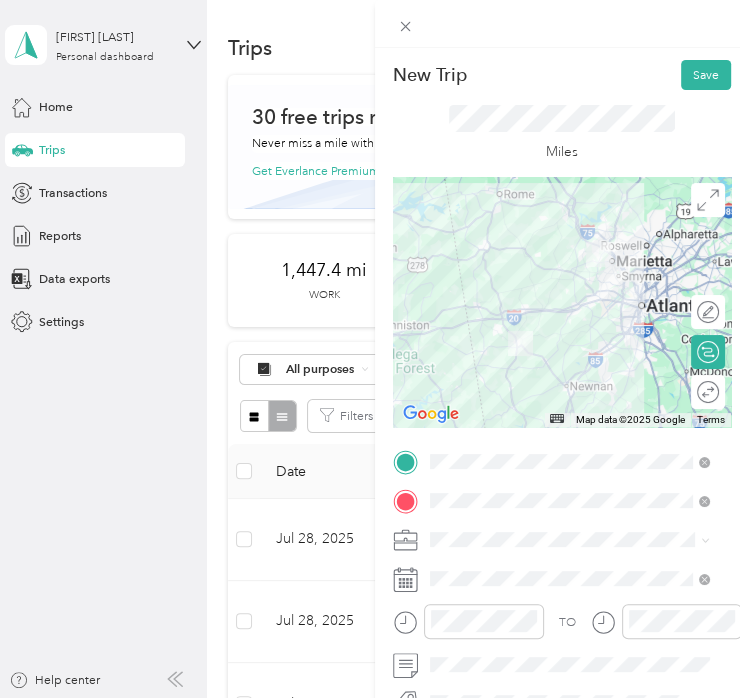 scroll, scrollTop: 116, scrollLeft: 0, axis: vertical 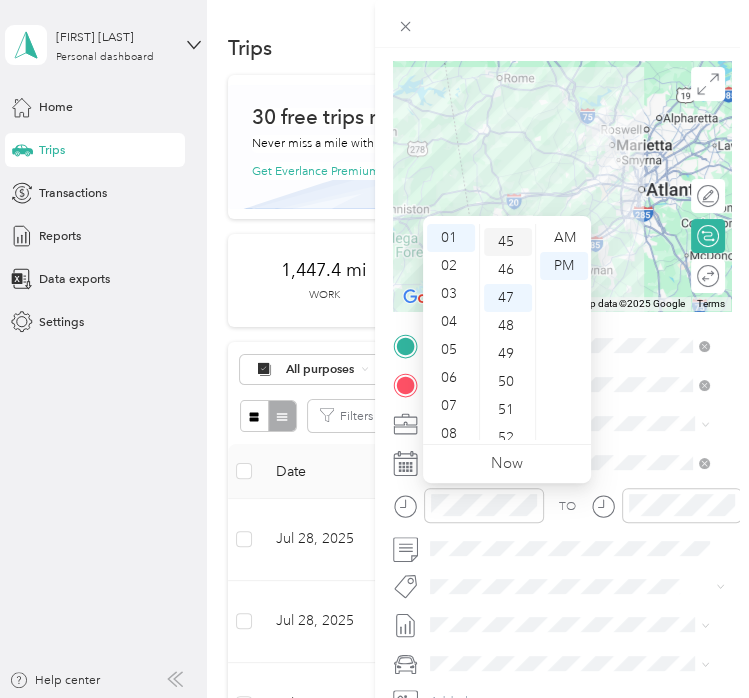 click on "45" at bounding box center [508, 242] 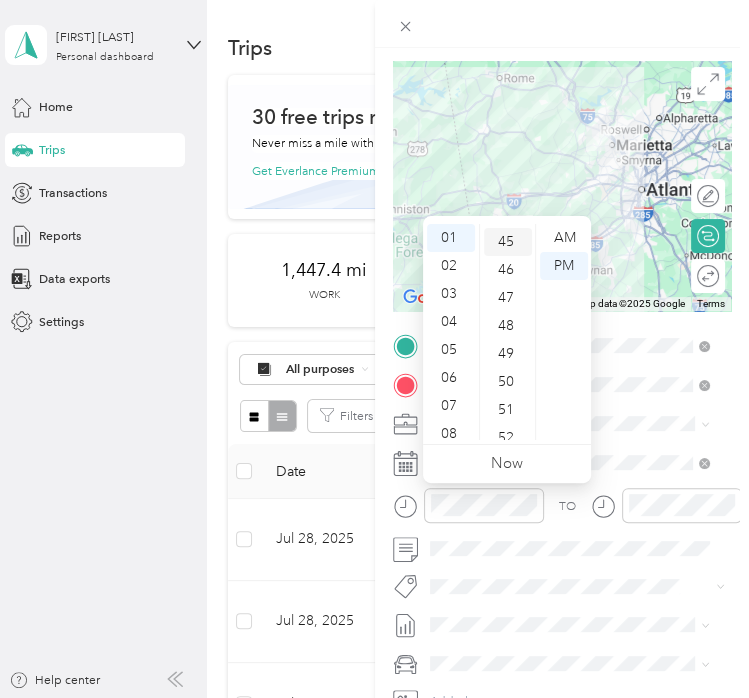 scroll, scrollTop: 1260, scrollLeft: 0, axis: vertical 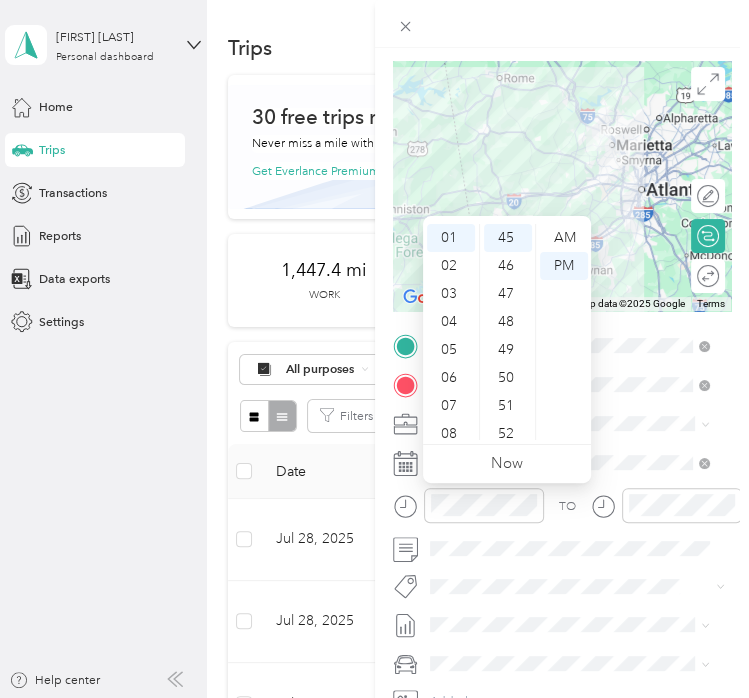 click on "TO" at bounding box center (562, 511) 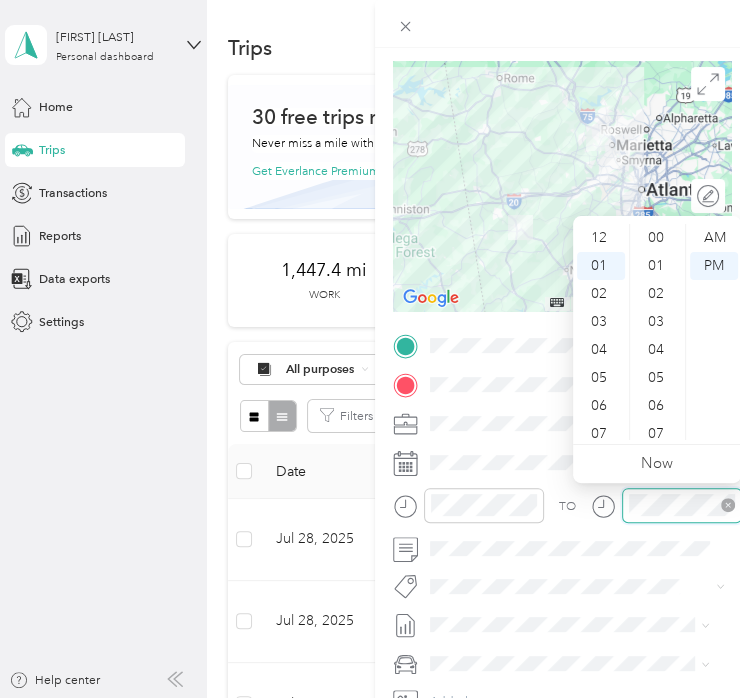 scroll, scrollTop: 28, scrollLeft: 0, axis: vertical 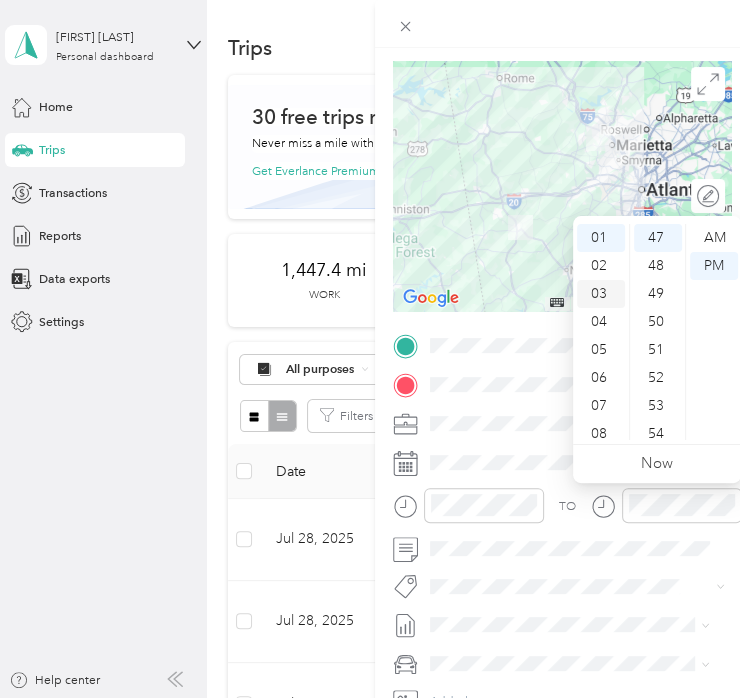 click on "03" at bounding box center (601, 294) 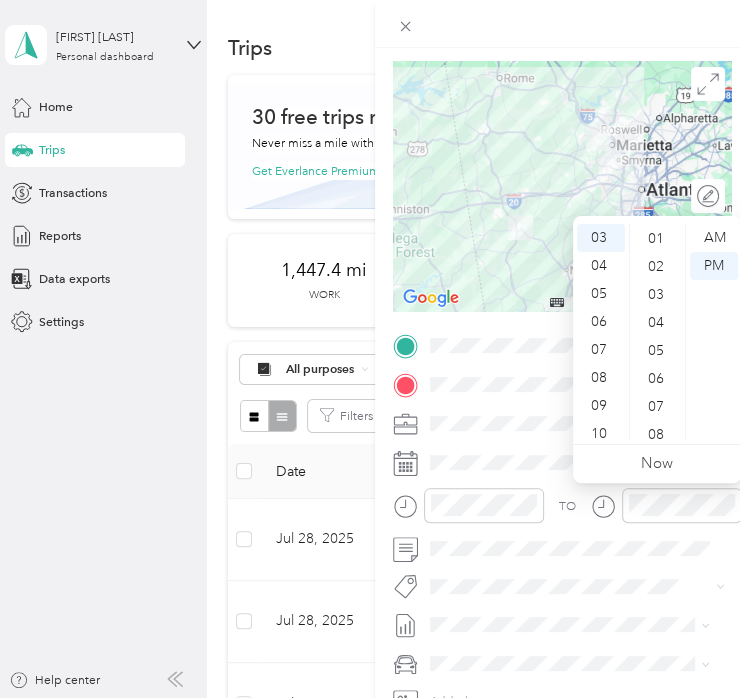 scroll, scrollTop: 0, scrollLeft: 0, axis: both 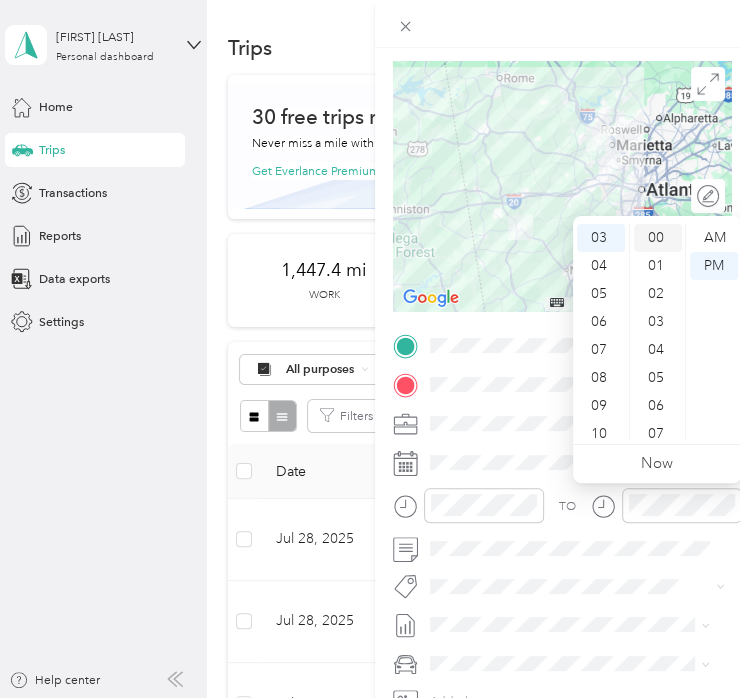 click on "00" at bounding box center [658, 238] 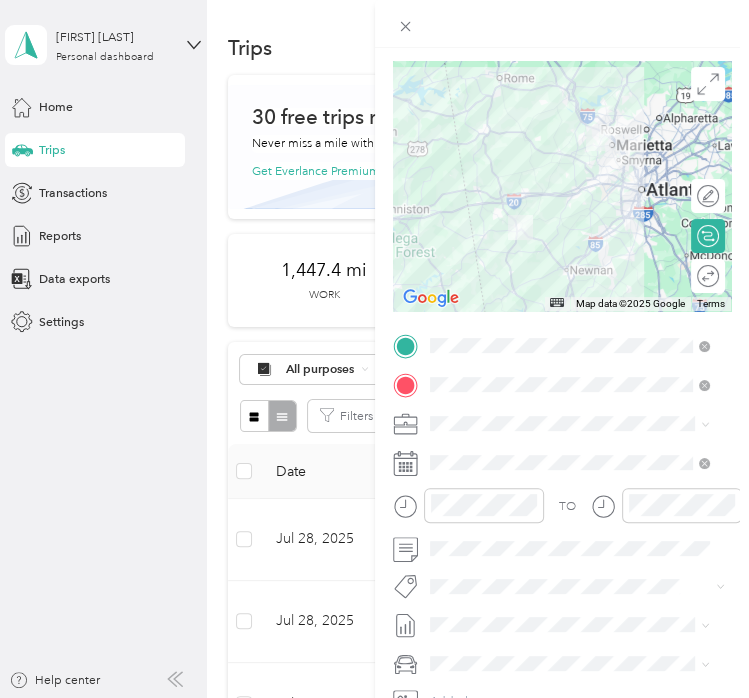 click at bounding box center [666, 511] 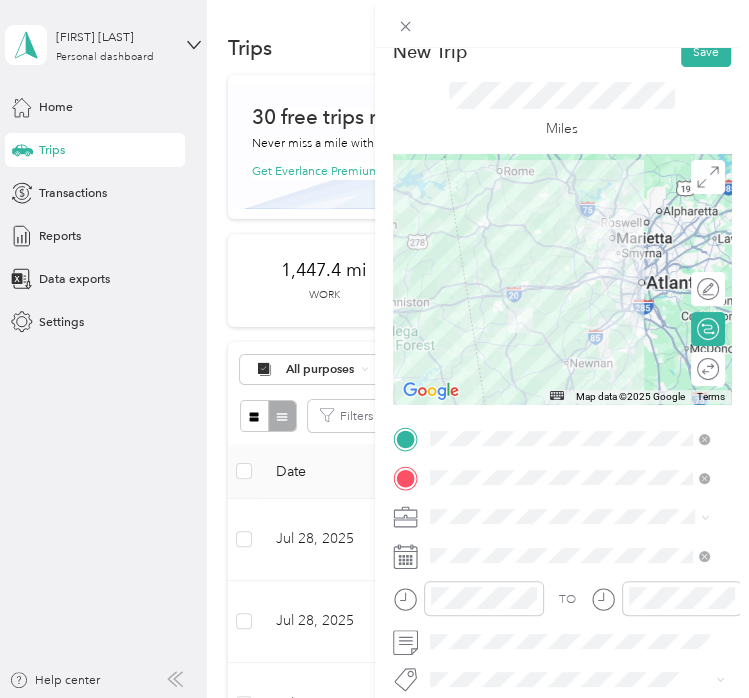 scroll, scrollTop: 8, scrollLeft: 0, axis: vertical 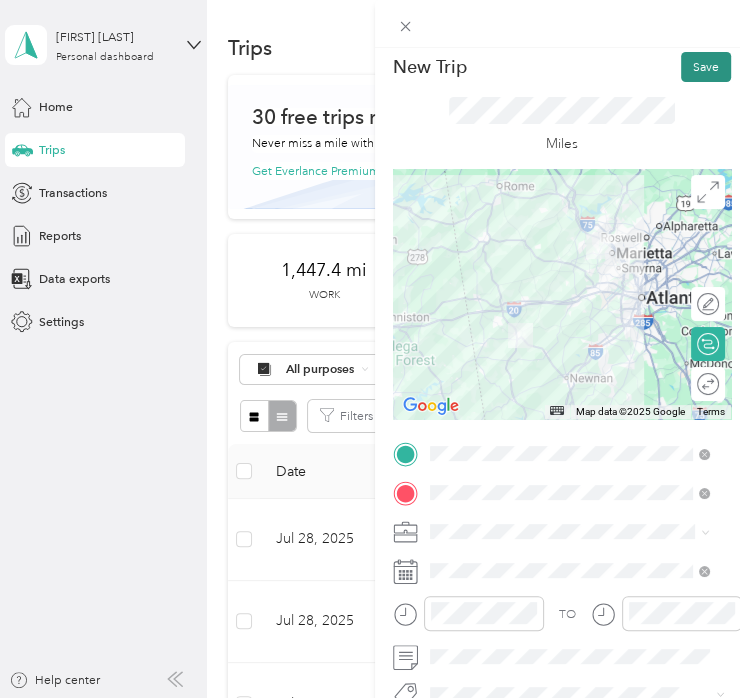 click on "Save" at bounding box center (706, 67) 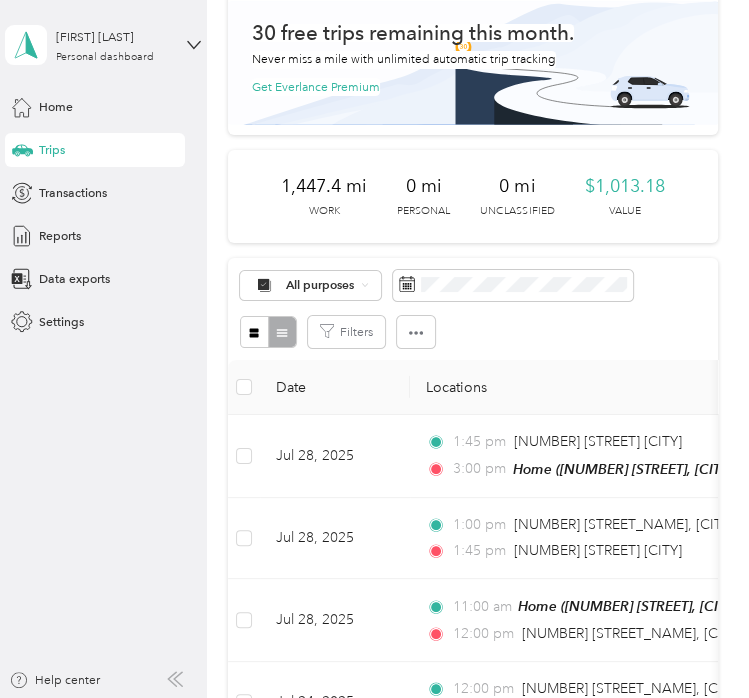 scroll, scrollTop: 0, scrollLeft: 0, axis: both 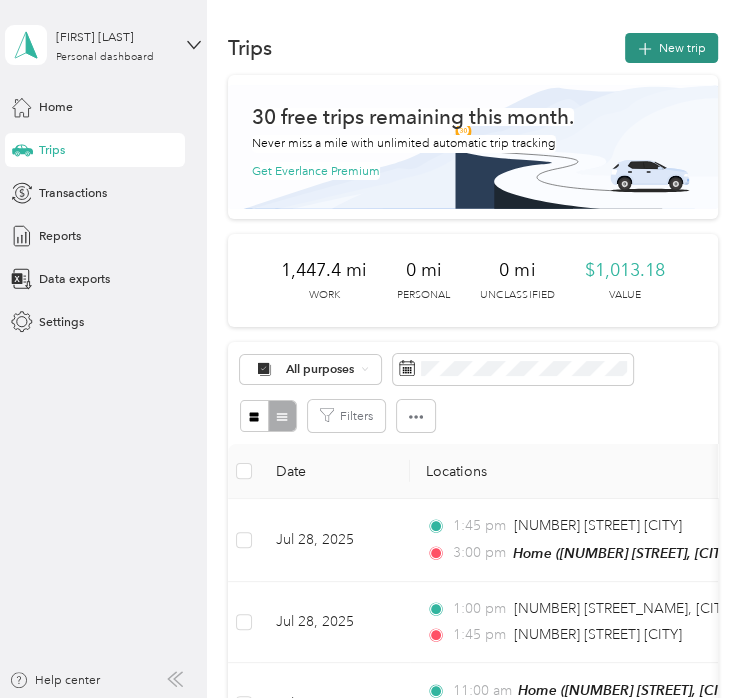click on "New trip" at bounding box center (671, 48) 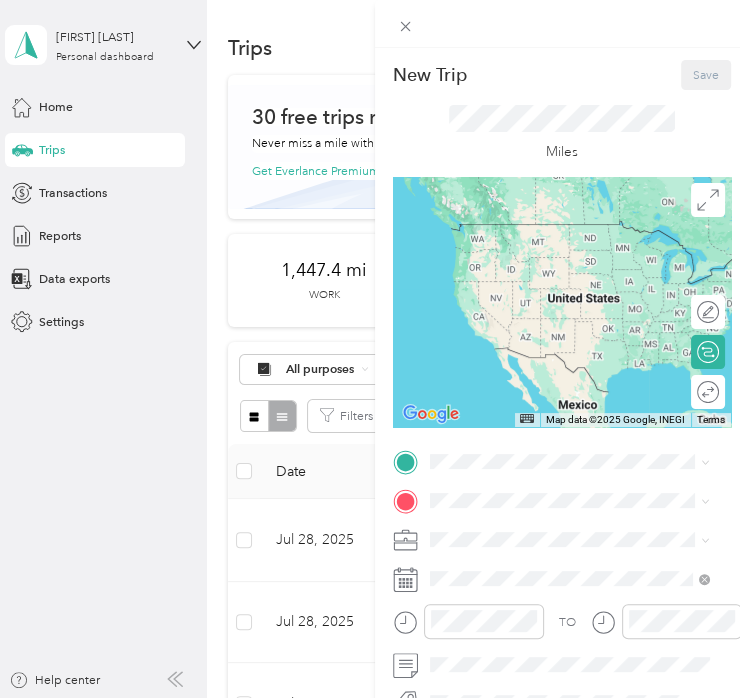 click on "[NUMBER] [STREET_NAME], [POSTAL_CODE], [CITY], [STATE], [COUNTRY]" at bounding box center (556, 568) 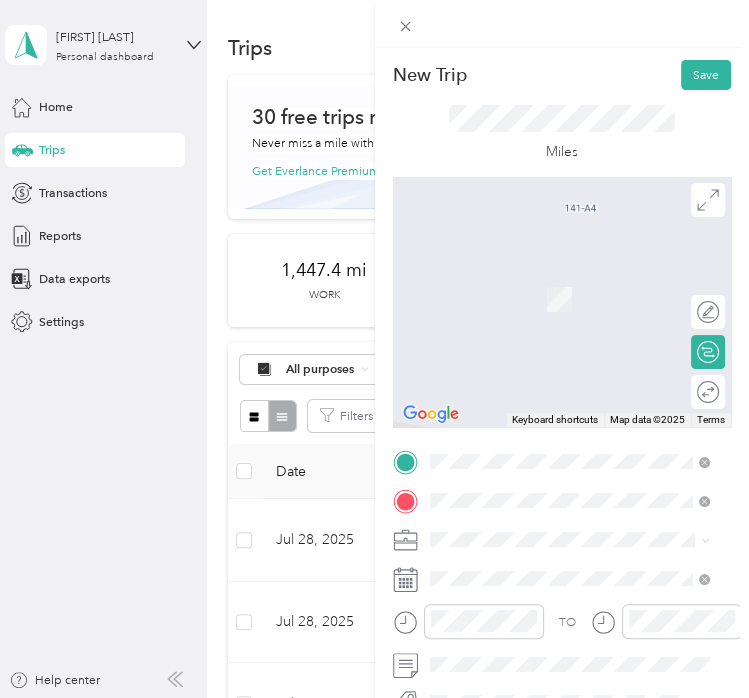 click on "[NUMBER] [STREET]
[CITY], [STATE] [POSTAL_CODE], [COUNTRY]" at bounding box center [583, 306] 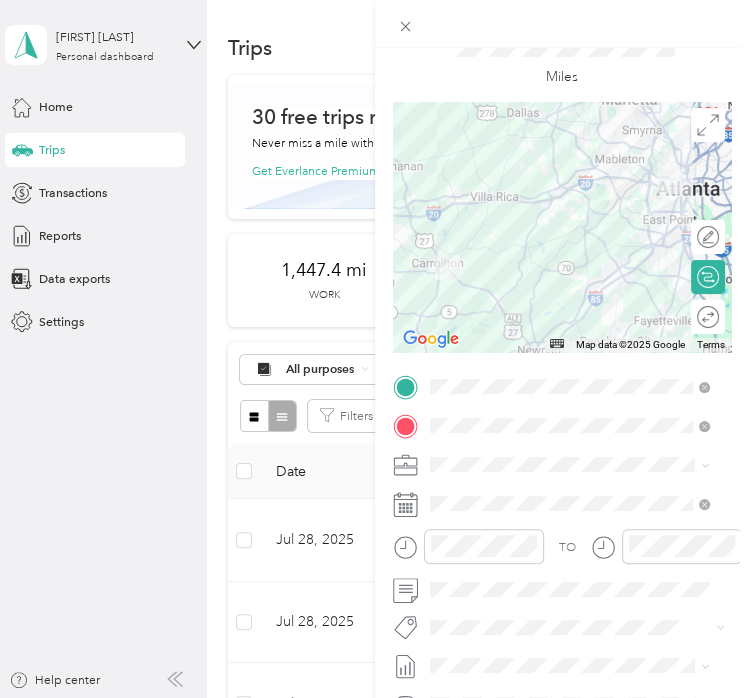scroll, scrollTop: 76, scrollLeft: 0, axis: vertical 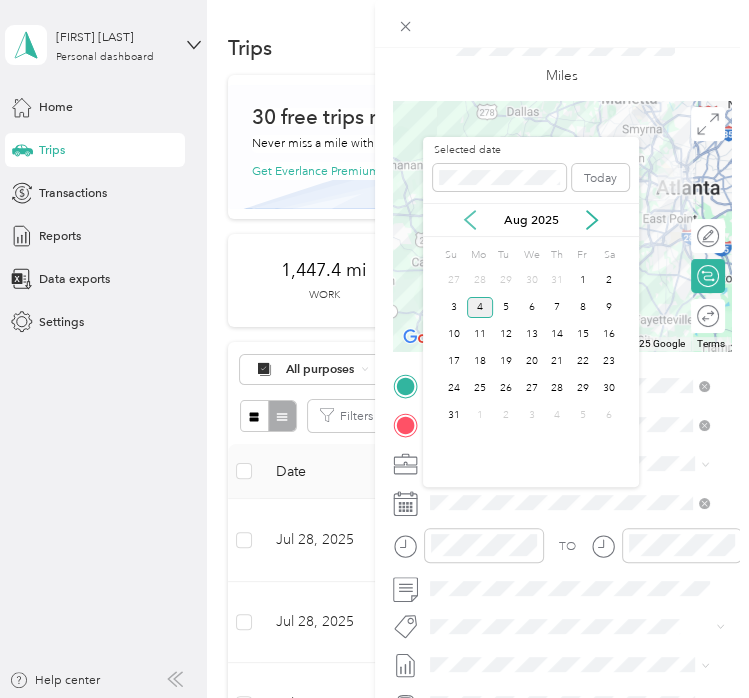 click 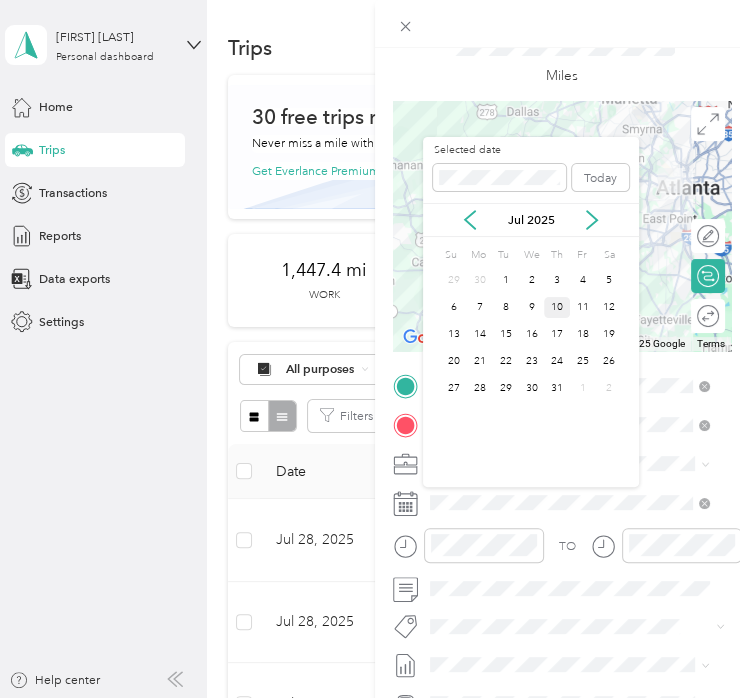 click on "10" at bounding box center (557, 307) 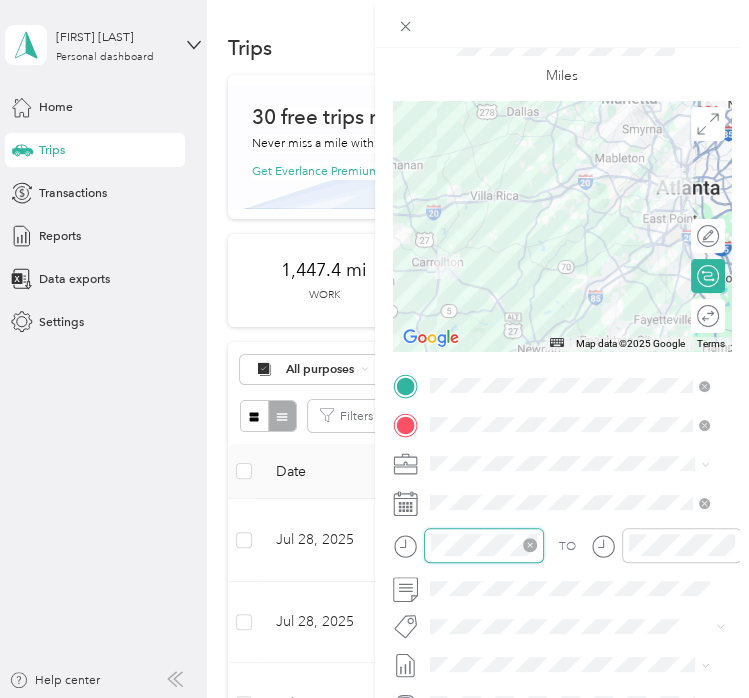 scroll, scrollTop: 28, scrollLeft: 0, axis: vertical 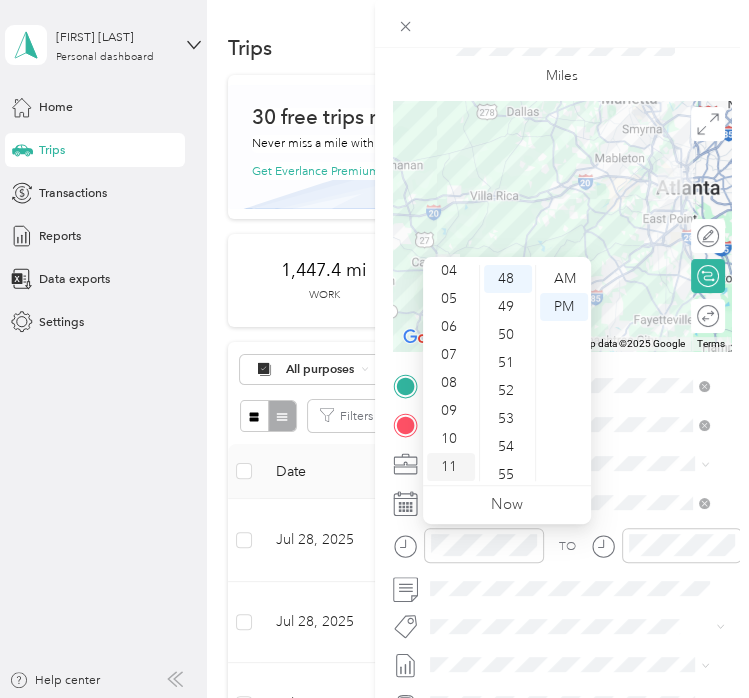 click on "11" at bounding box center (451, 467) 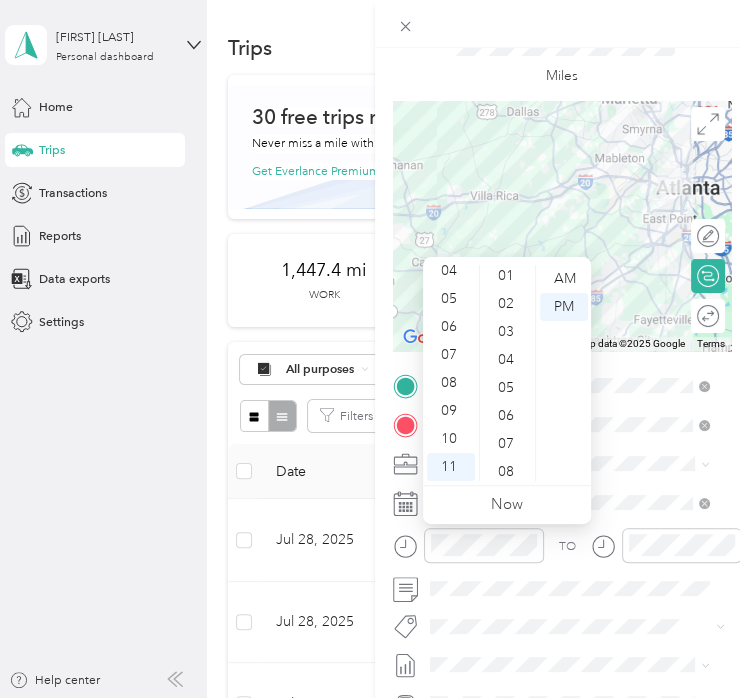 scroll, scrollTop: 0, scrollLeft: 0, axis: both 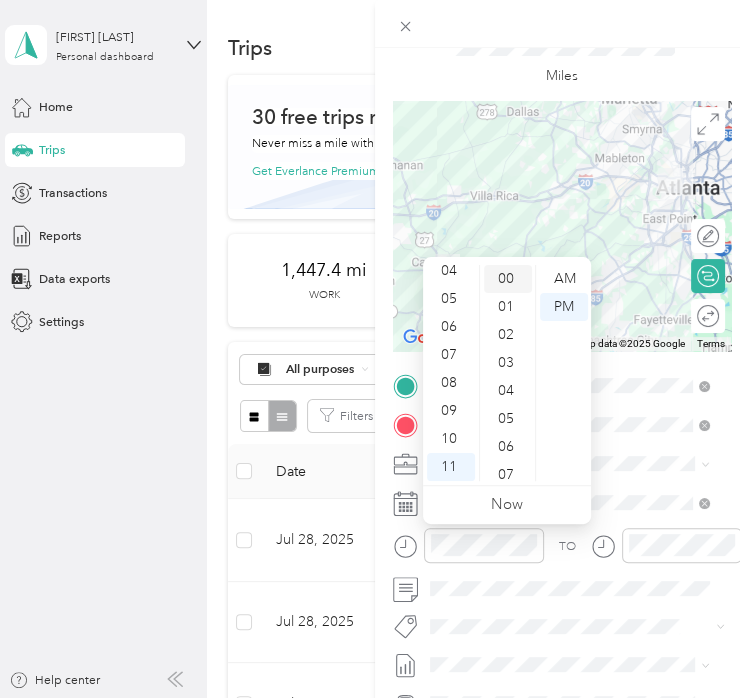 click on "00" at bounding box center (508, 279) 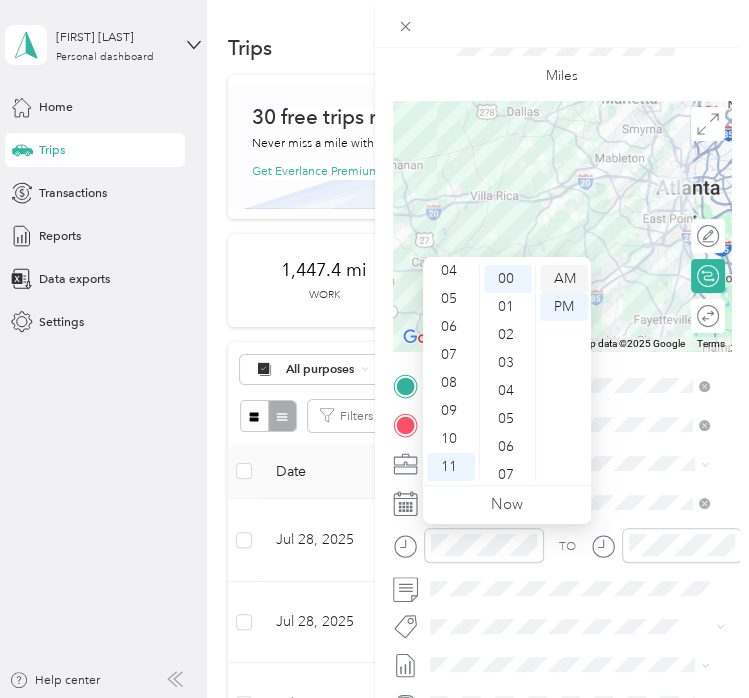 click on "AM" at bounding box center [564, 279] 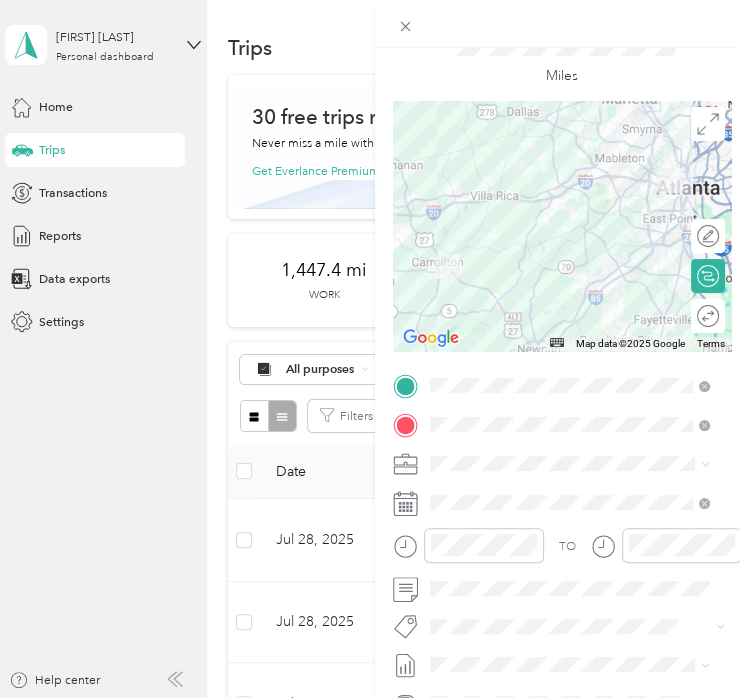 click on "TO" at bounding box center (562, 551) 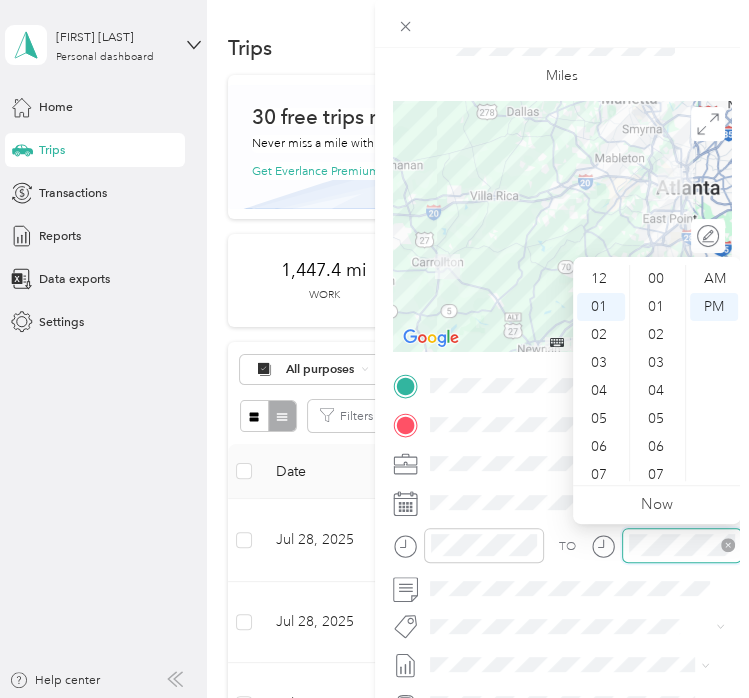 scroll, scrollTop: 1344, scrollLeft: 0, axis: vertical 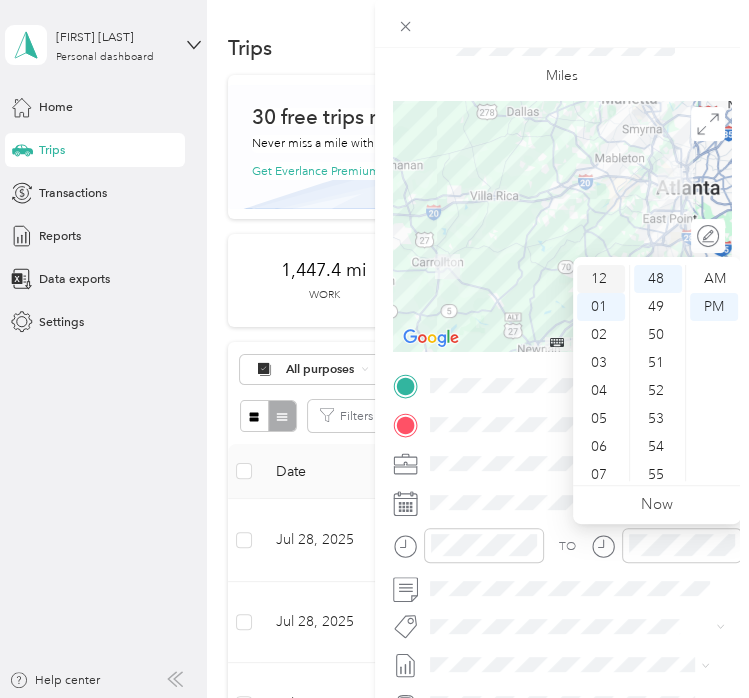 click on "12" at bounding box center (601, 279) 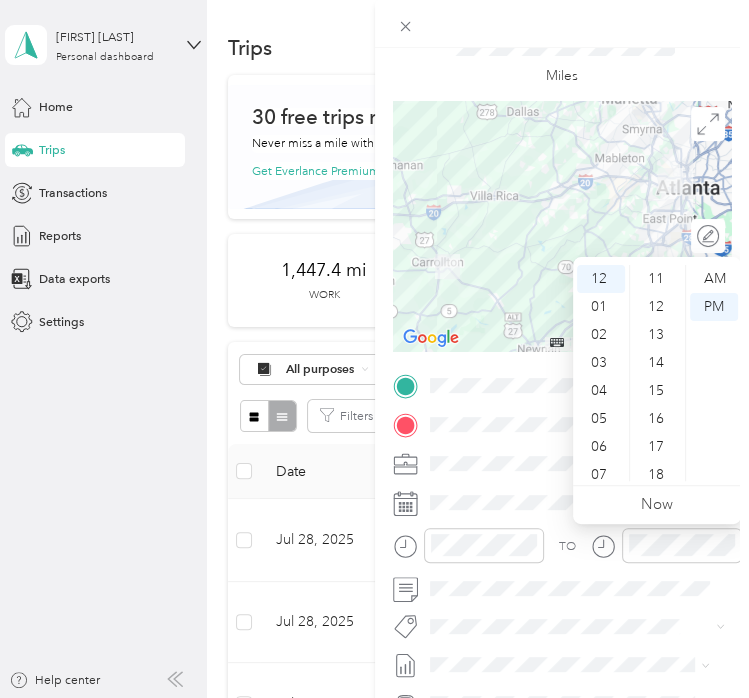 scroll, scrollTop: 0, scrollLeft: 0, axis: both 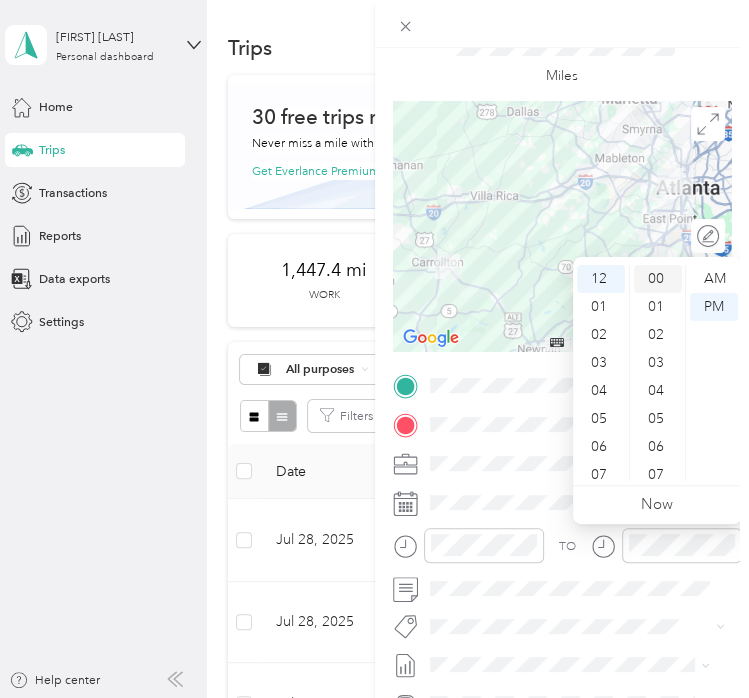 click on "00" at bounding box center (658, 279) 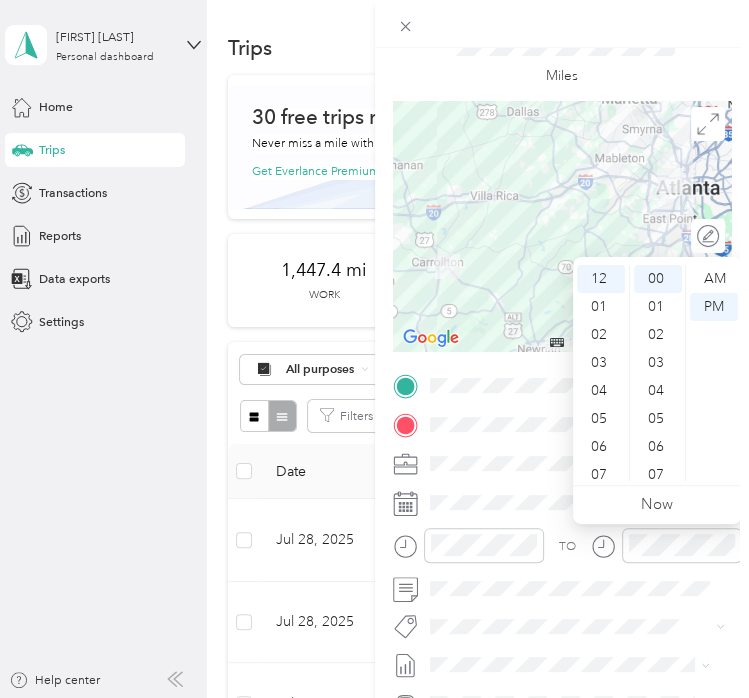 click at bounding box center [666, 551] 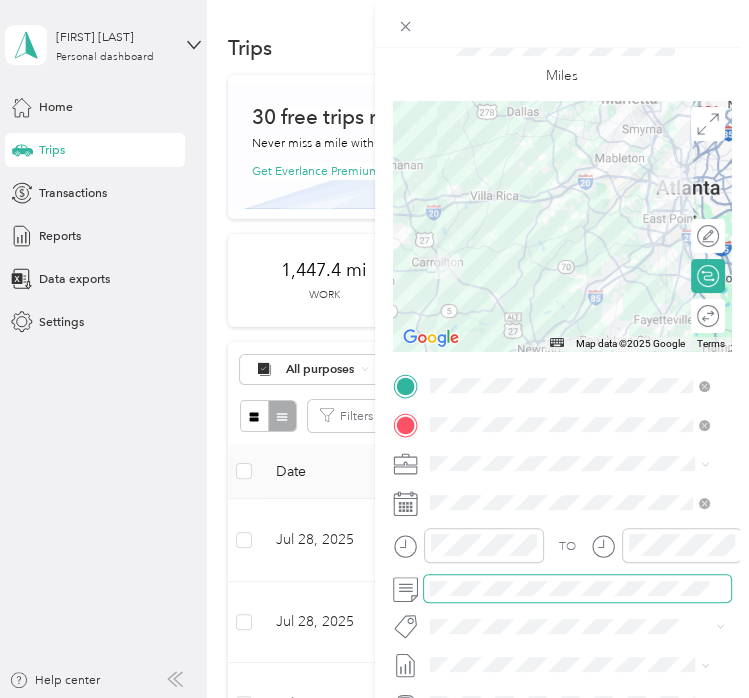 scroll, scrollTop: 0, scrollLeft: 0, axis: both 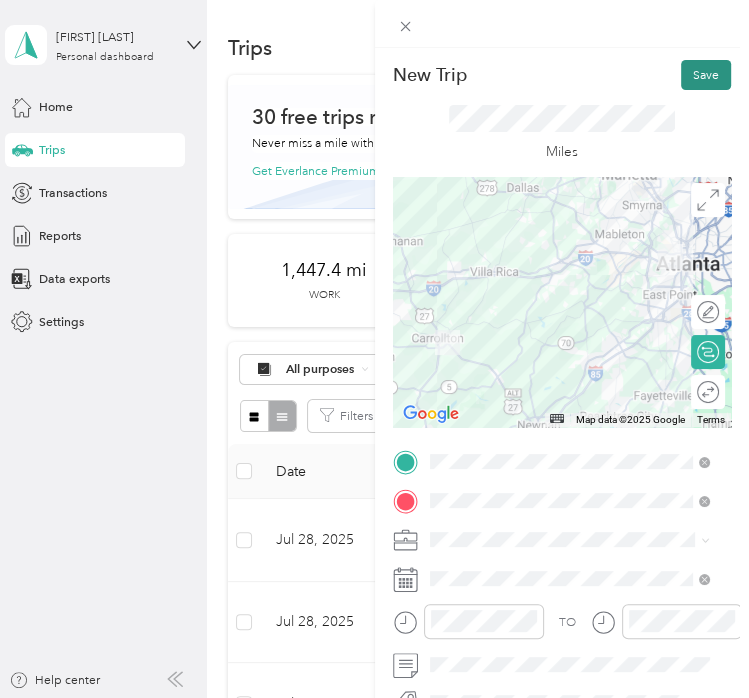 click on "Save" at bounding box center [706, 75] 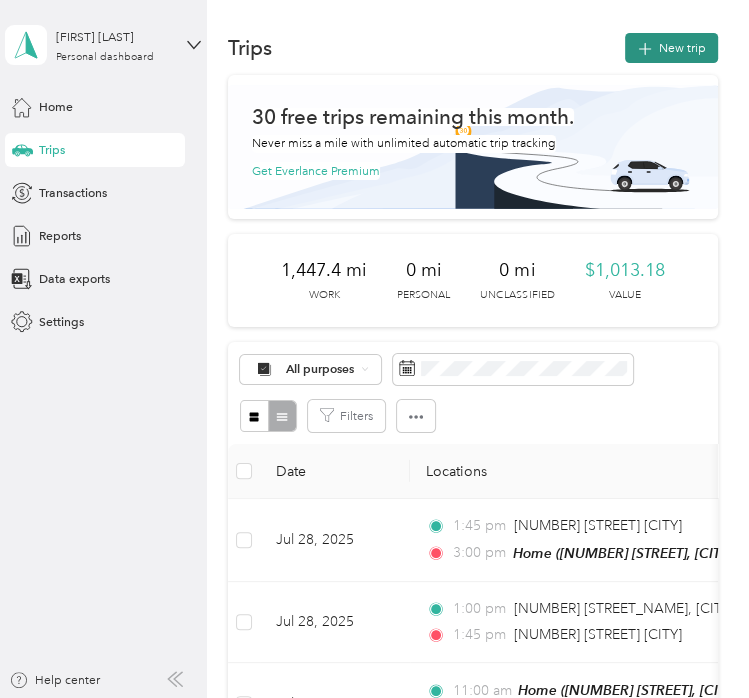 click on "New trip" at bounding box center [671, 48] 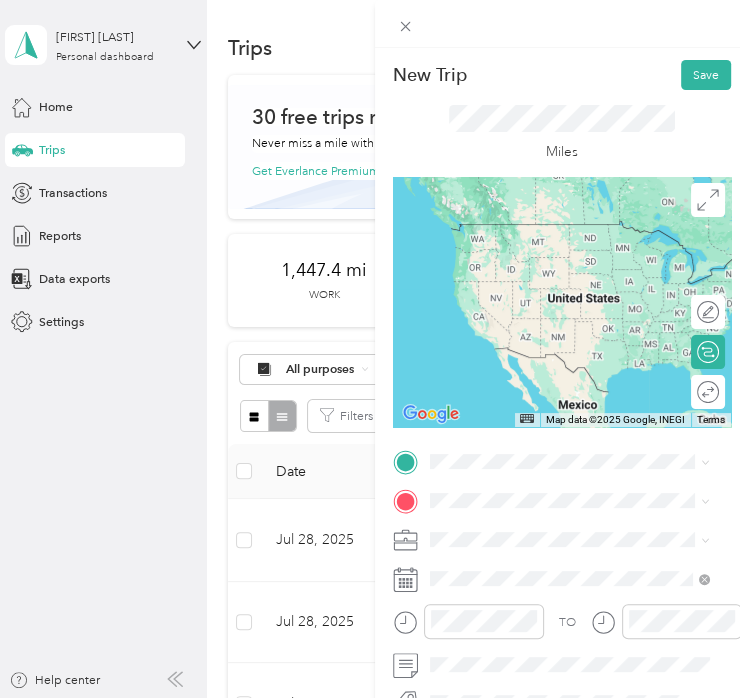 click on "[NUMBER] [STREET]
[CITY], [STATE] [POSTAL_CODE], [COUNTRY]" at bounding box center [583, 261] 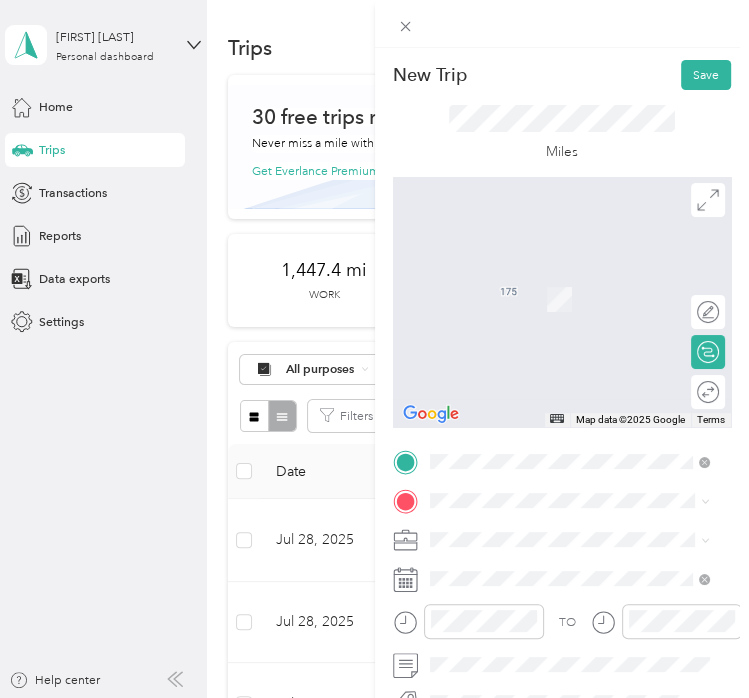 click on "Home [NUMBER] [STREET], [POSTAL_CODE], [CITY], [STATE], [COUNTRY]" at bounding box center (583, 592) 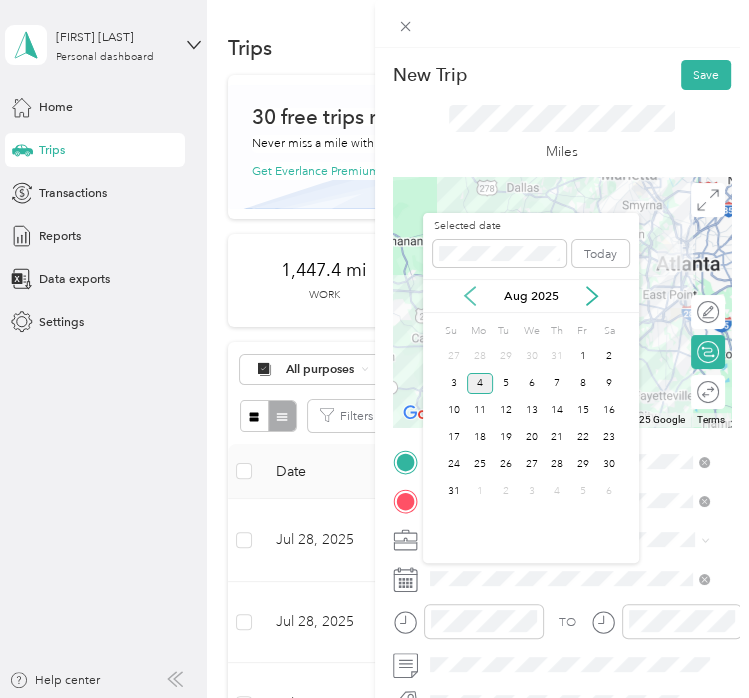 click 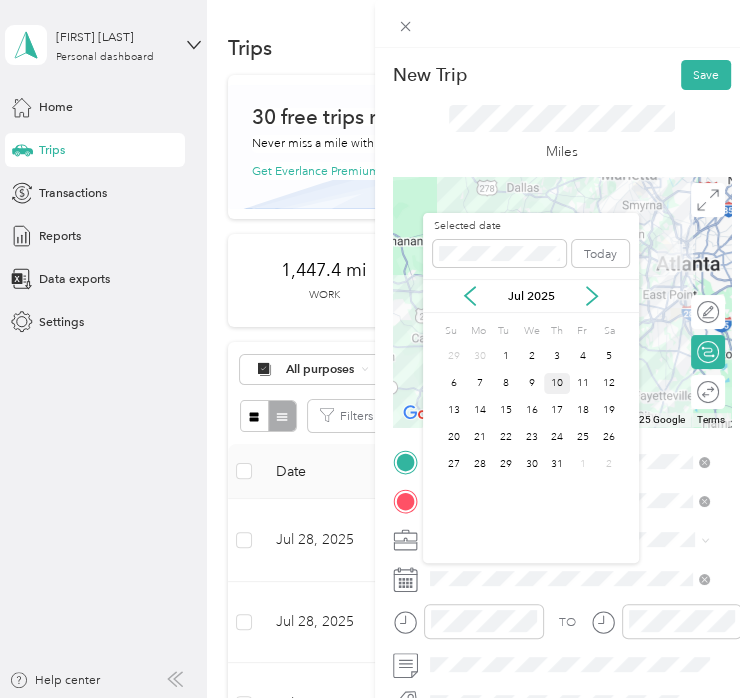 click on "10" at bounding box center [557, 383] 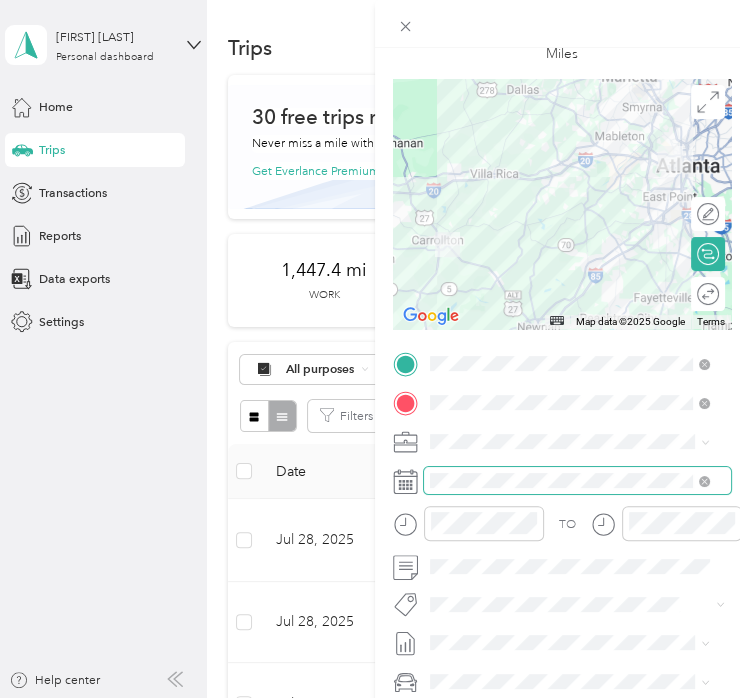 scroll, scrollTop: 99, scrollLeft: 0, axis: vertical 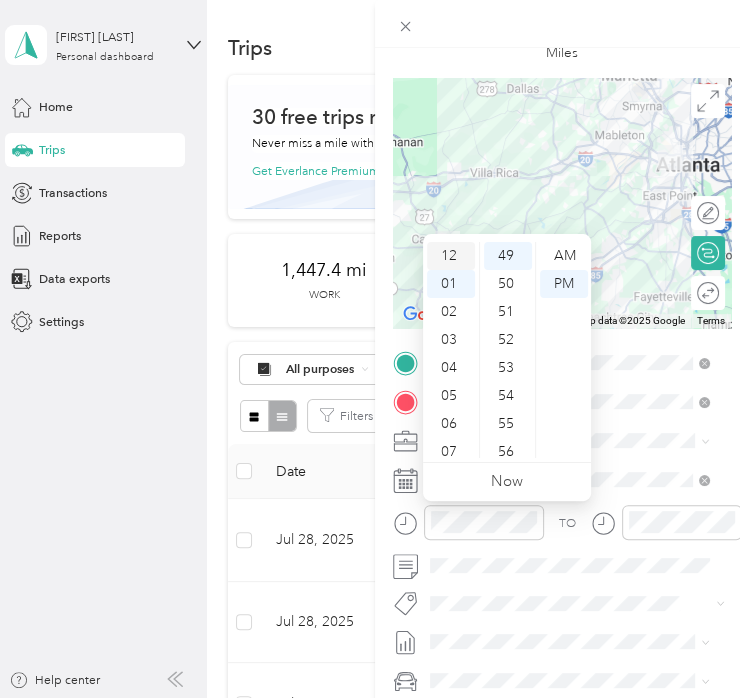 click on "12" at bounding box center [451, 256] 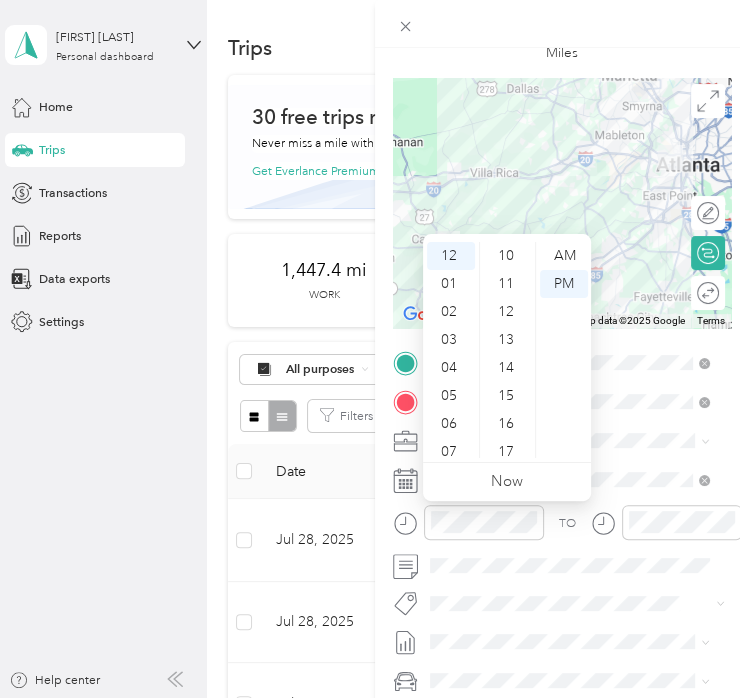 scroll, scrollTop: 0, scrollLeft: 0, axis: both 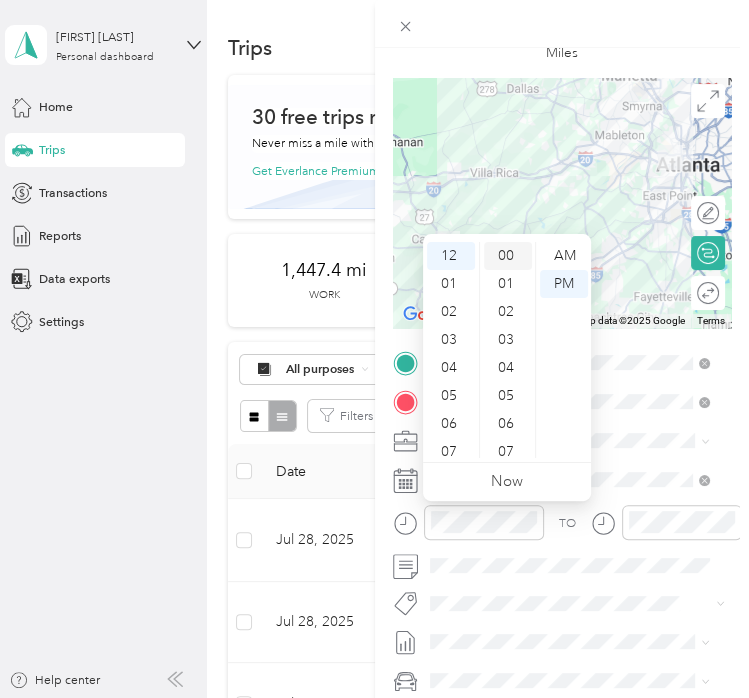 click on "00" at bounding box center [508, 256] 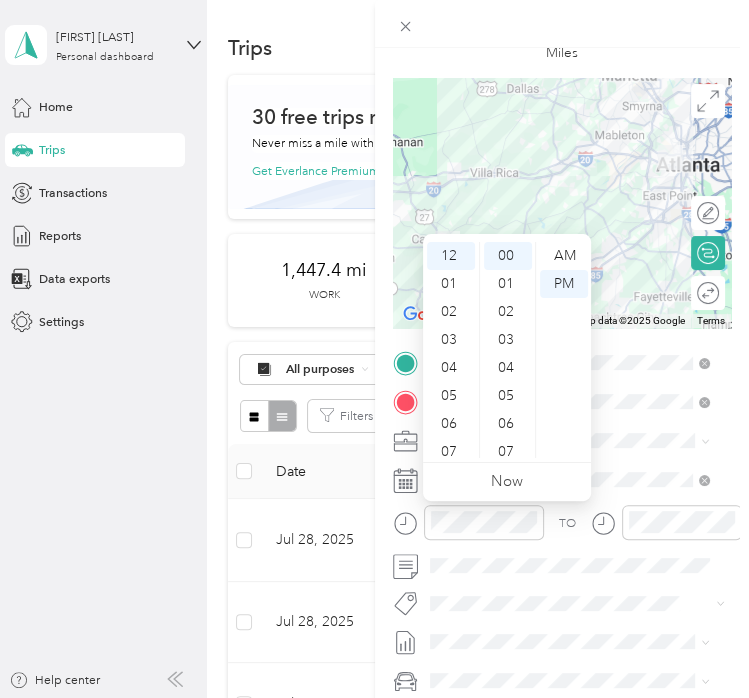 click on "TO" at bounding box center (562, 528) 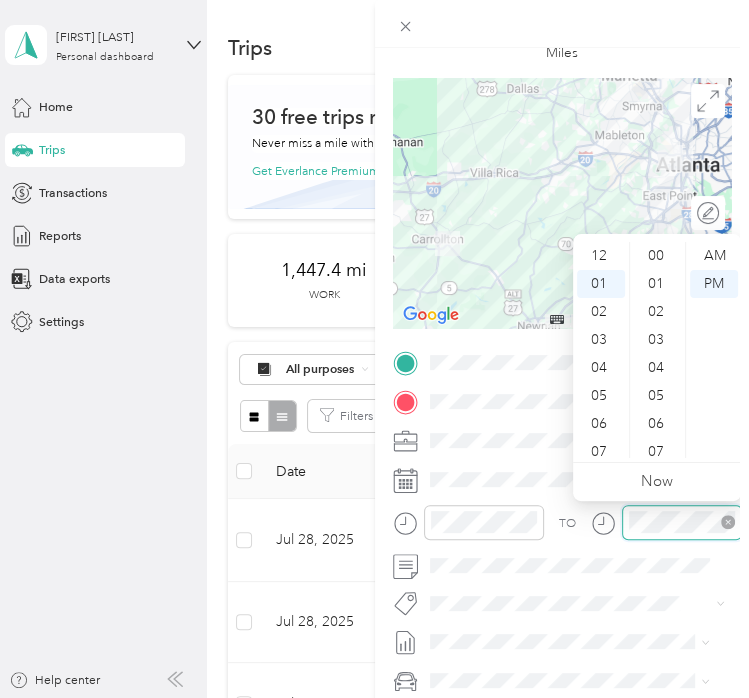 scroll, scrollTop: 1372, scrollLeft: 0, axis: vertical 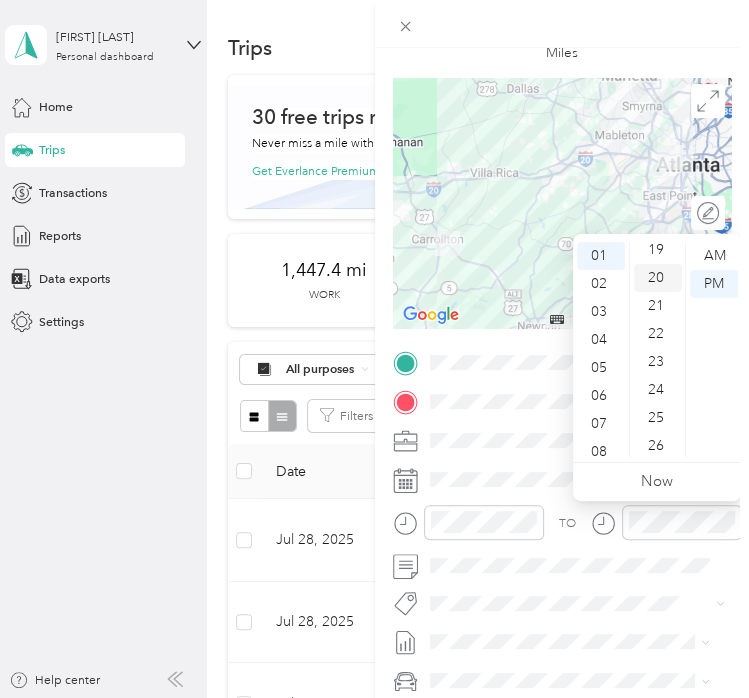 click on "20" at bounding box center [658, 278] 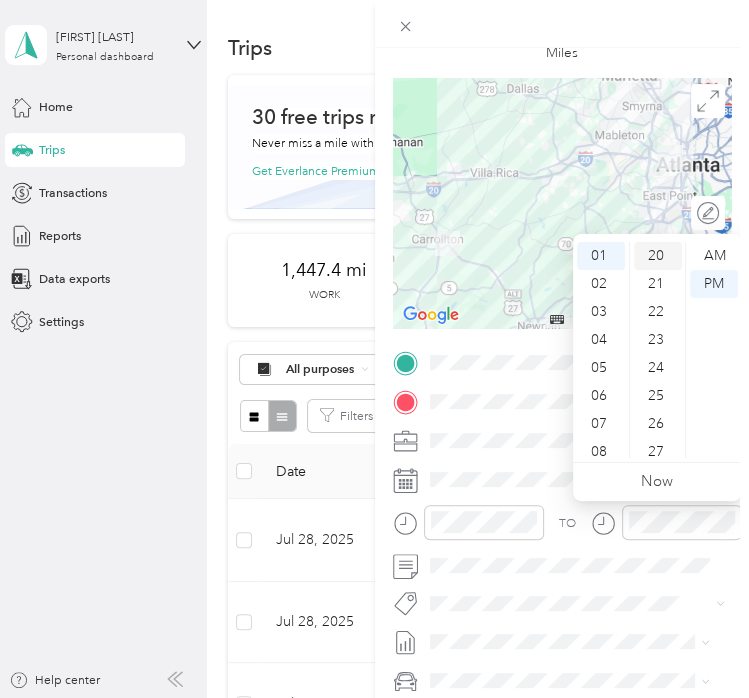 scroll, scrollTop: 560, scrollLeft: 0, axis: vertical 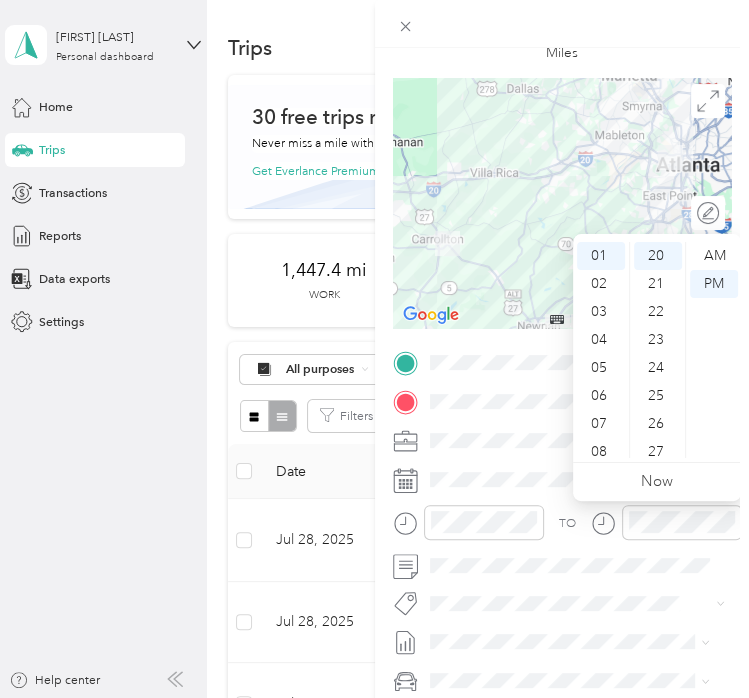 click on "TO" at bounding box center [562, 528] 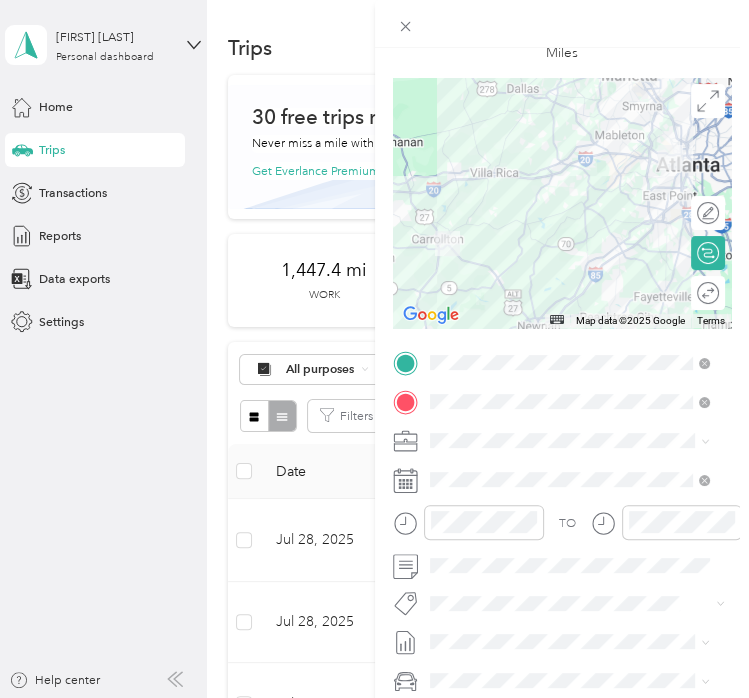 scroll, scrollTop: 0, scrollLeft: 0, axis: both 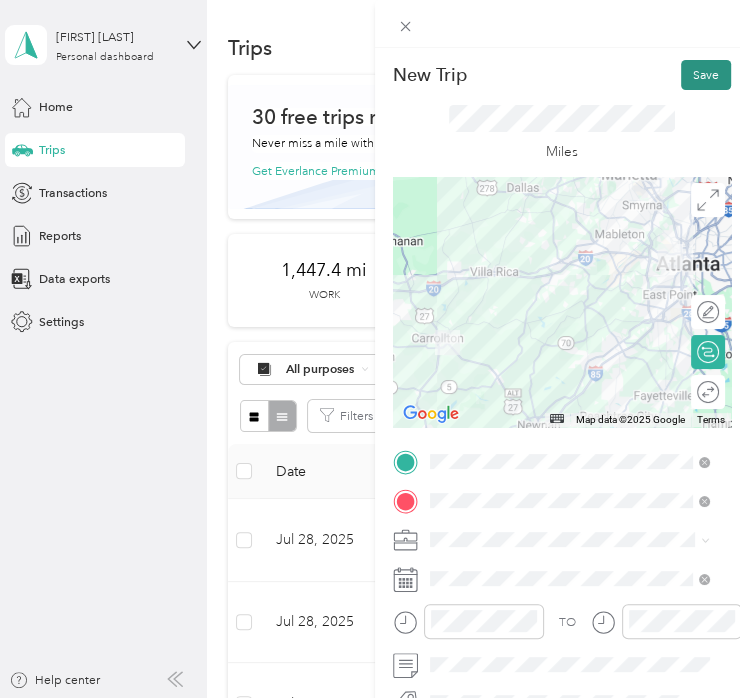 click on "Save" at bounding box center [706, 75] 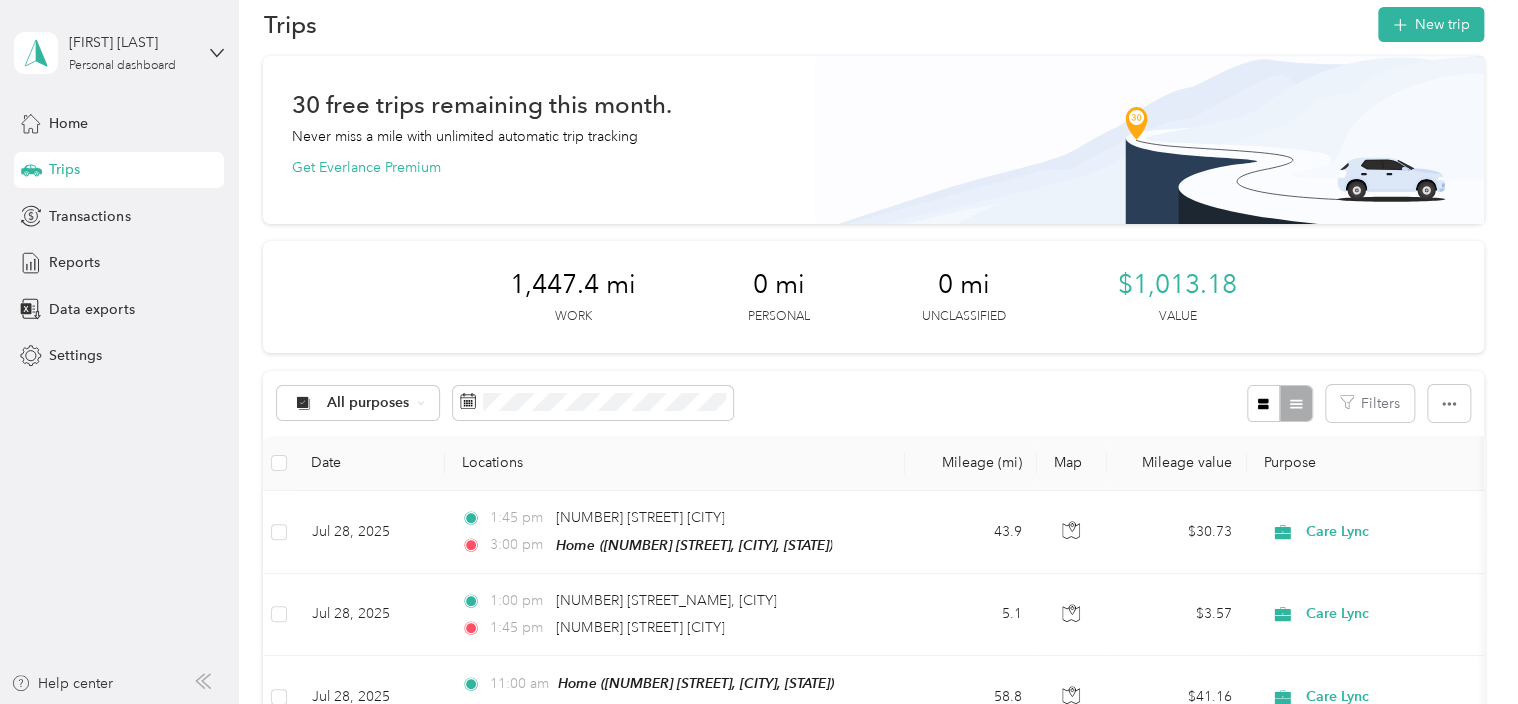 scroll, scrollTop: 32, scrollLeft: 0, axis: vertical 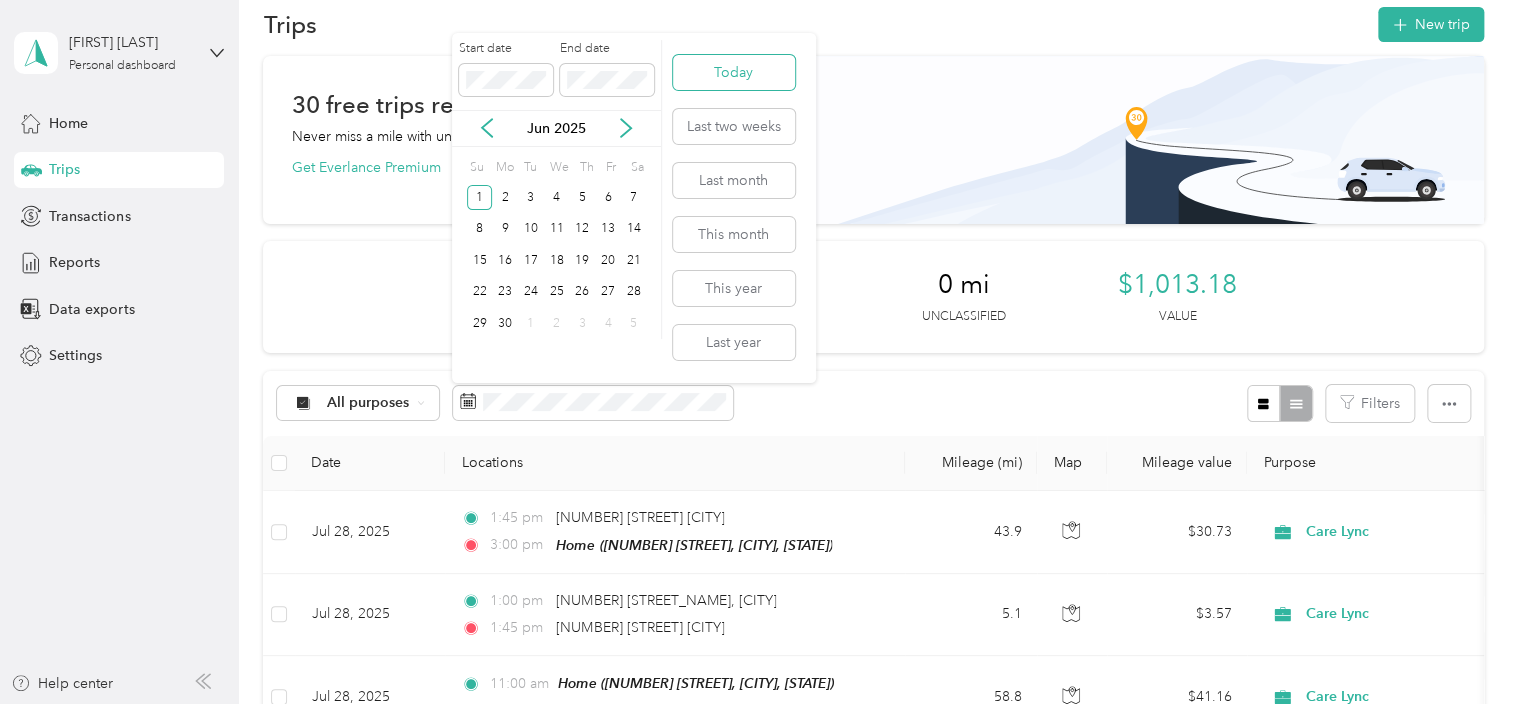 click on "Today" at bounding box center (734, 72) 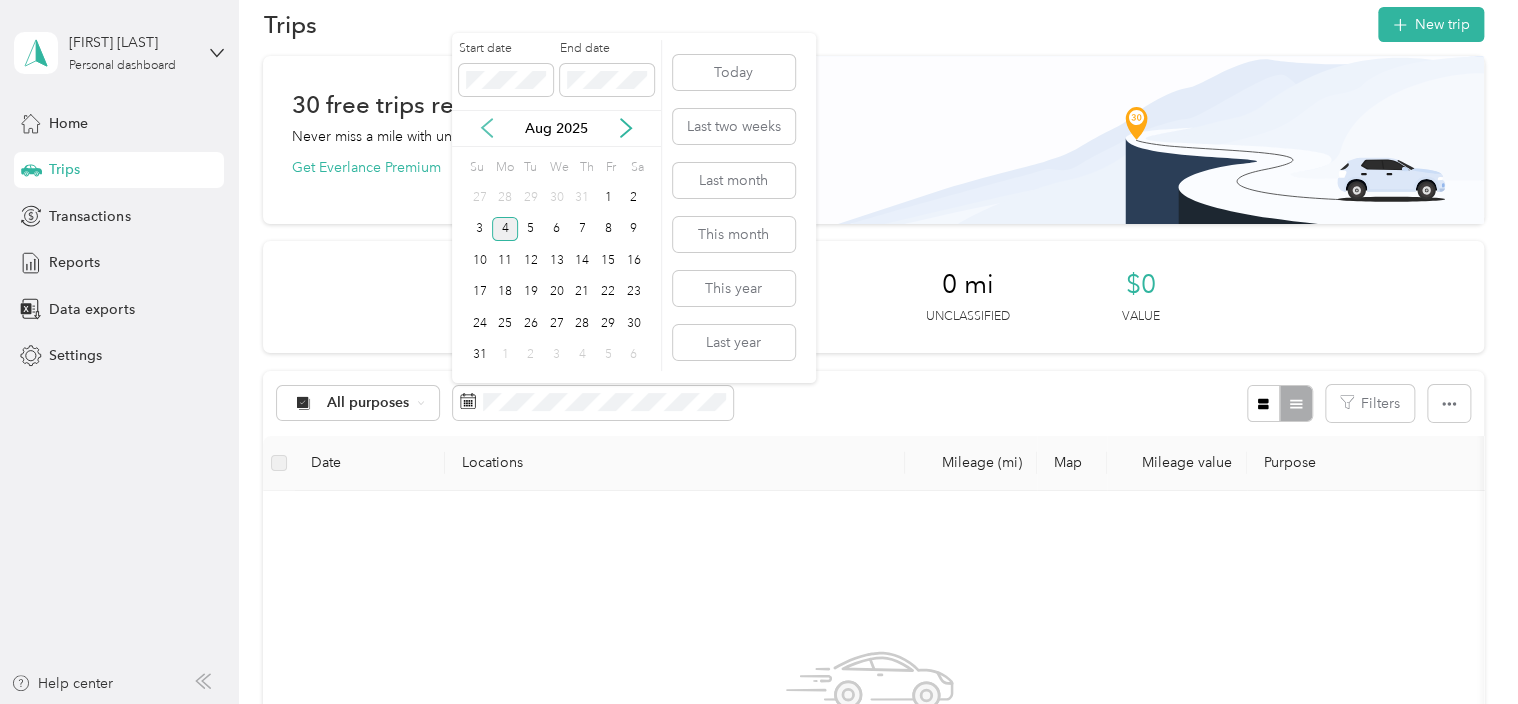click 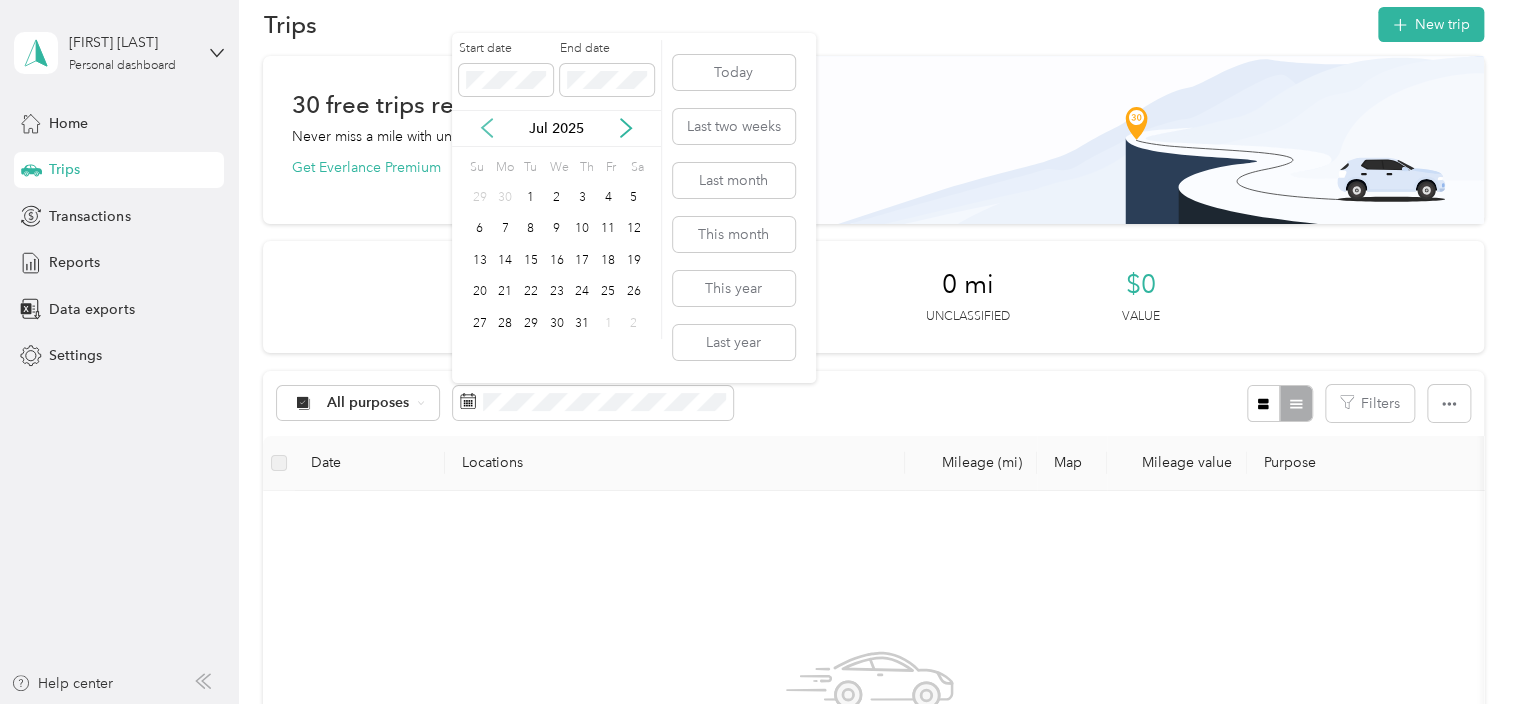 click 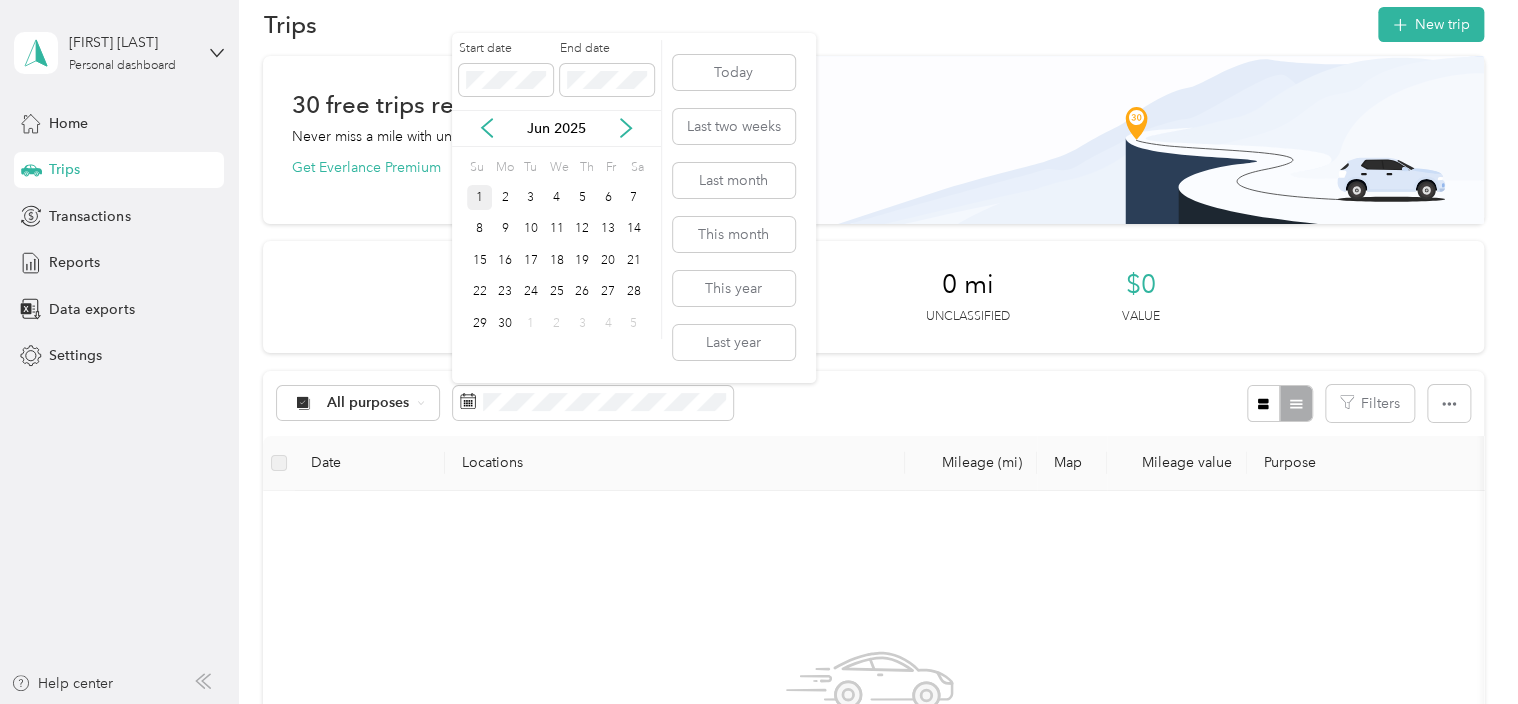 click on "1" at bounding box center [480, 197] 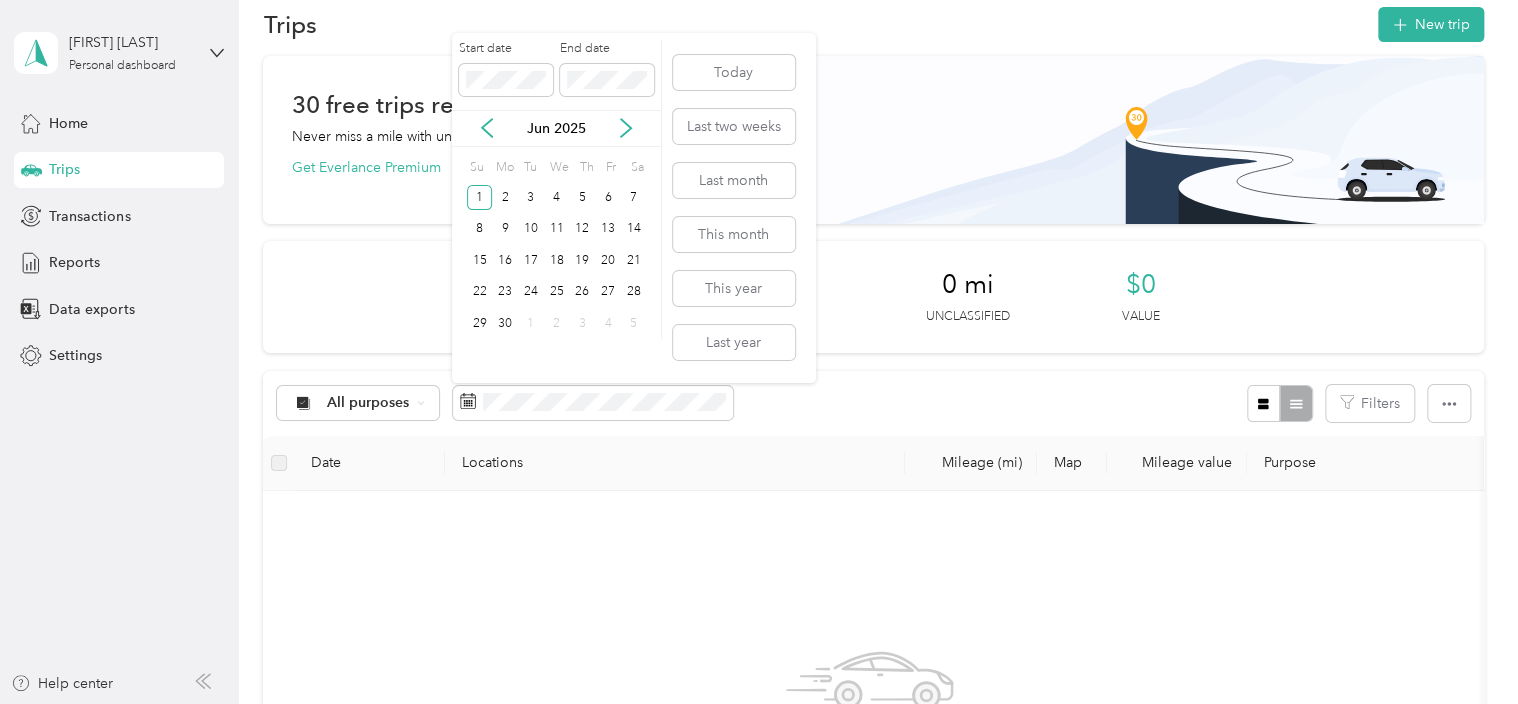 click on "Start date   End date" at bounding box center [556, 75] 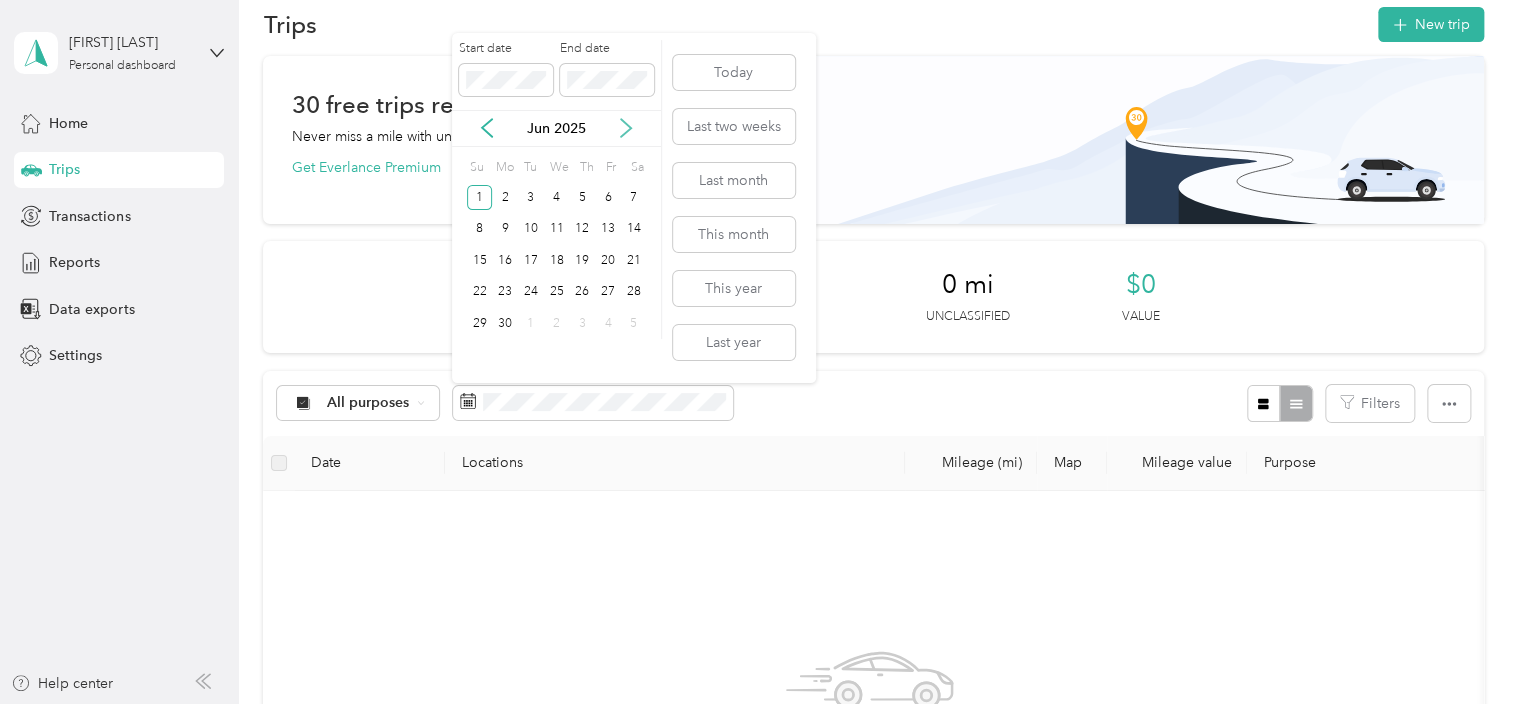 click 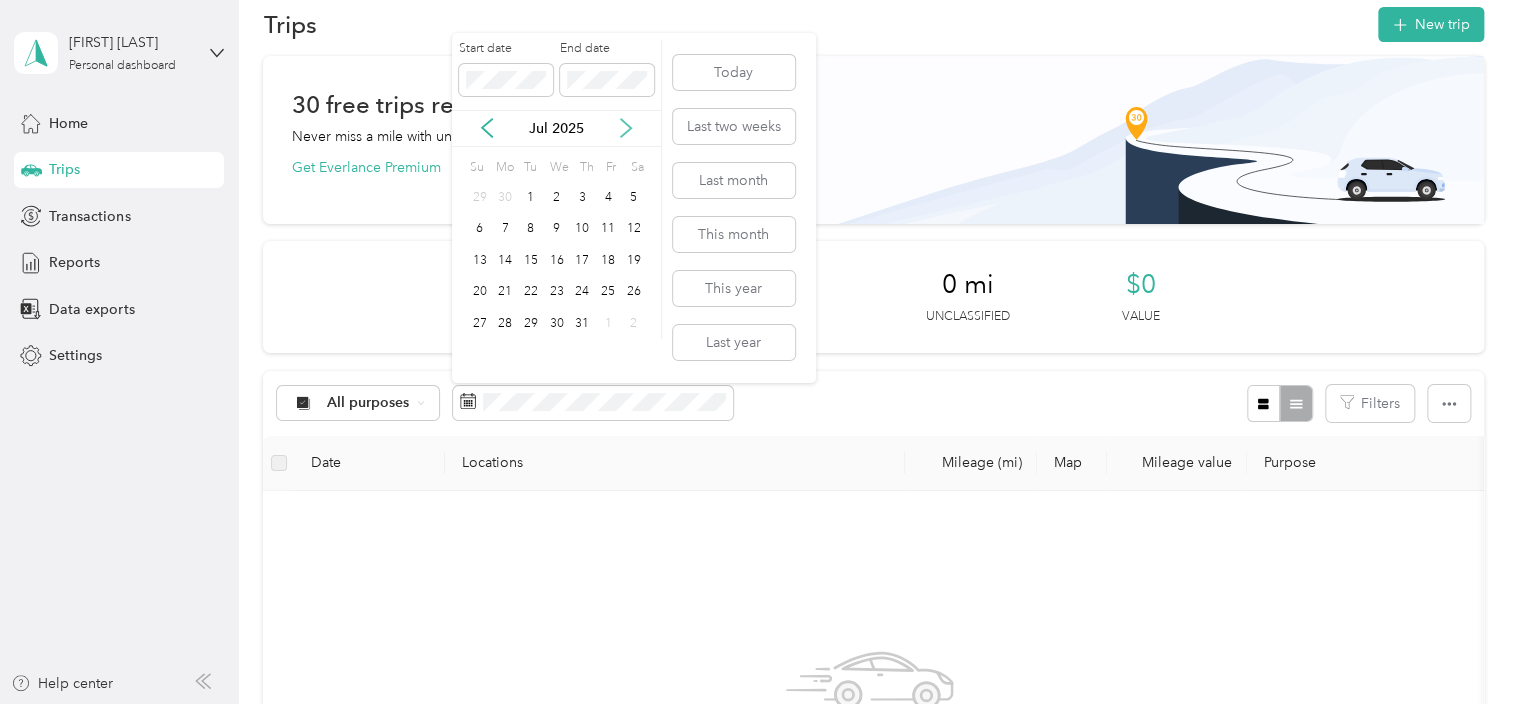 click 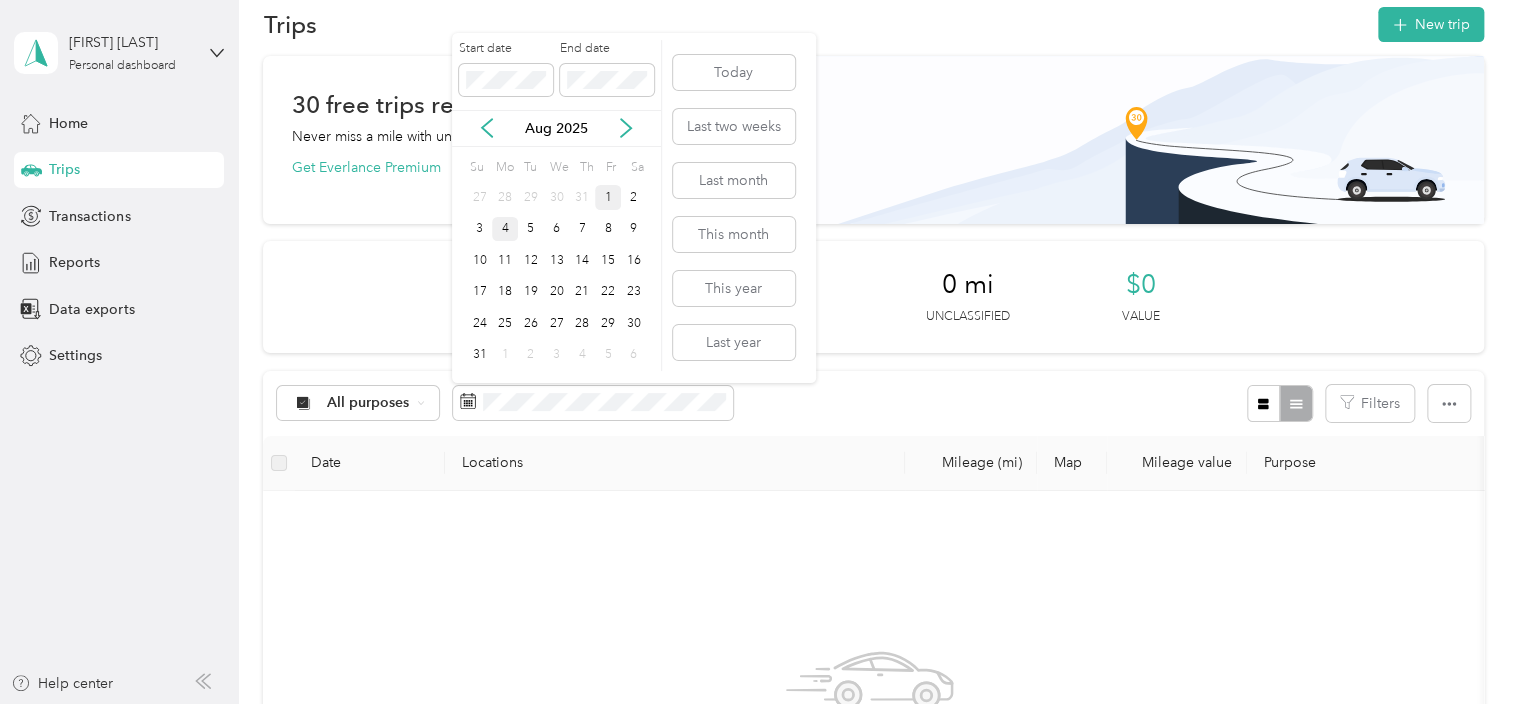 click on "1" at bounding box center [608, 197] 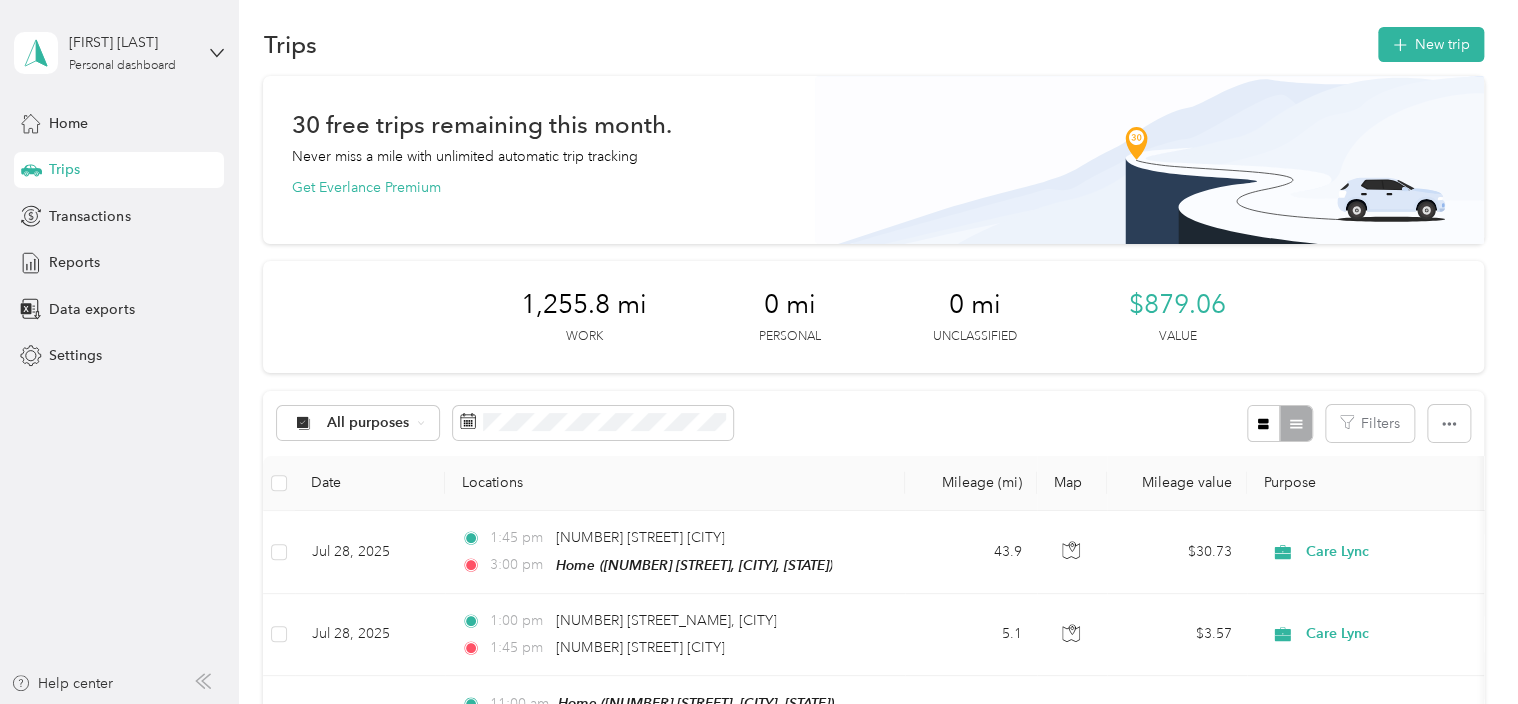 scroll, scrollTop: 0, scrollLeft: 0, axis: both 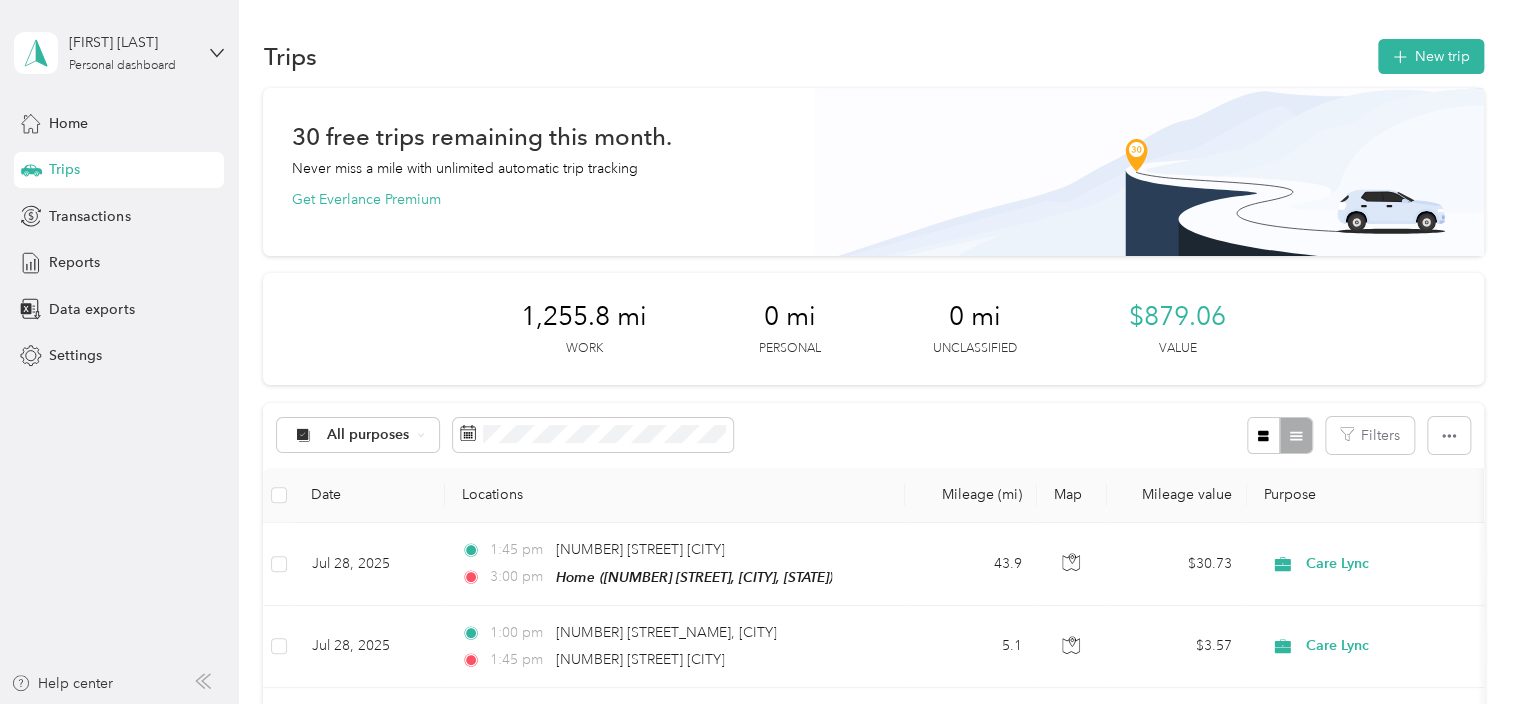 drag, startPoint x: 871, startPoint y: 401, endPoint x: 812, endPoint y: 430, distance: 65.74192 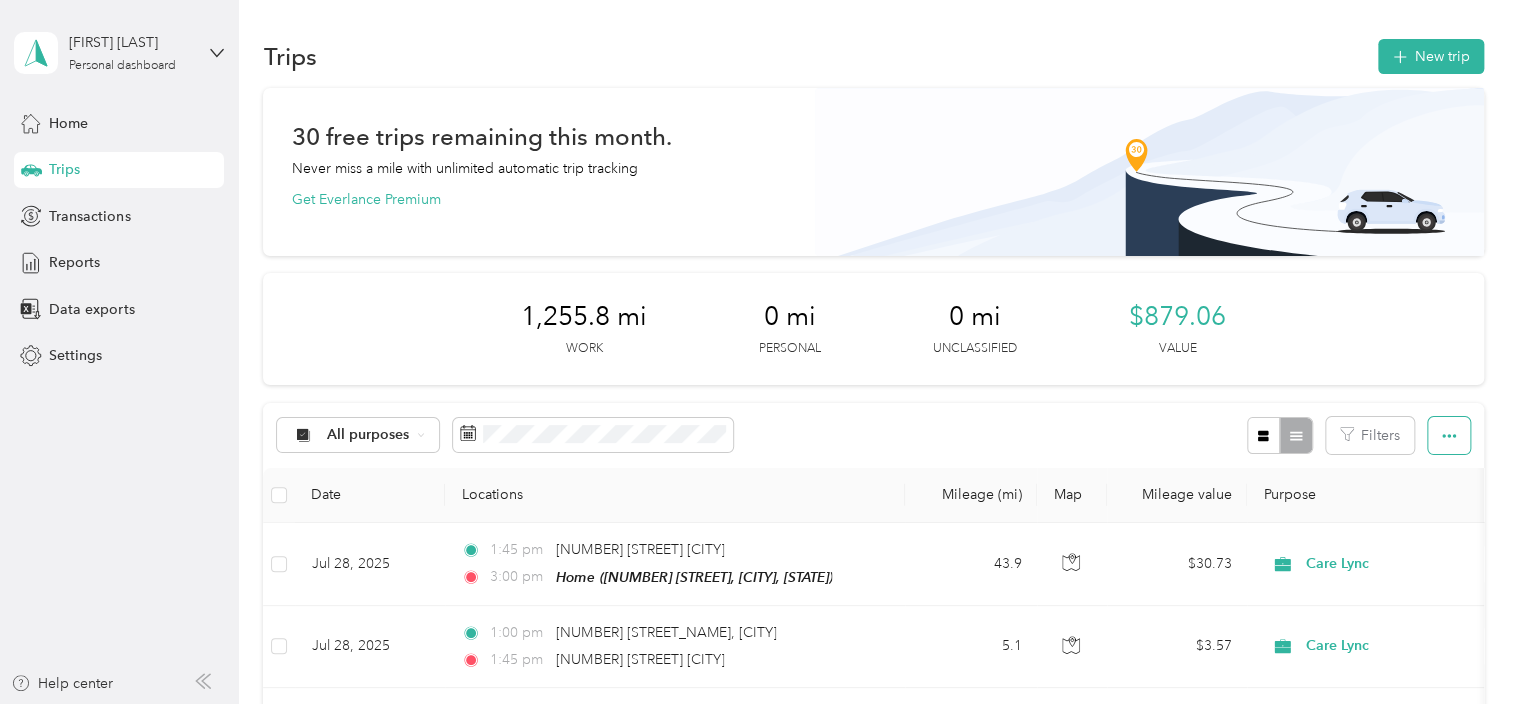 click at bounding box center [1449, 435] 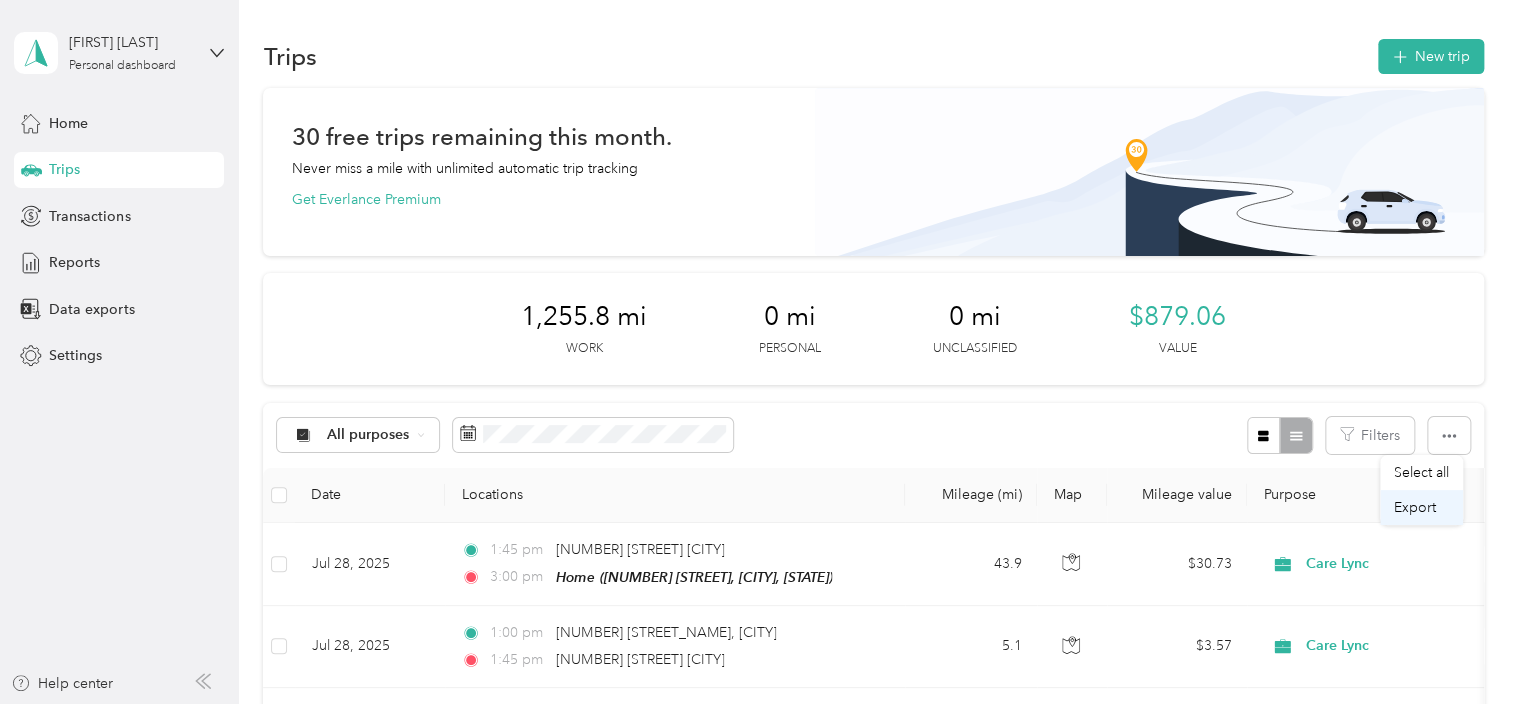 click on "Export" at bounding box center (1415, 507) 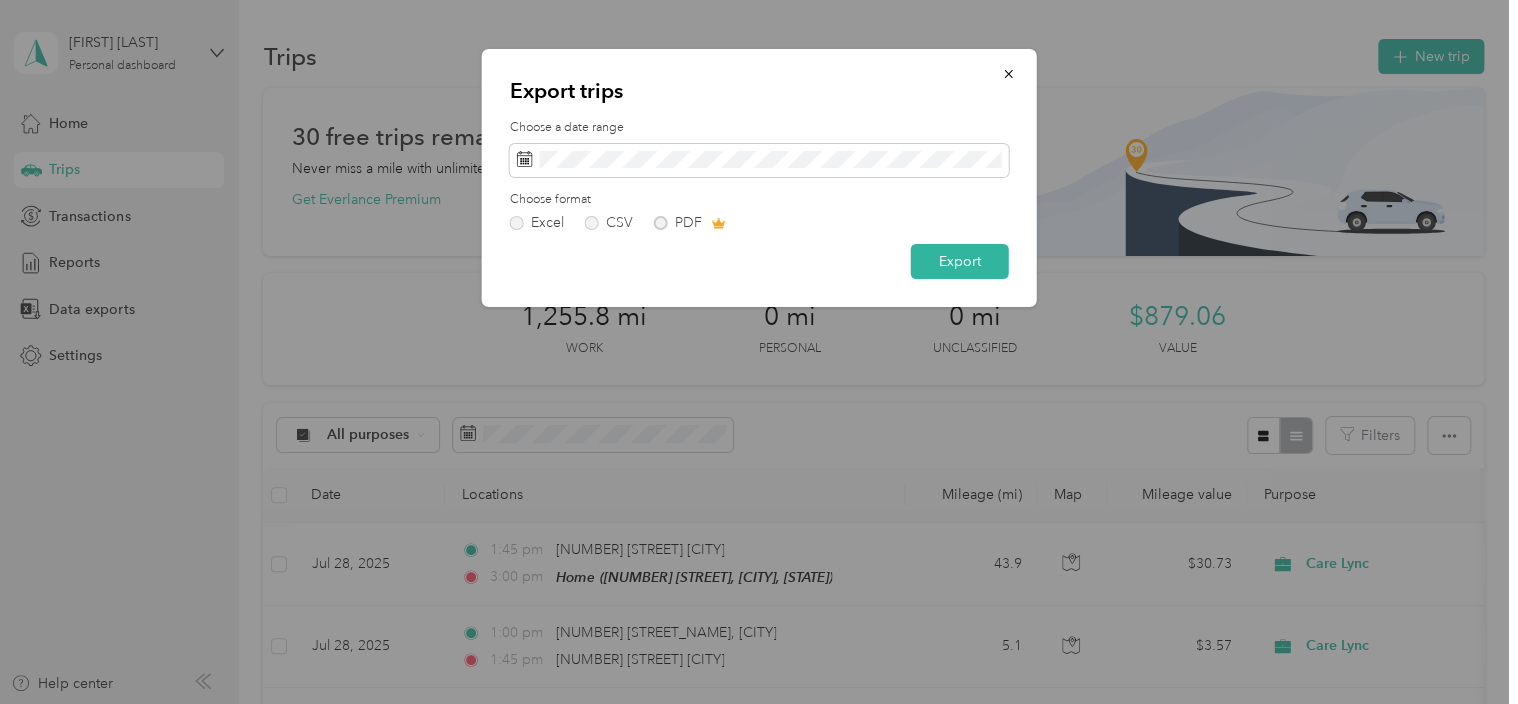 click on "Excel CSV PDF" at bounding box center [759, 223] 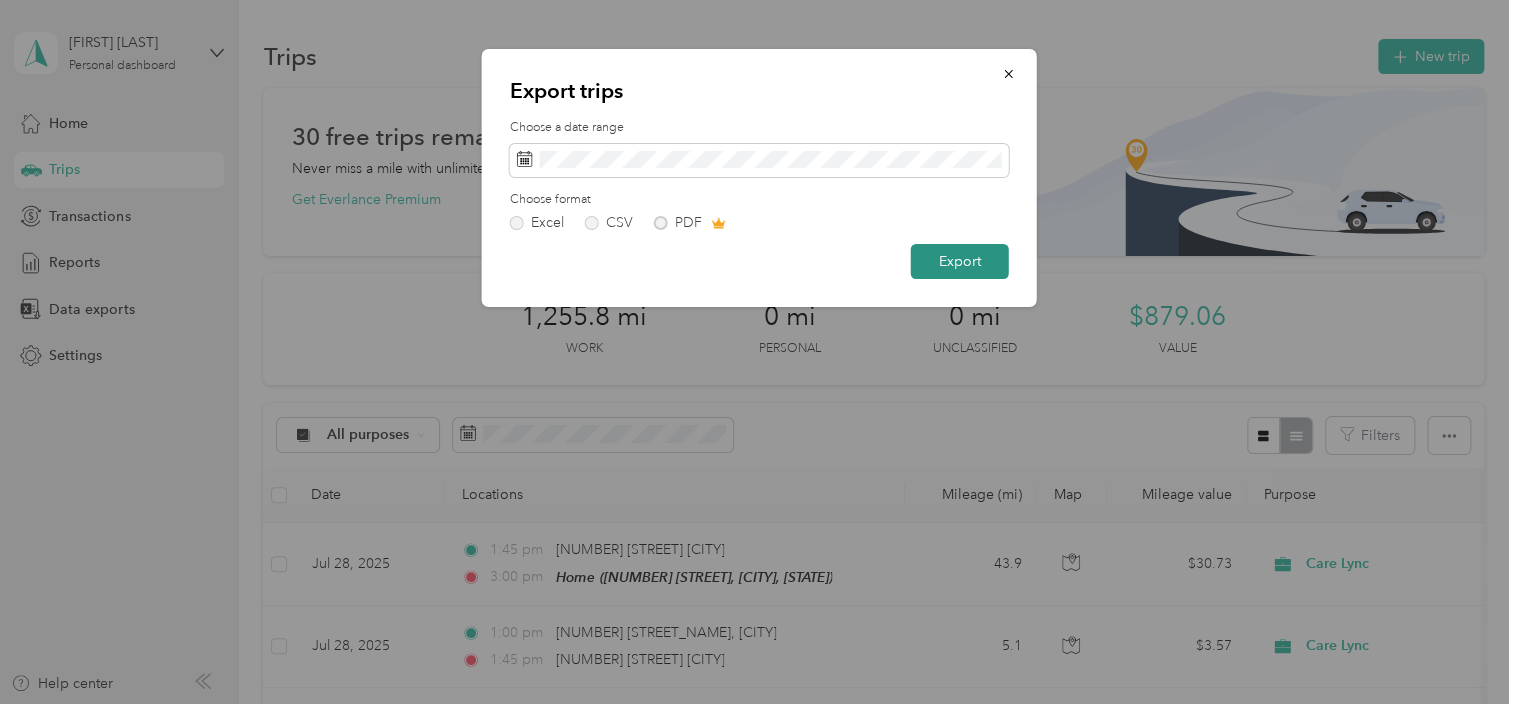 click on "Export" at bounding box center (960, 261) 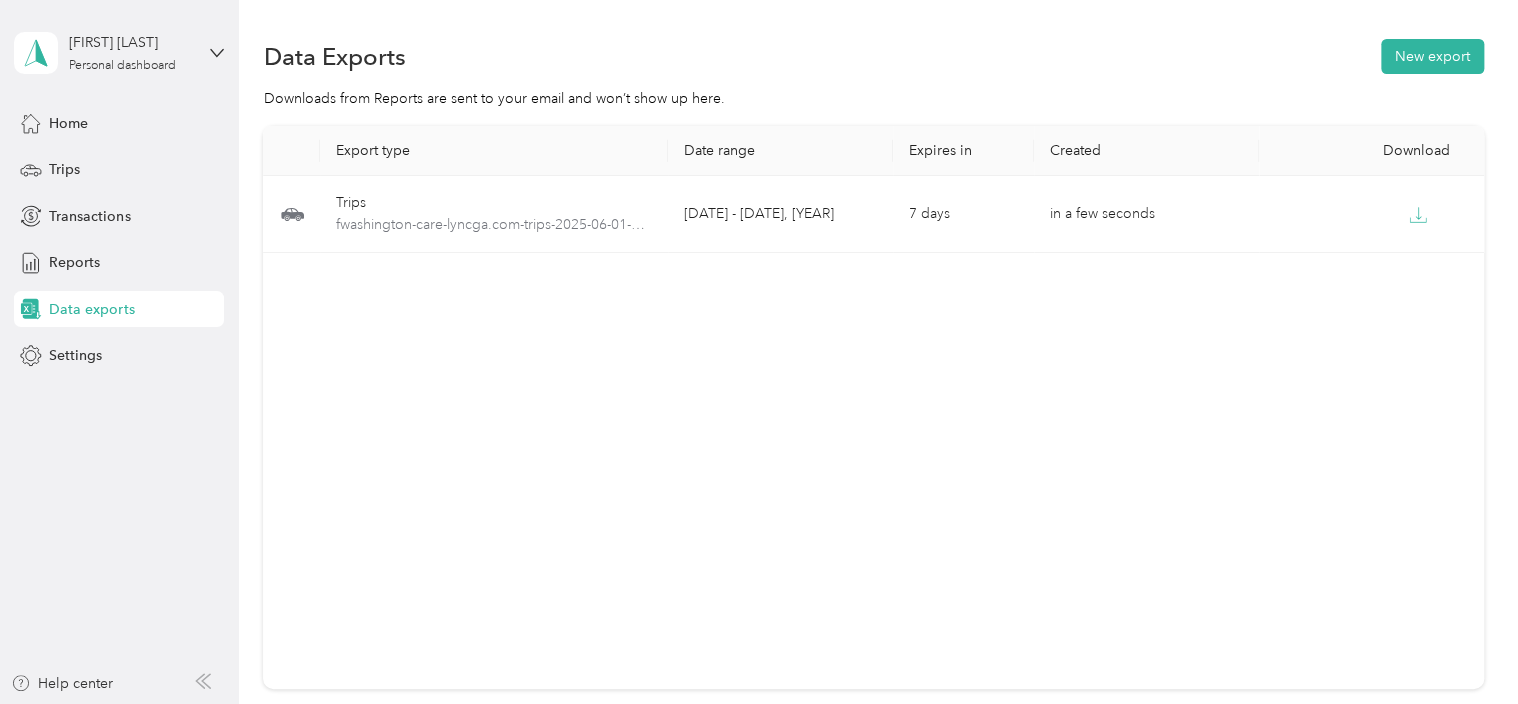 click on "Downloads from Reports are sent to your email and won’t show up here." at bounding box center [873, 98] 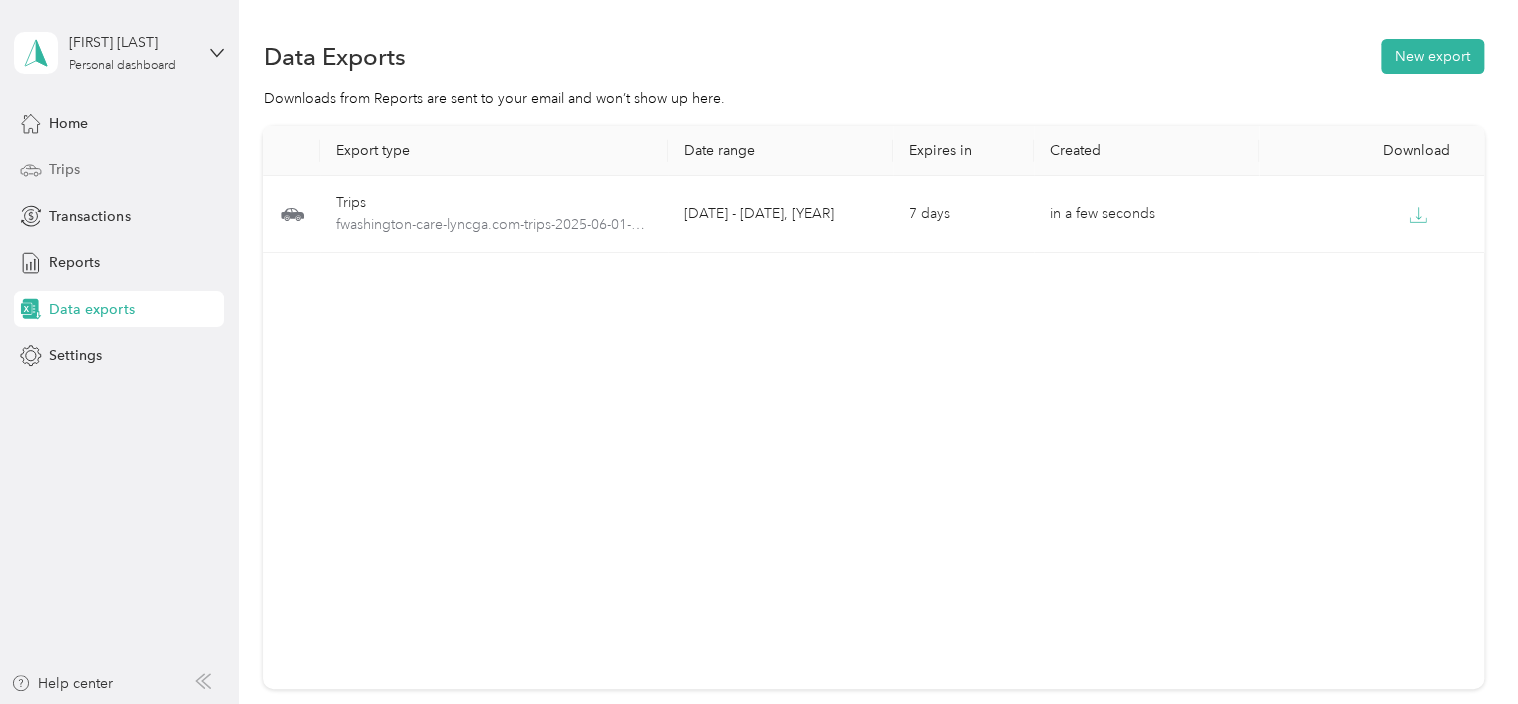 click on "Trips" at bounding box center [119, 170] 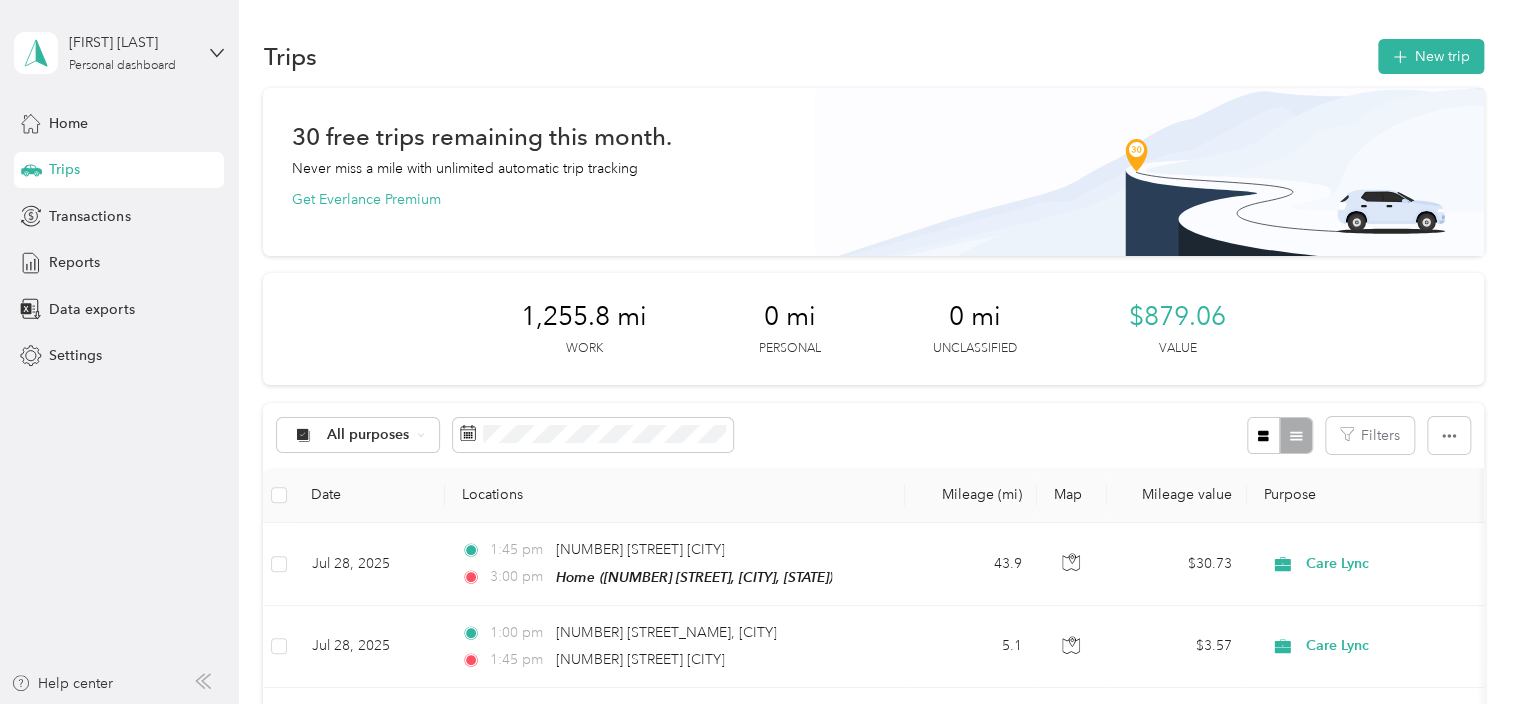 click on "Trips New trip" at bounding box center [873, 56] 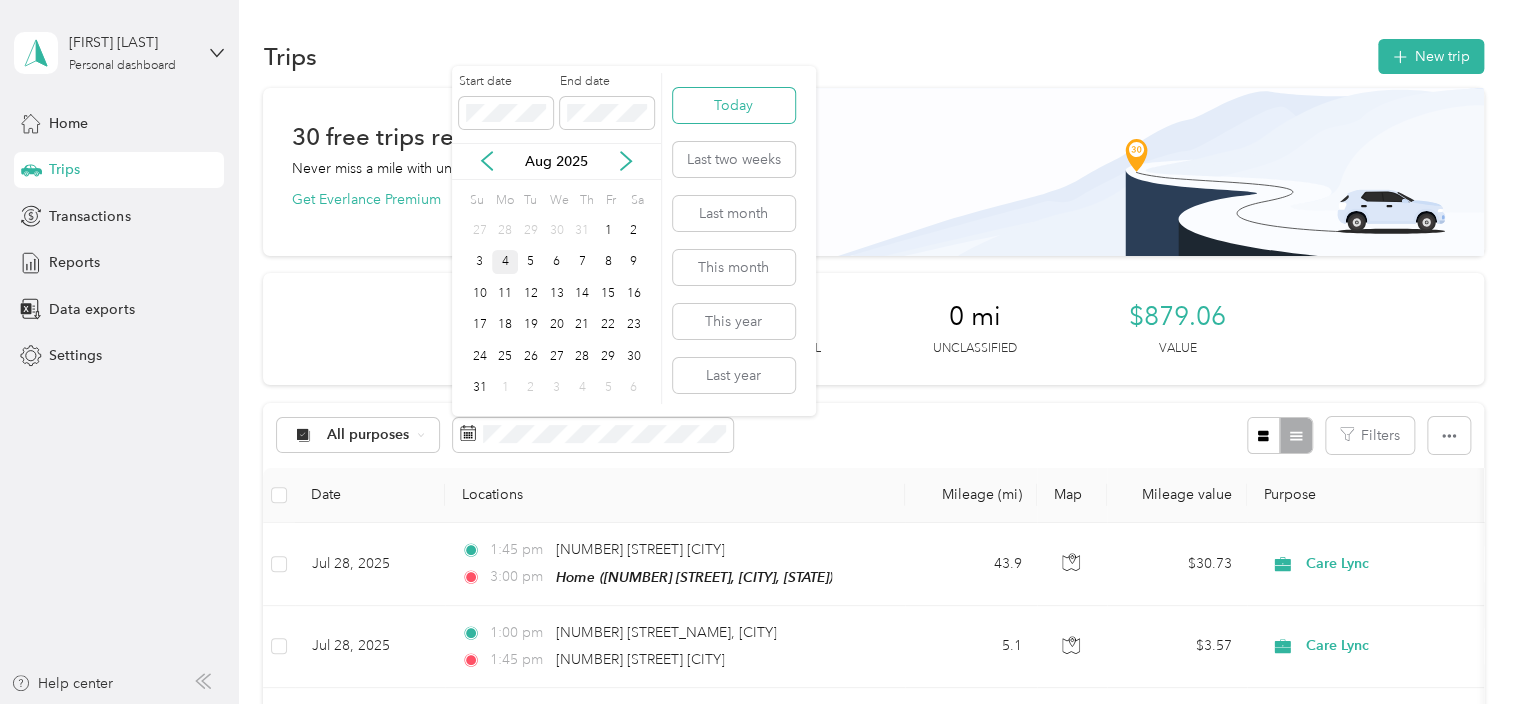 click on "Today" at bounding box center (734, 105) 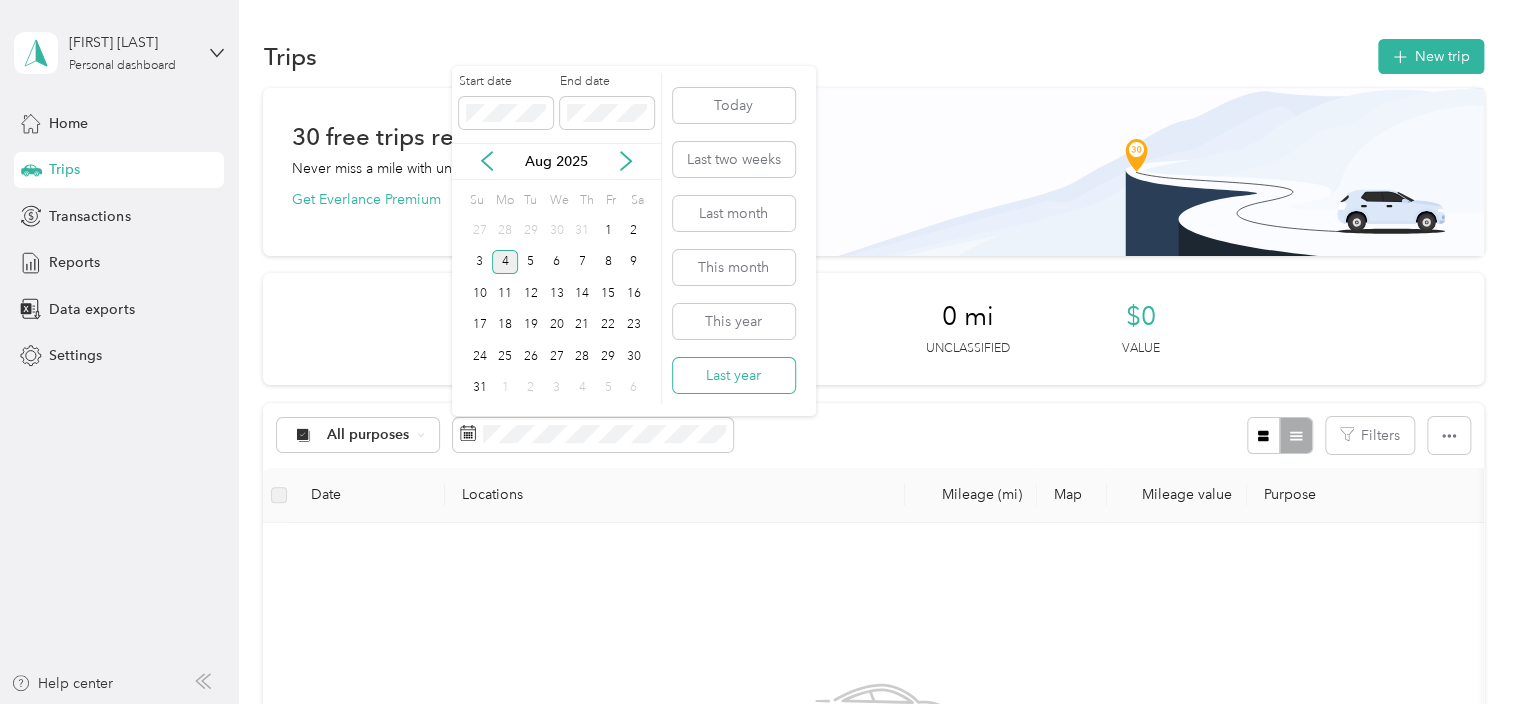 click on "Last year" at bounding box center (734, 375) 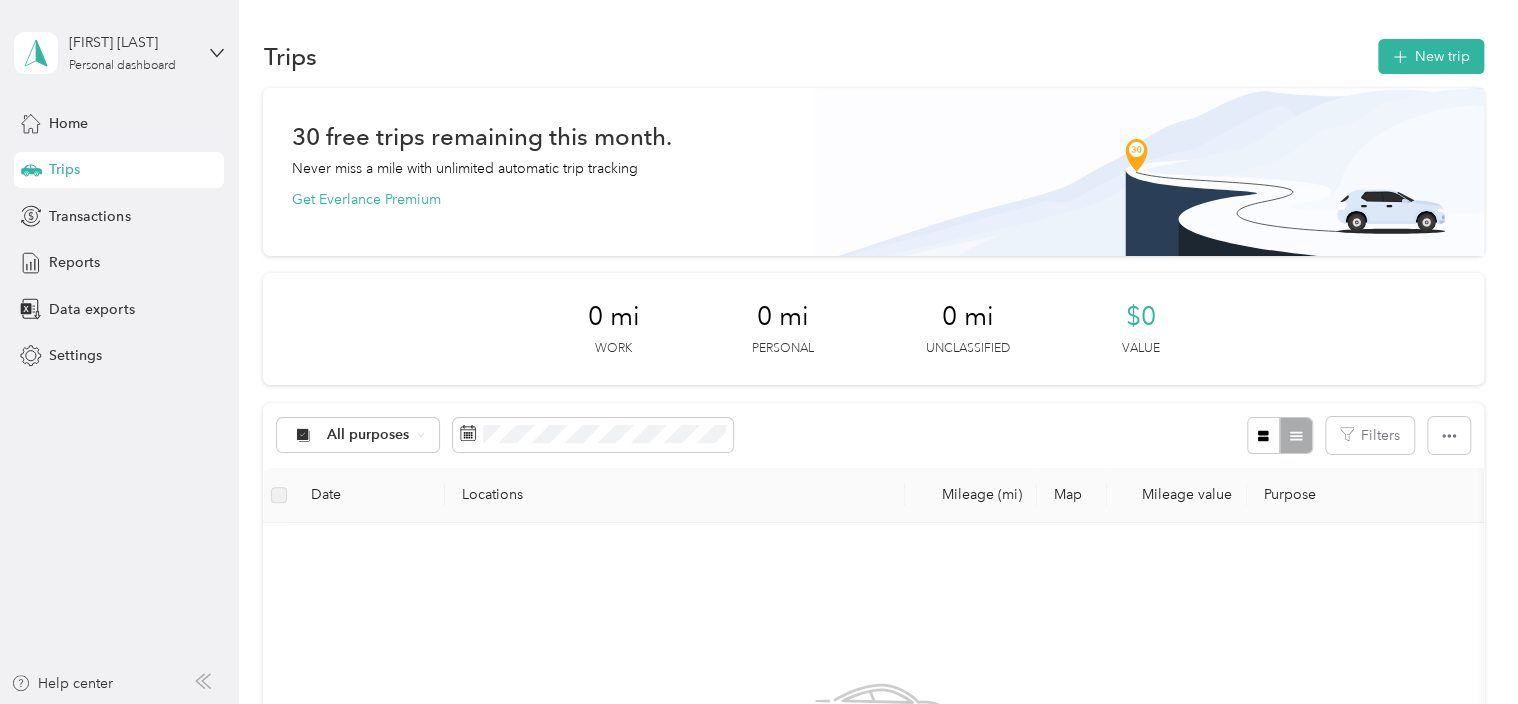 click on "All purposes Filters" at bounding box center [873, 435] 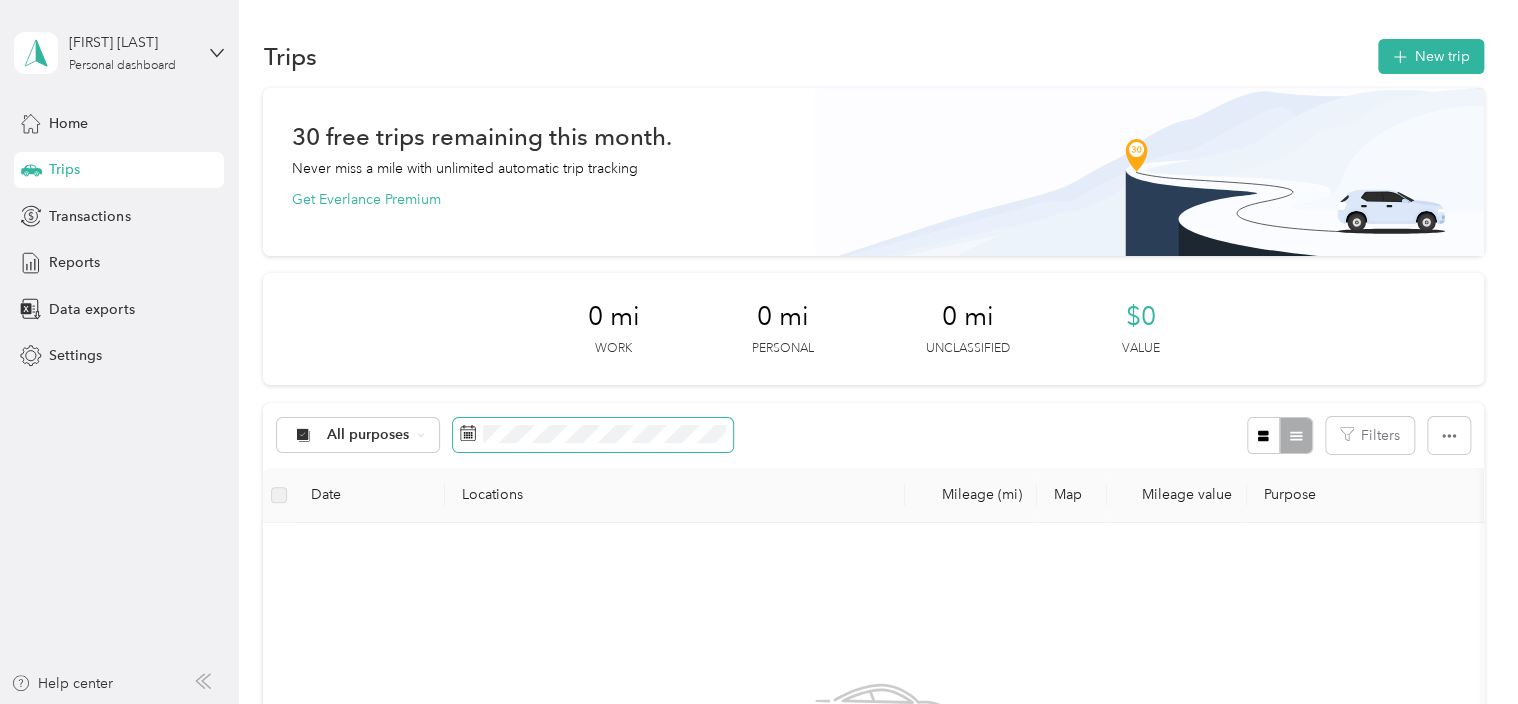 click at bounding box center [593, 435] 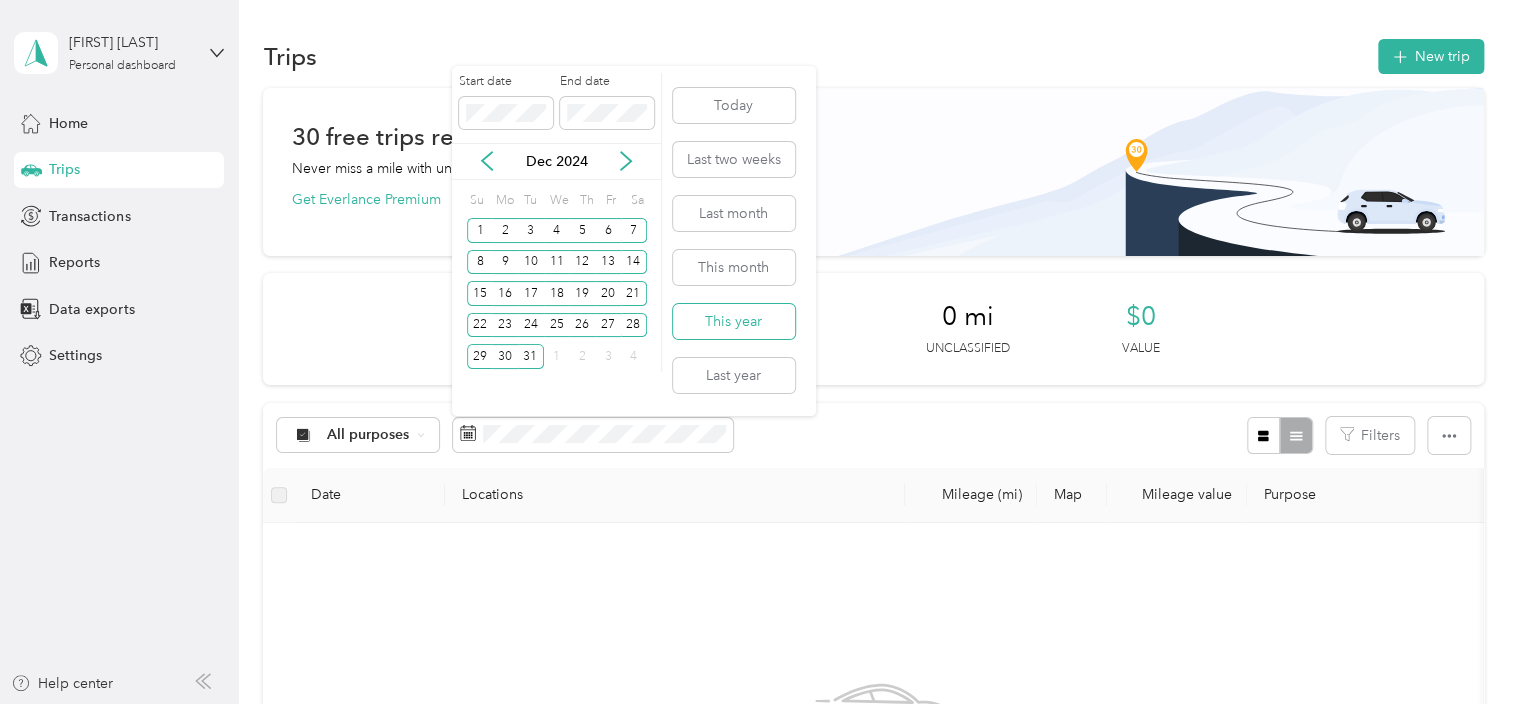 click on "This year" at bounding box center [734, 321] 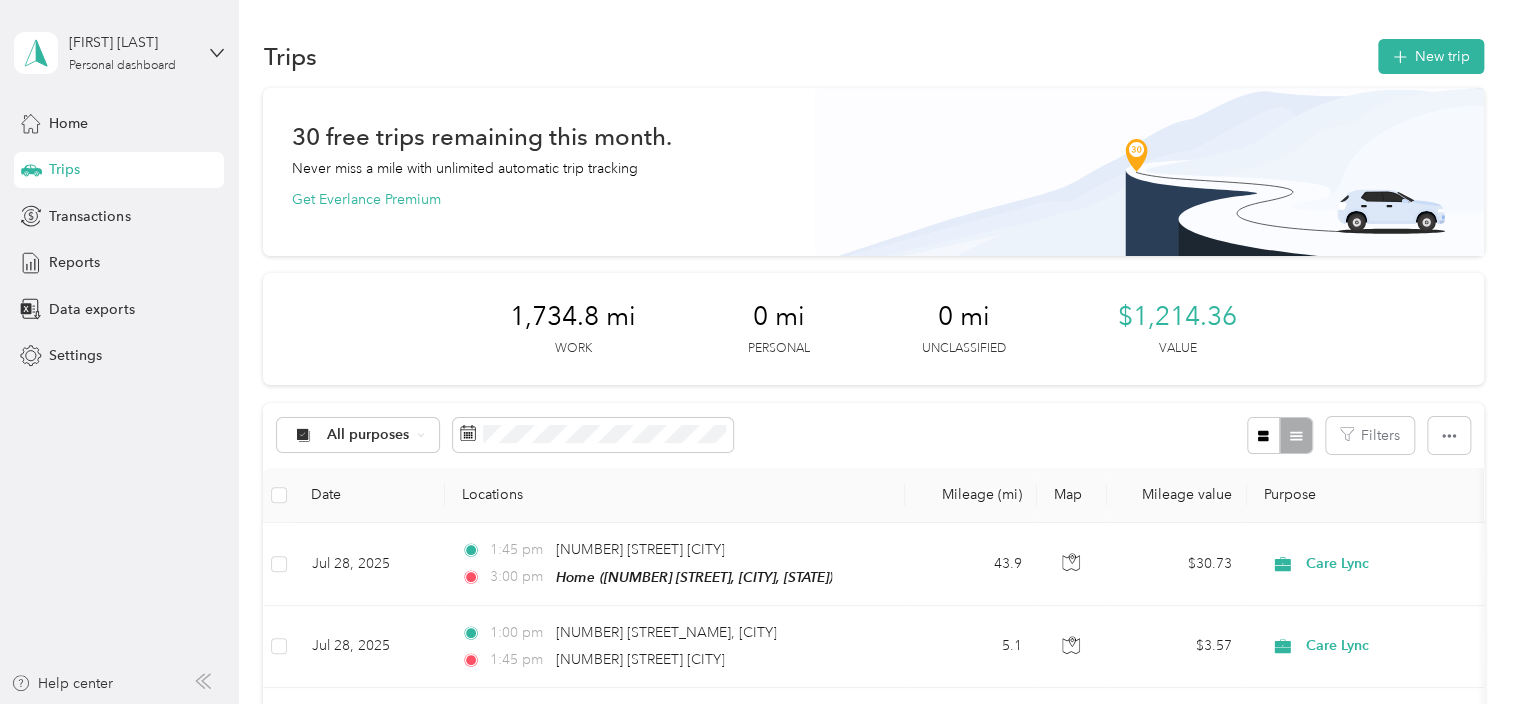click on "All purposes Filters" at bounding box center (873, 435) 